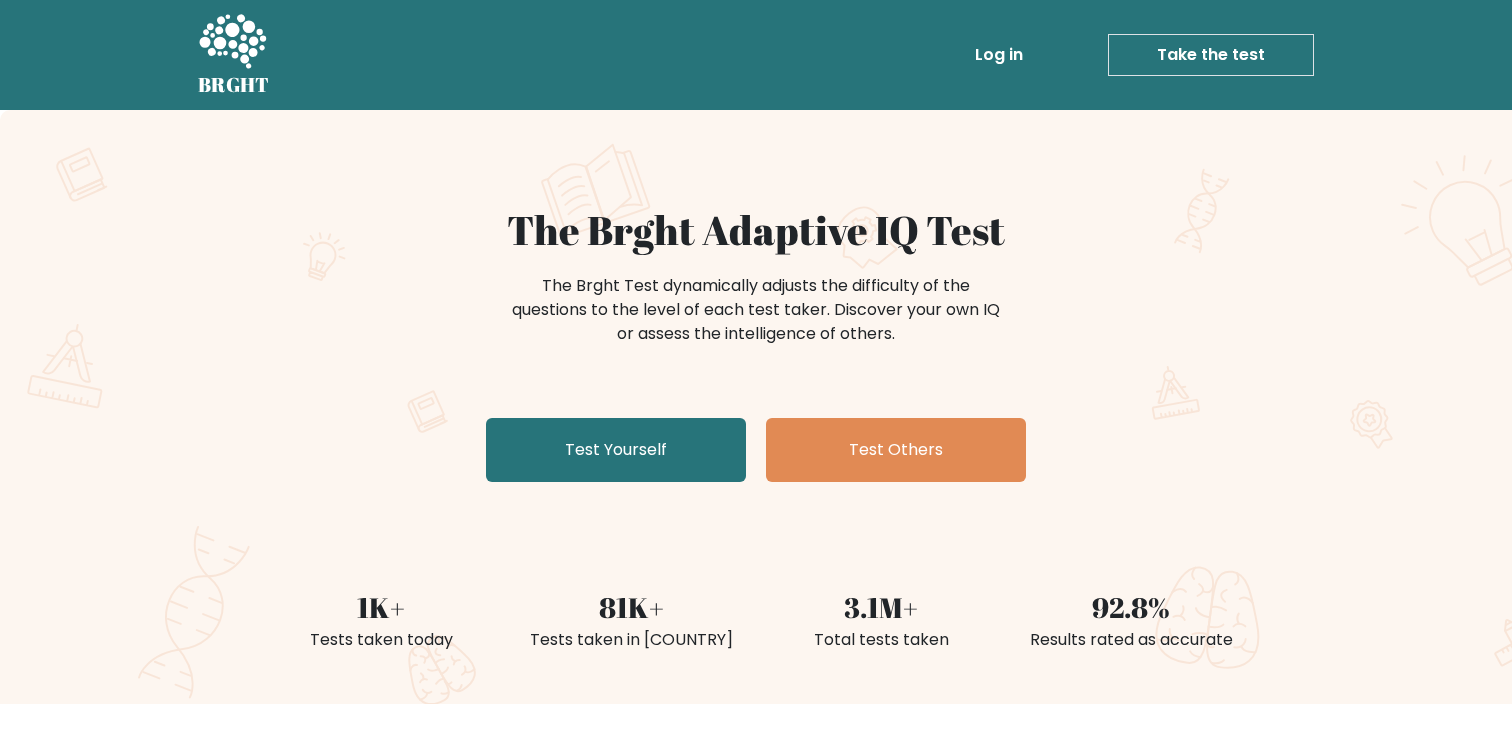 scroll, scrollTop: 0, scrollLeft: 0, axis: both 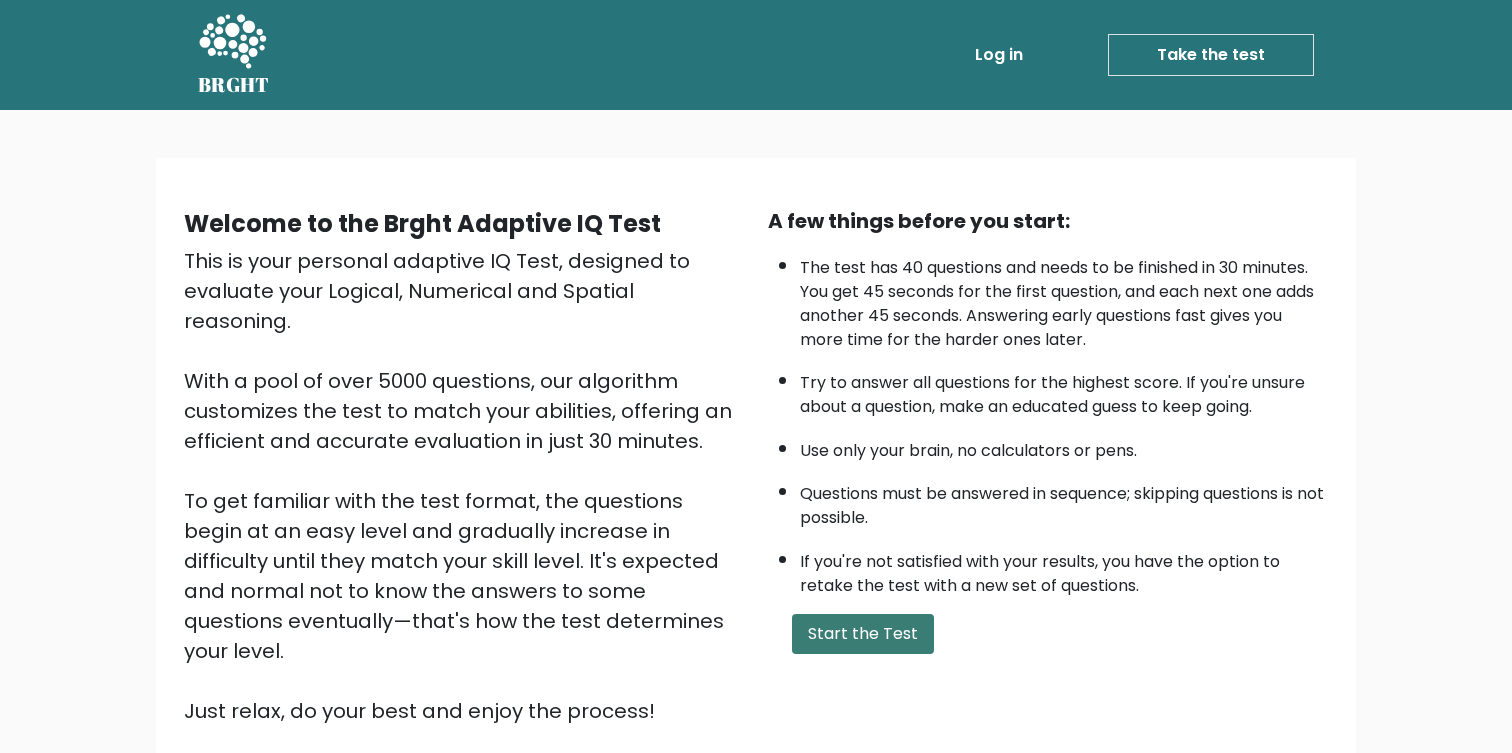 click on "Start the Test" at bounding box center (863, 634) 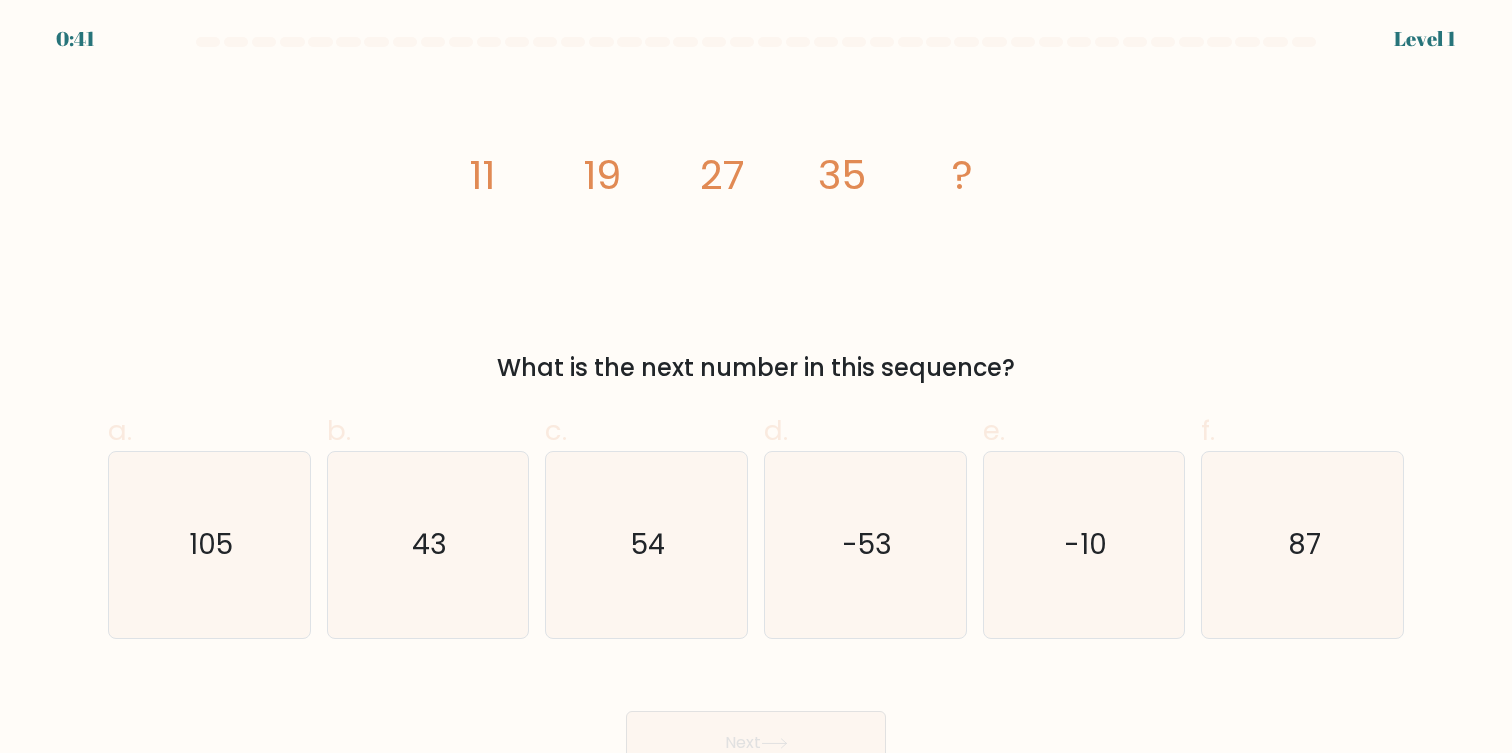 scroll, scrollTop: 21, scrollLeft: 0, axis: vertical 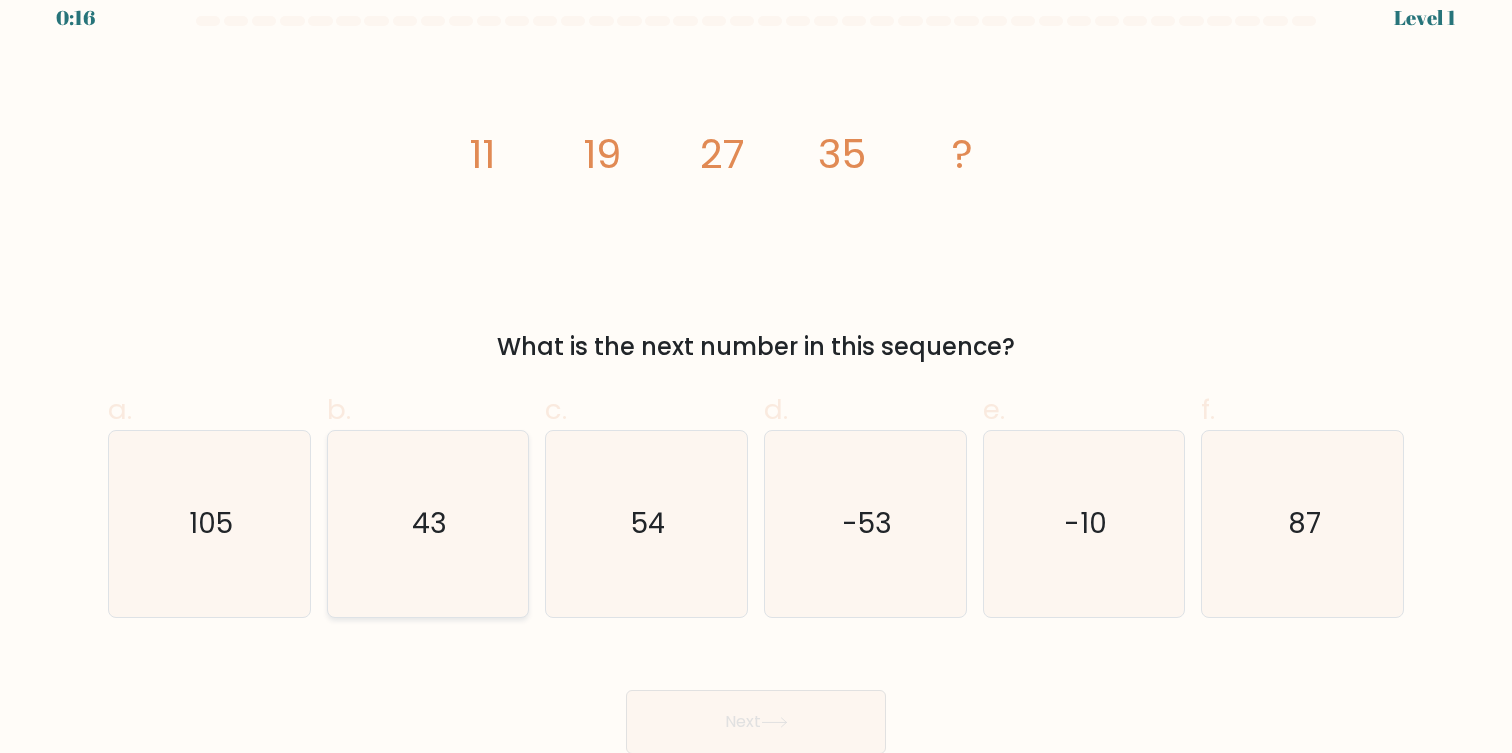 click on "43" 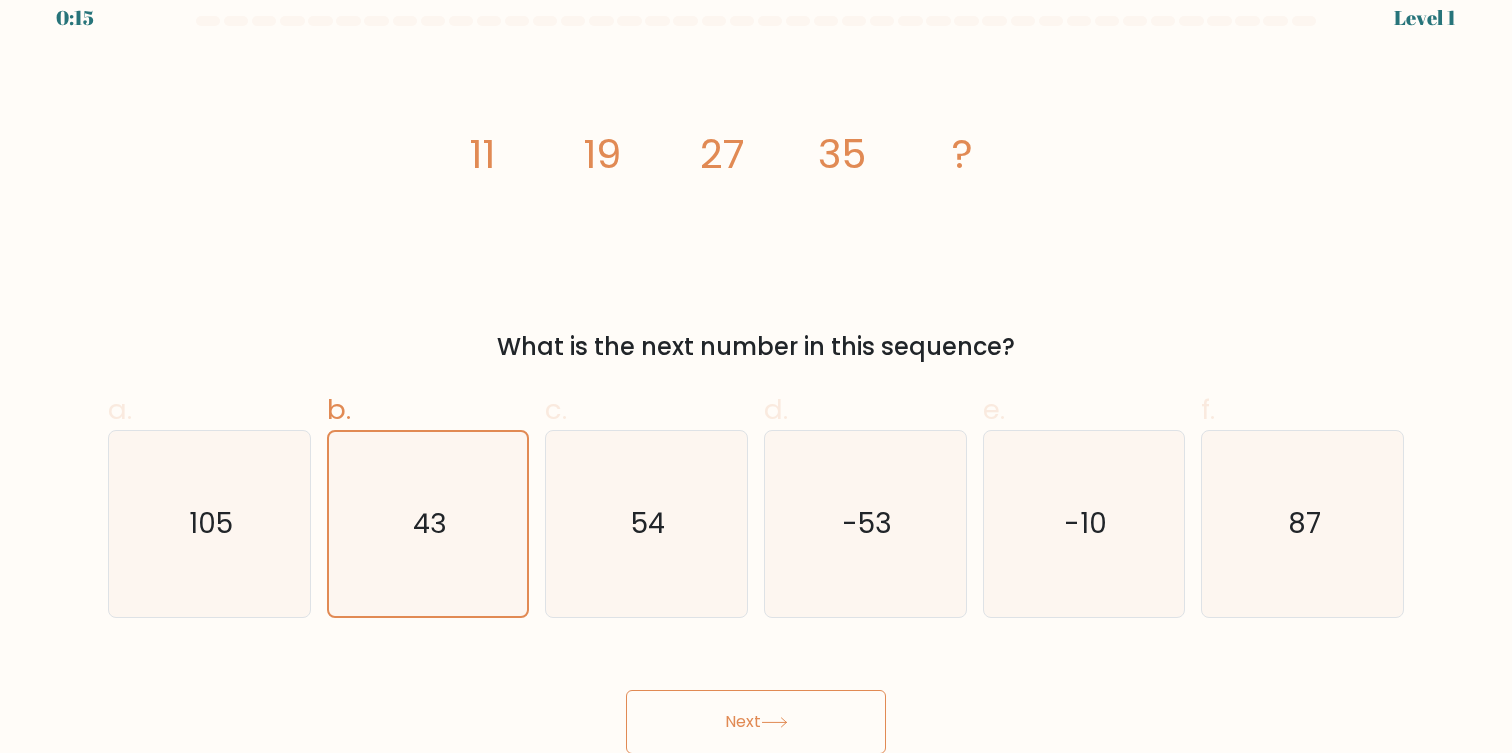 click on "Next" at bounding box center [756, 722] 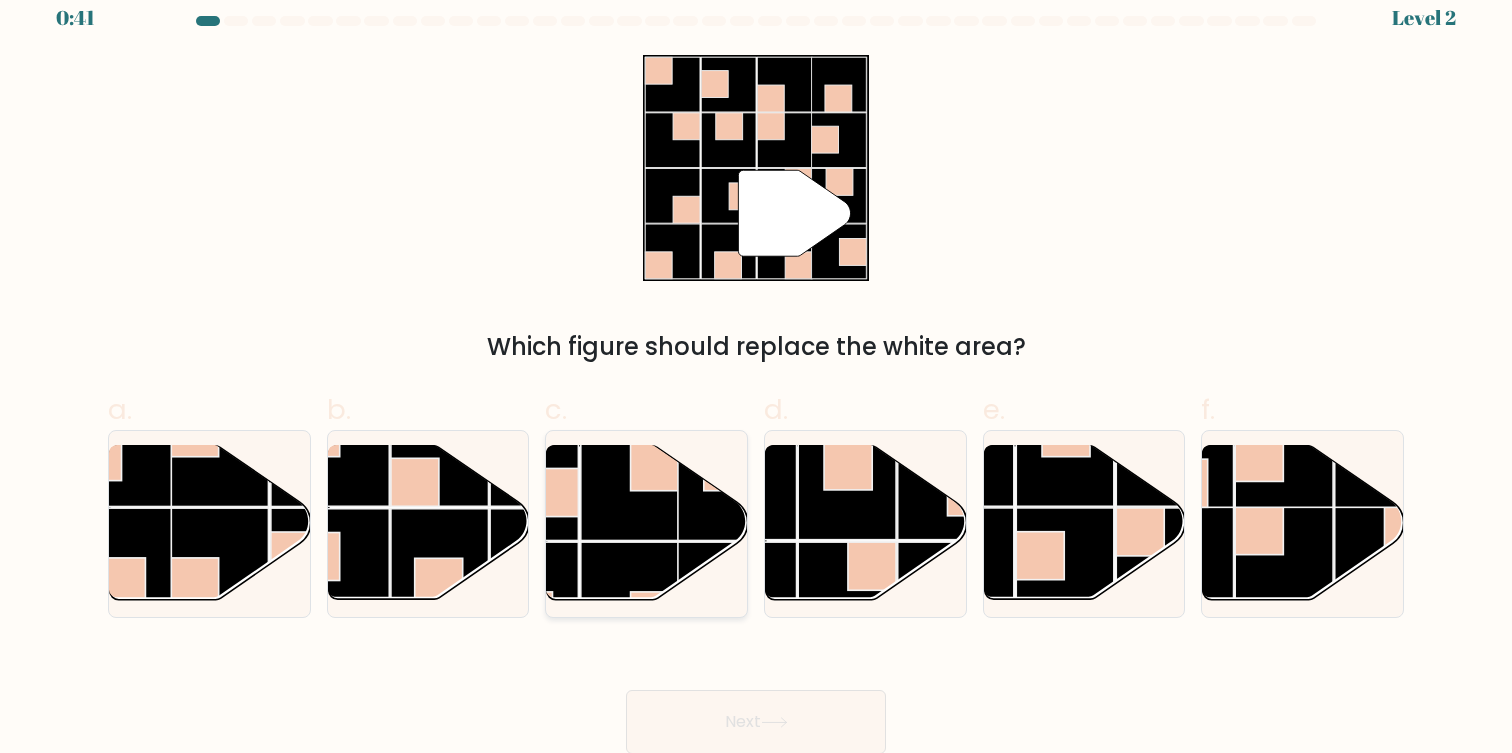 click 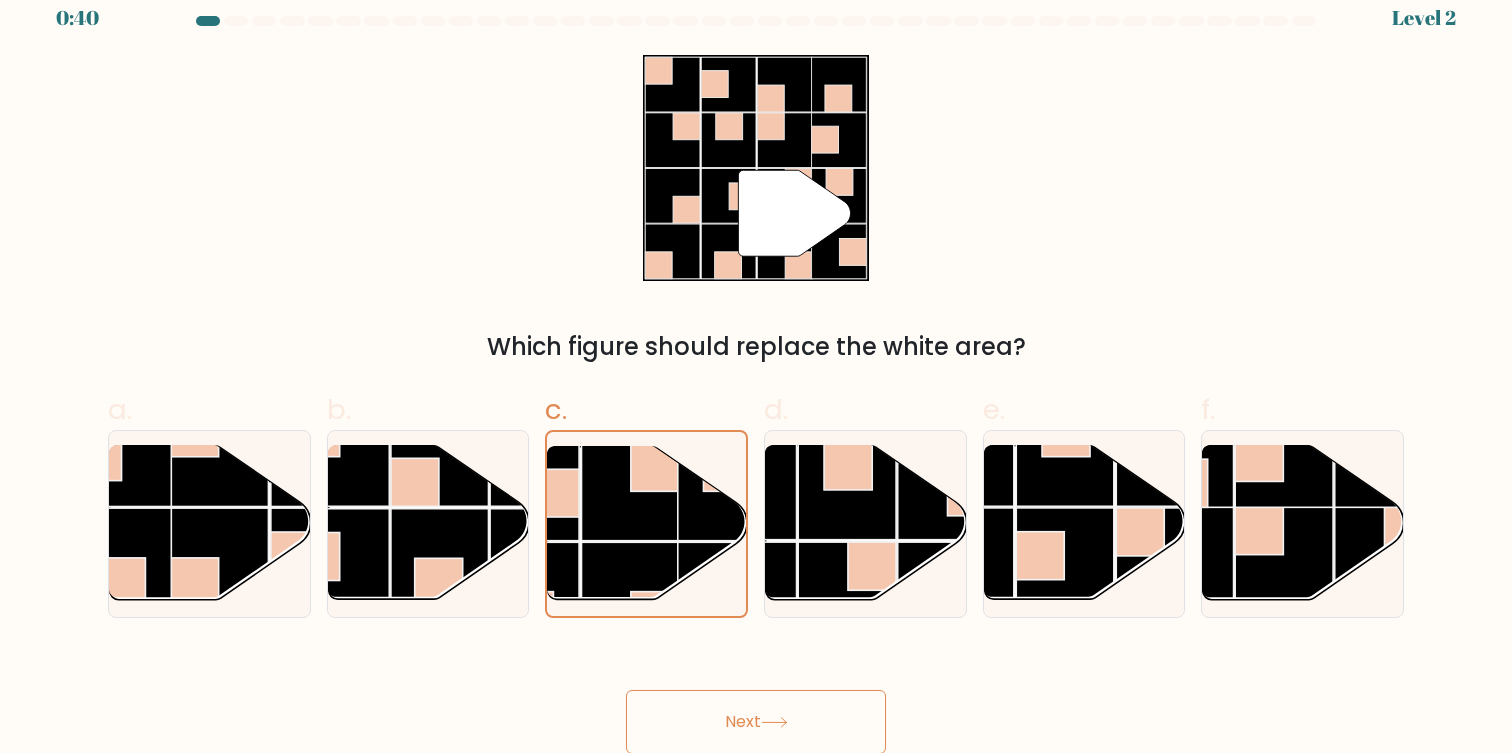 click on "Next" at bounding box center (756, 722) 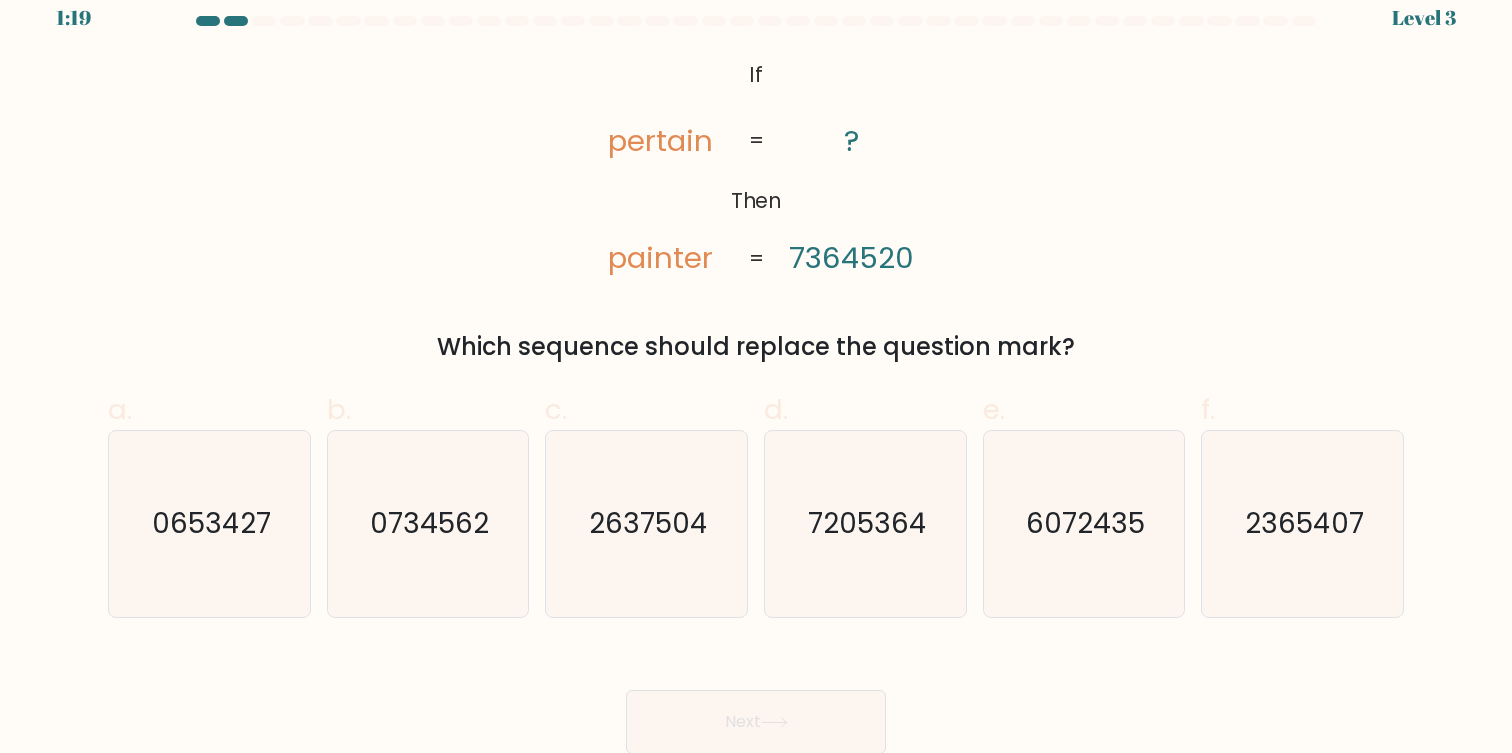 click on "painter" 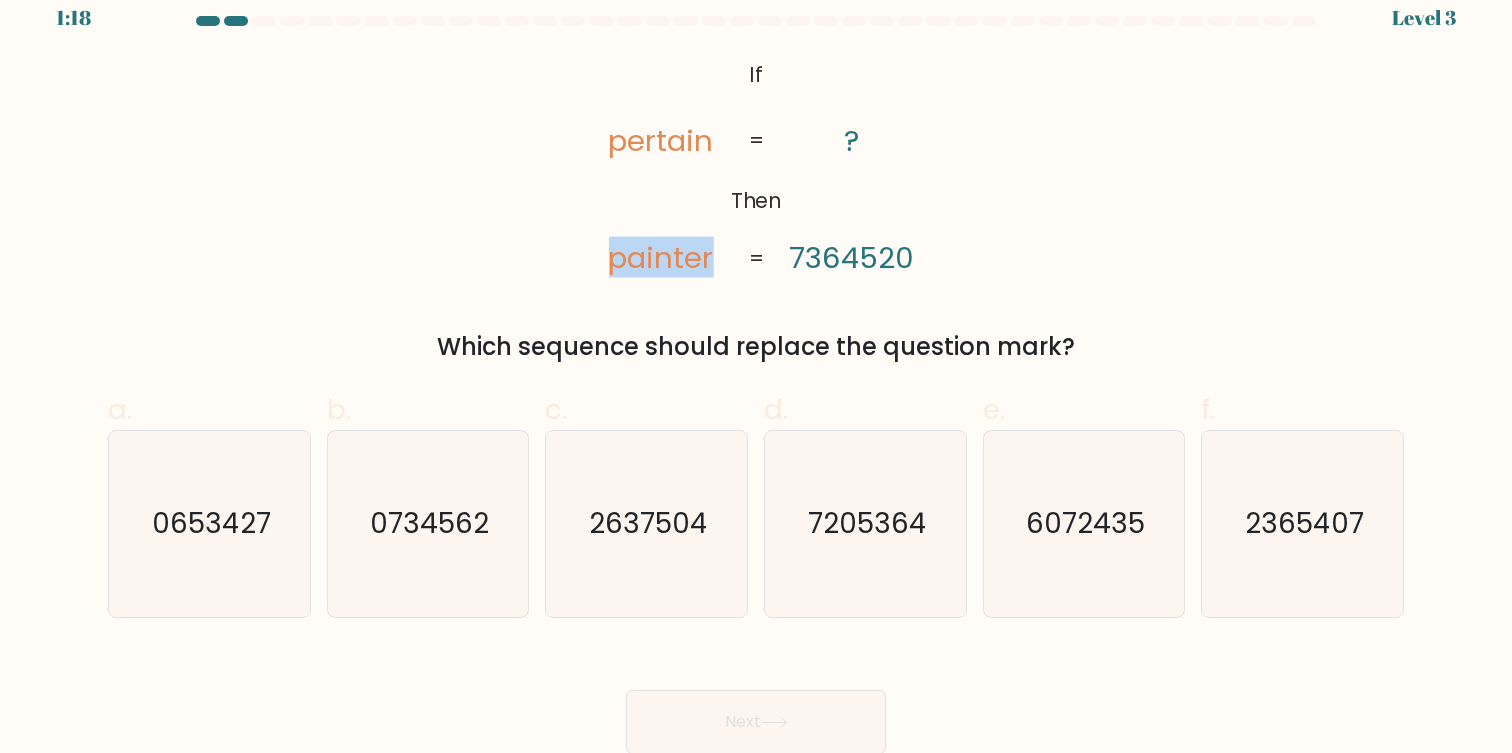 click on "7364520" 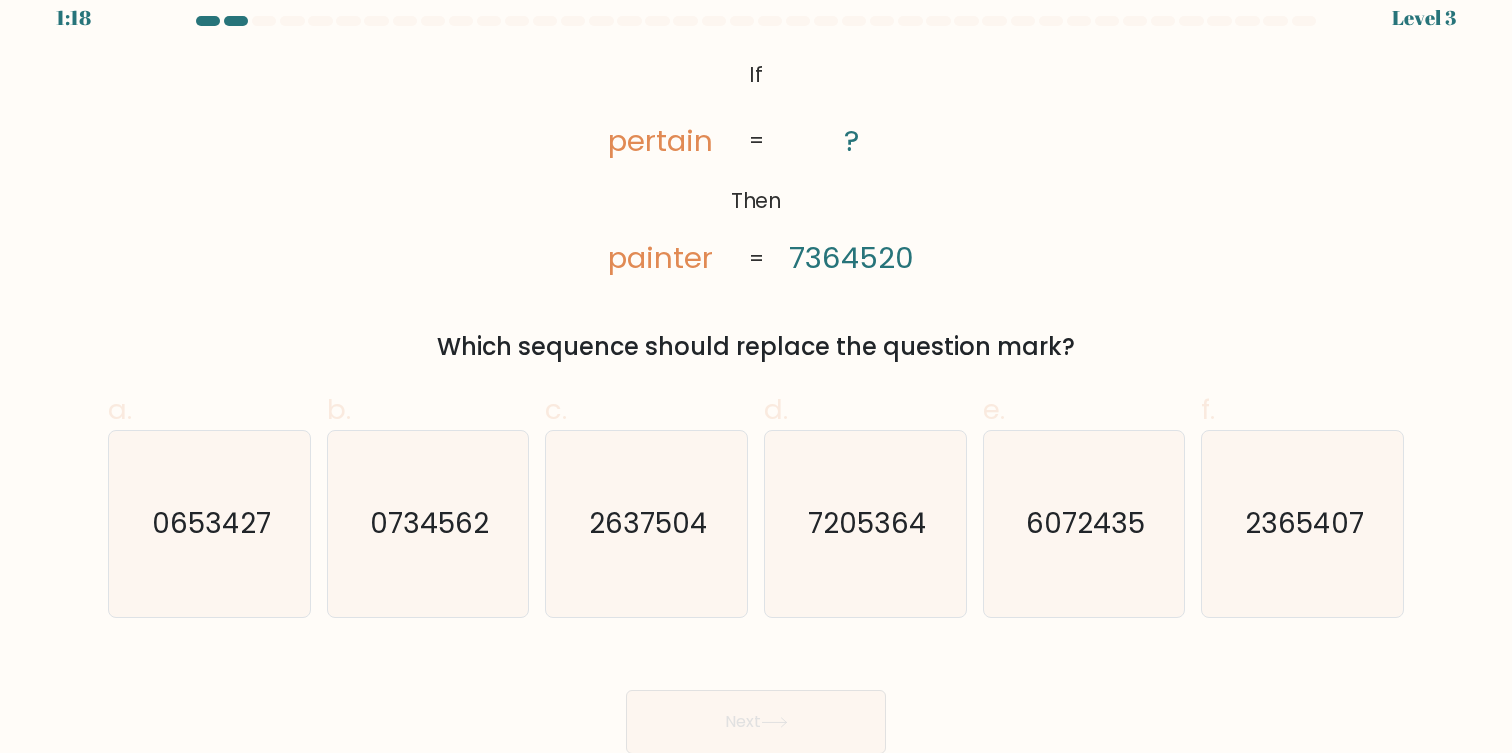 click on "7364520" 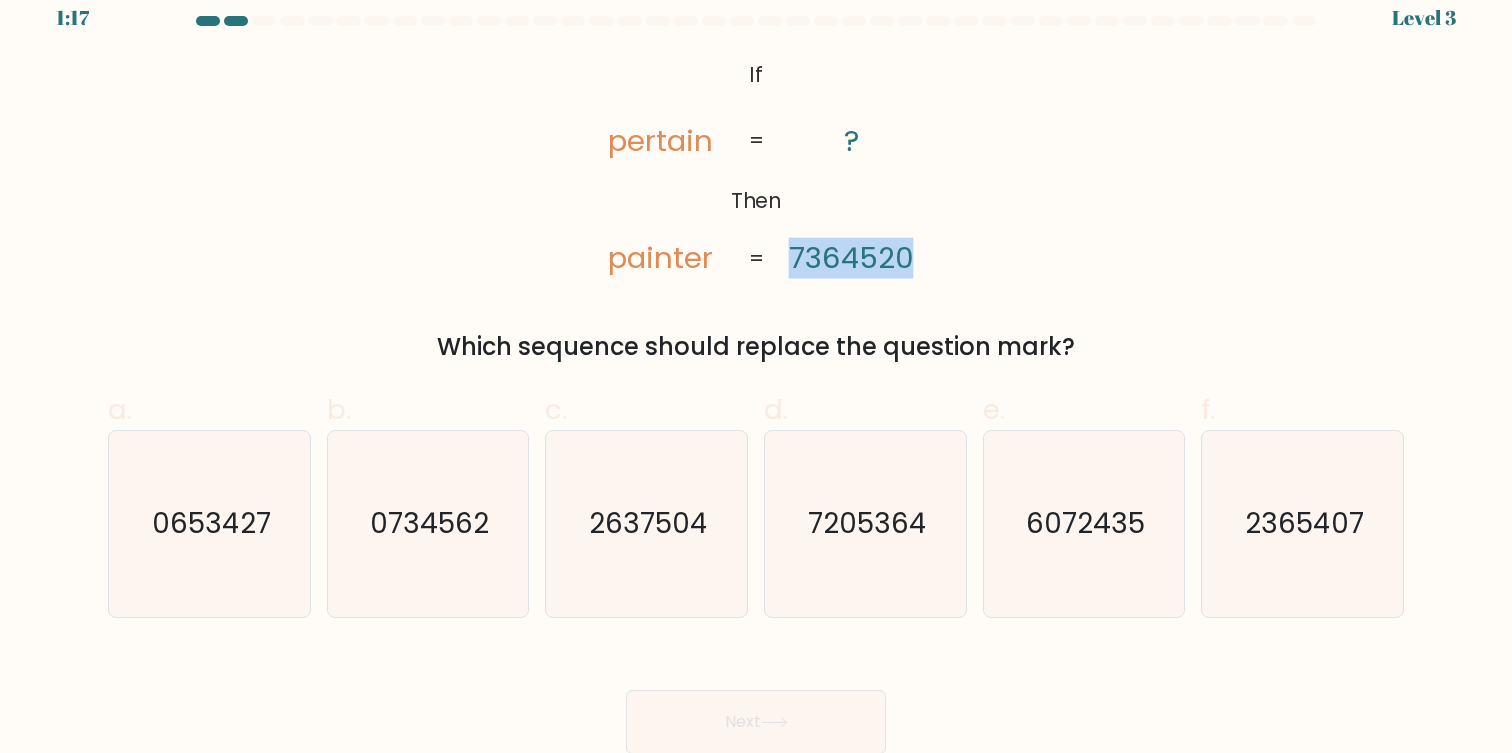 click on "painter" 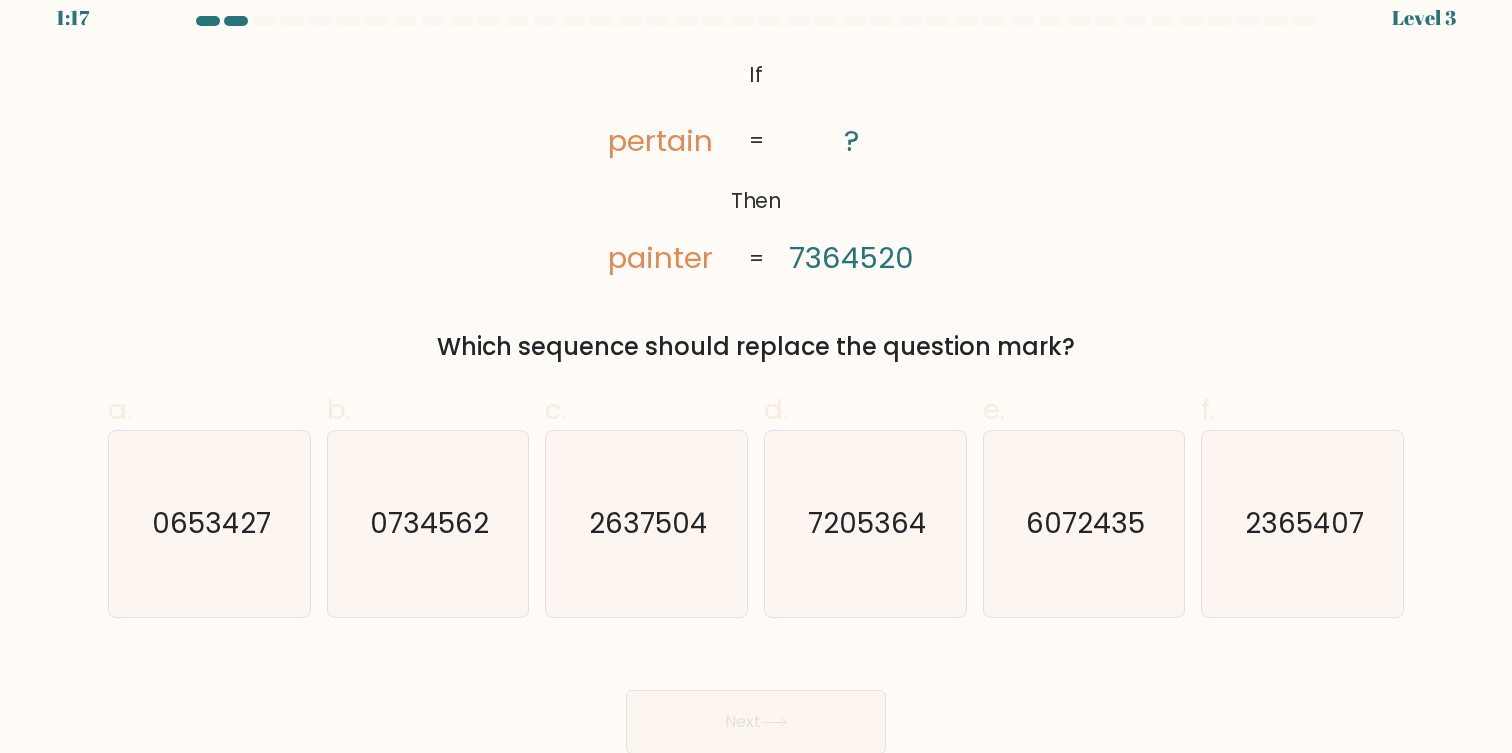 click on "painter" 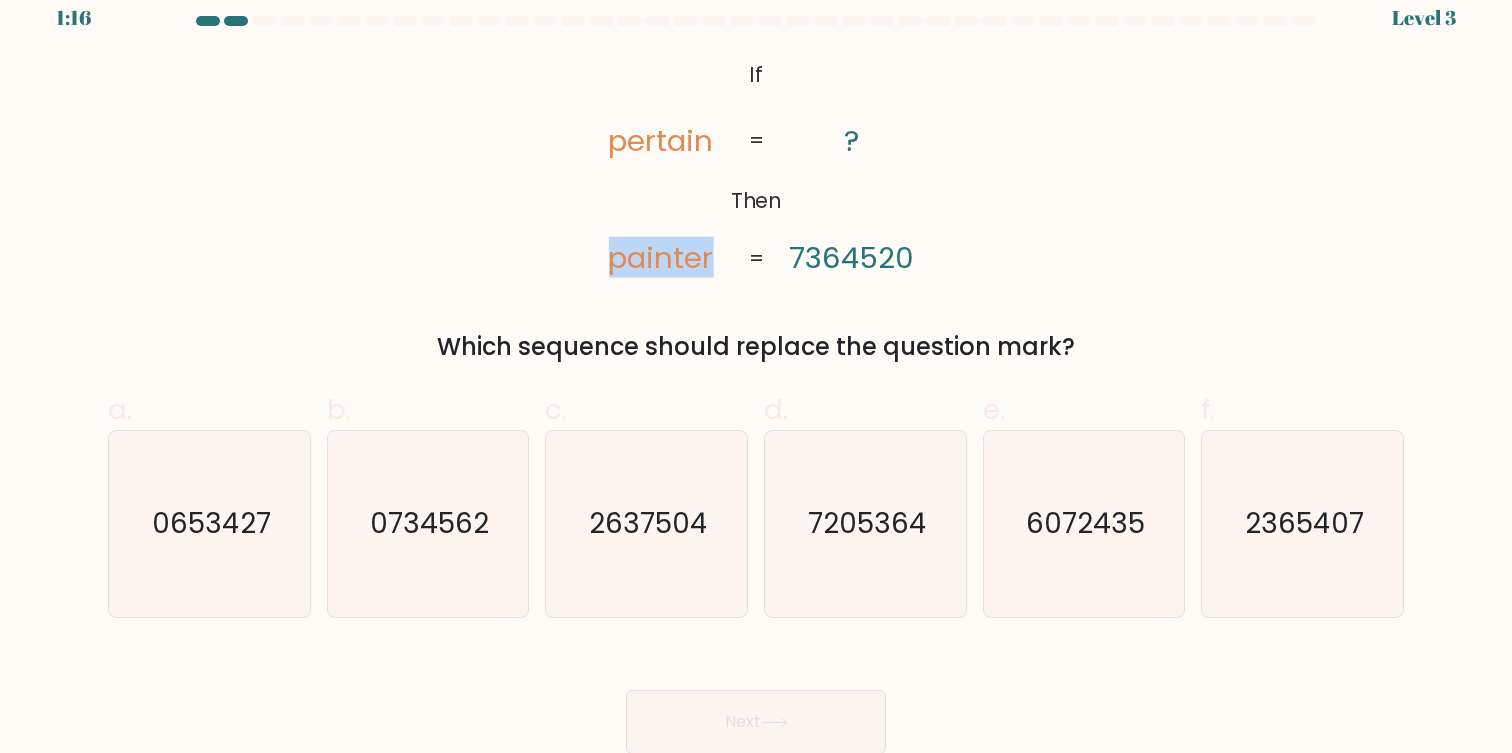 click on "@import url('https://fonts.googleapis.com/css?family=Abril+Fatface:400,100,100italic,300,300italic,400italic,500,500italic,700,700italic,900,900italic');           If       Then       pertain       painter       ?       7364520       =       =
Which sequence should replace the question mark?" at bounding box center [756, 210] 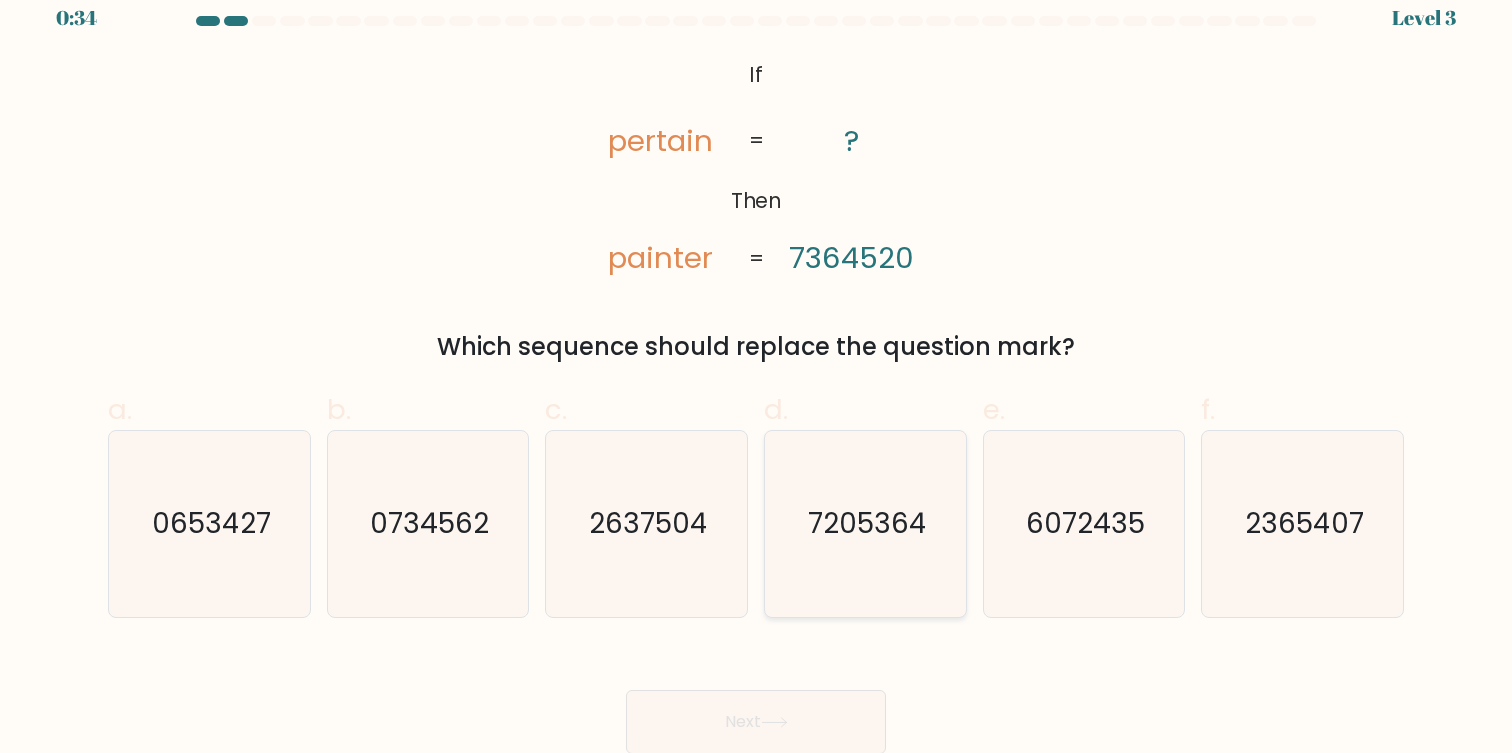 click on "7205364" 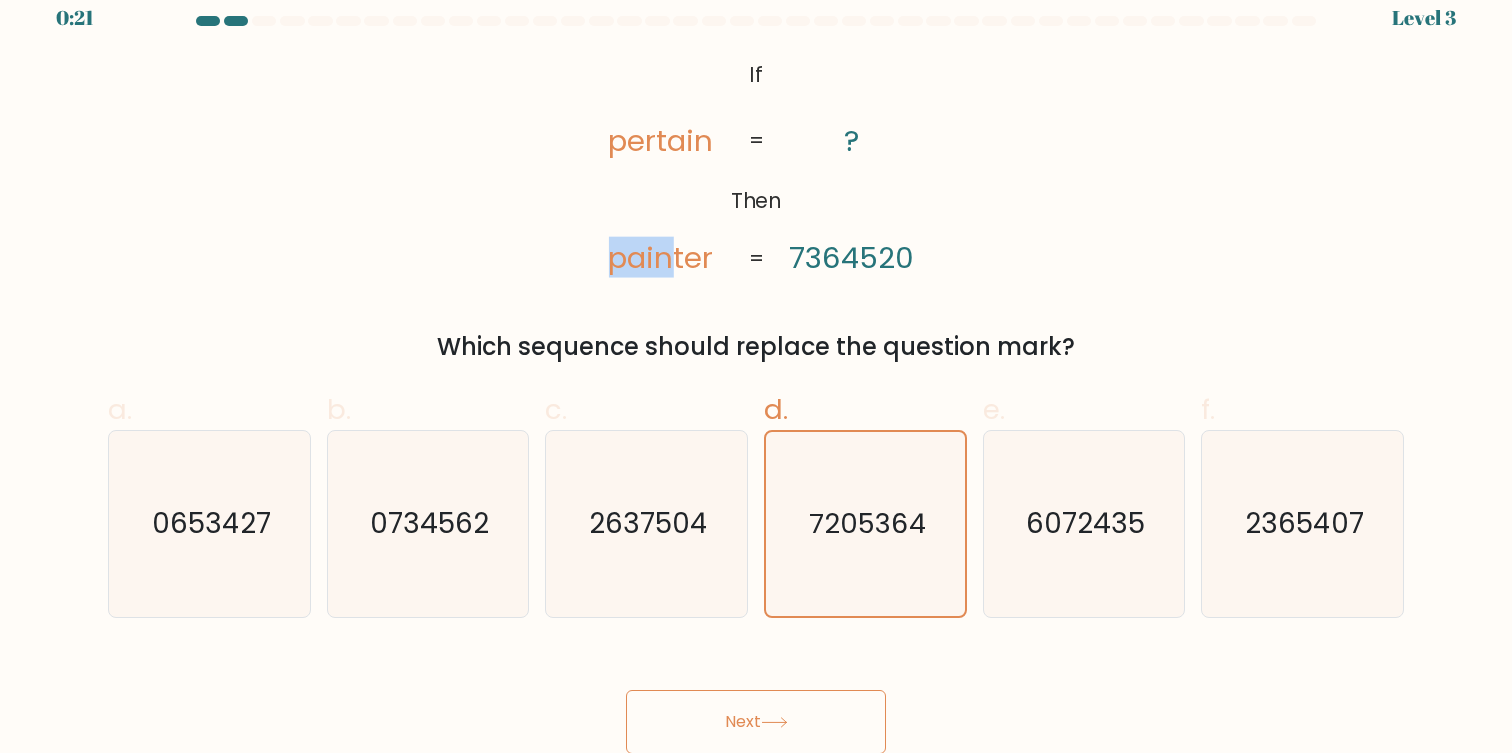 drag, startPoint x: 674, startPoint y: 261, endPoint x: 613, endPoint y: 256, distance: 61.204575 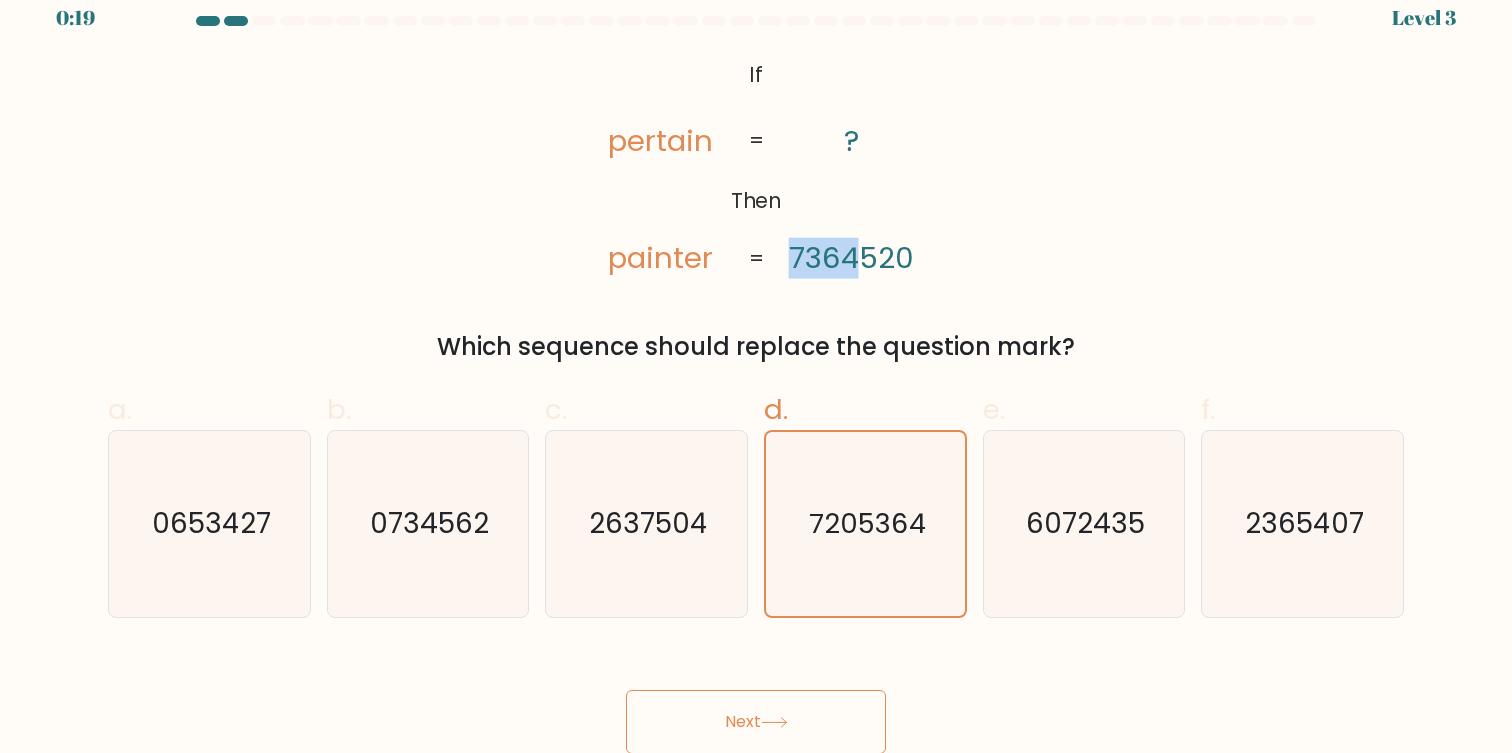 drag, startPoint x: 860, startPoint y: 253, endPoint x: 792, endPoint y: 247, distance: 68.26419 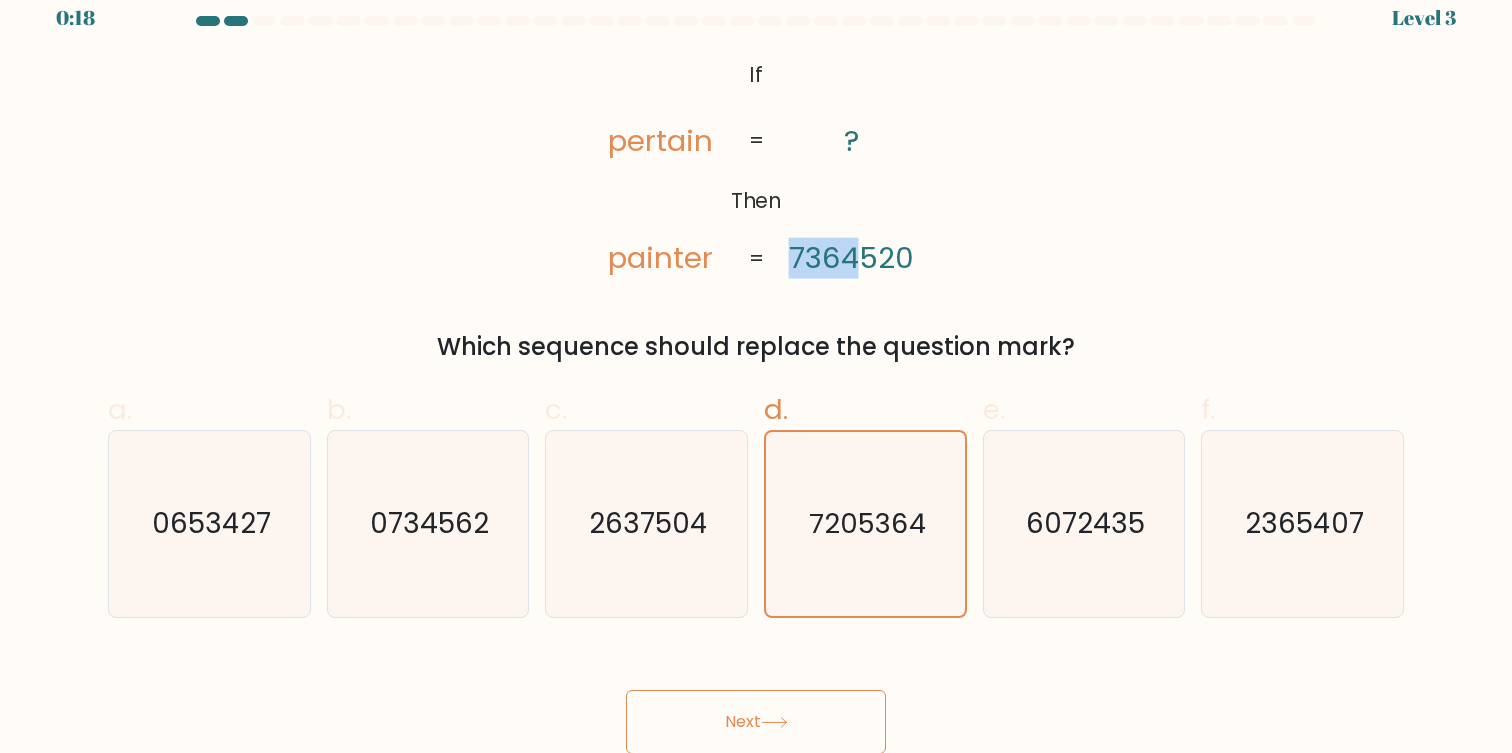 click on "Next" at bounding box center [756, 722] 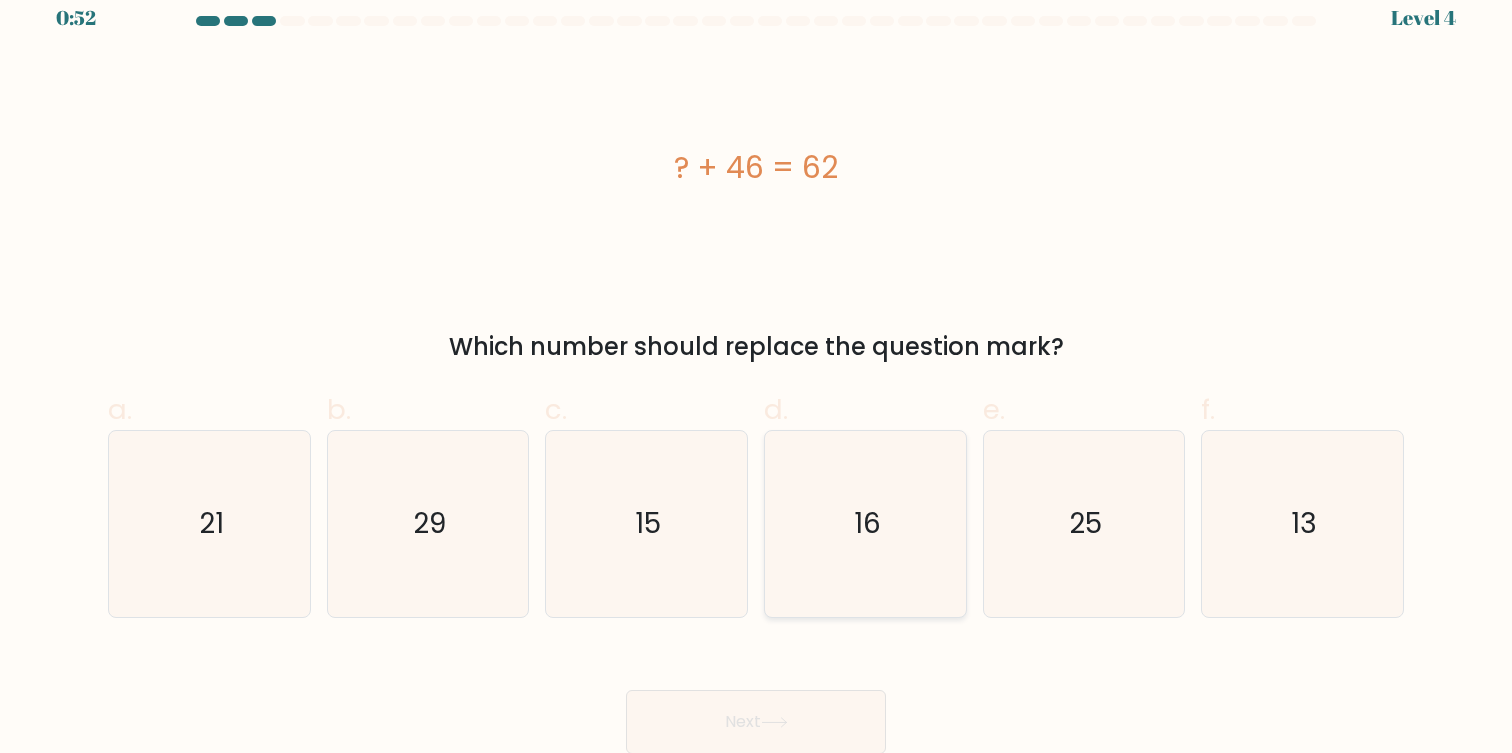 click on "16" 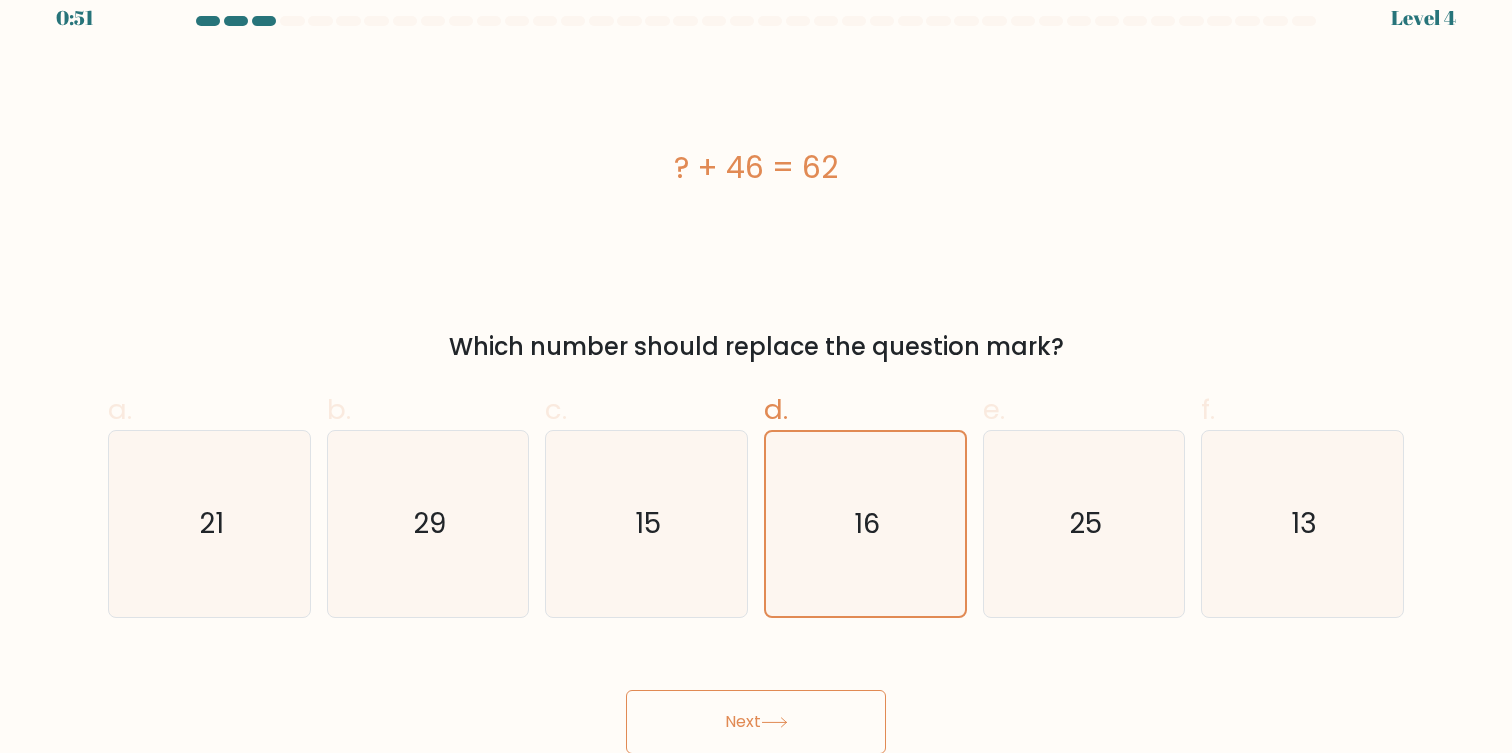 click on "Next" at bounding box center [756, 722] 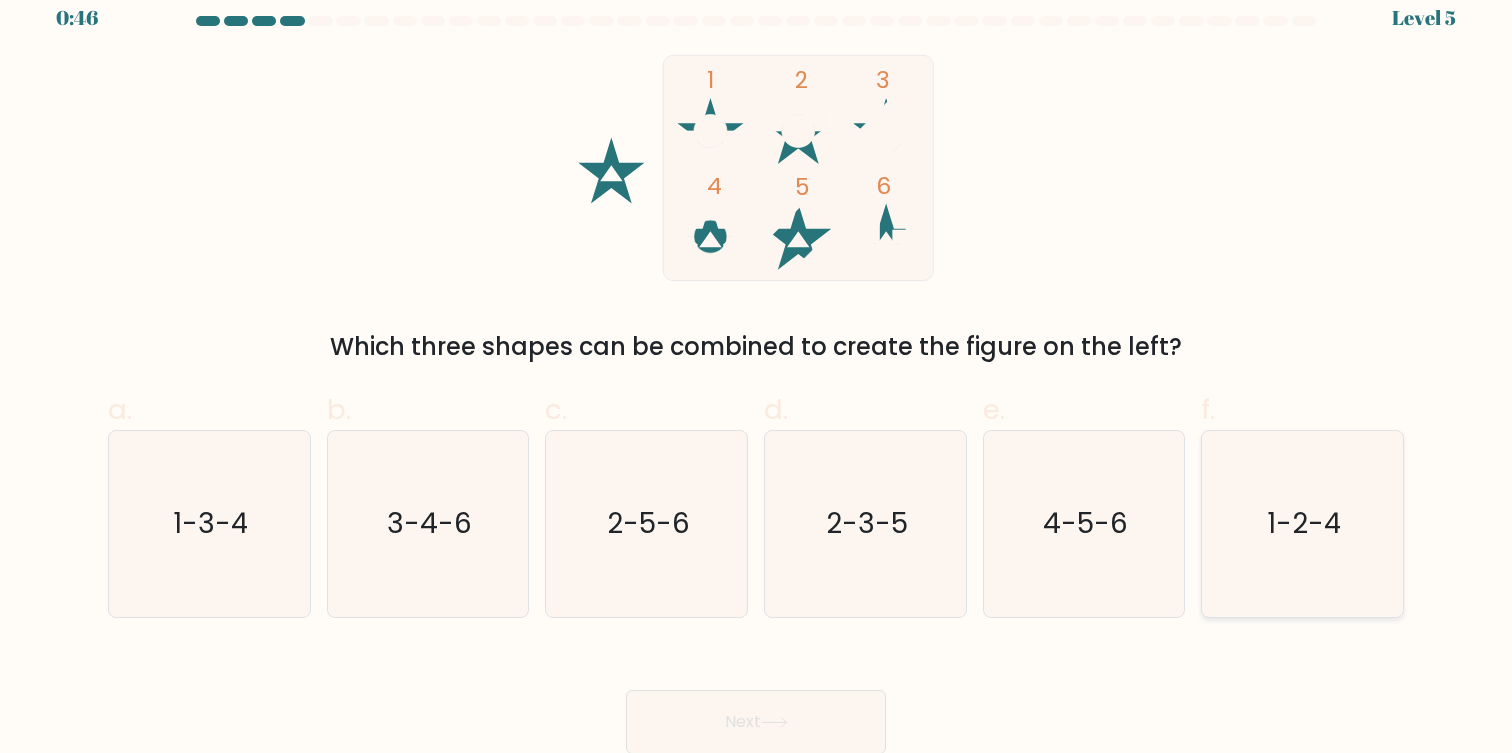 click on "1-2-4" 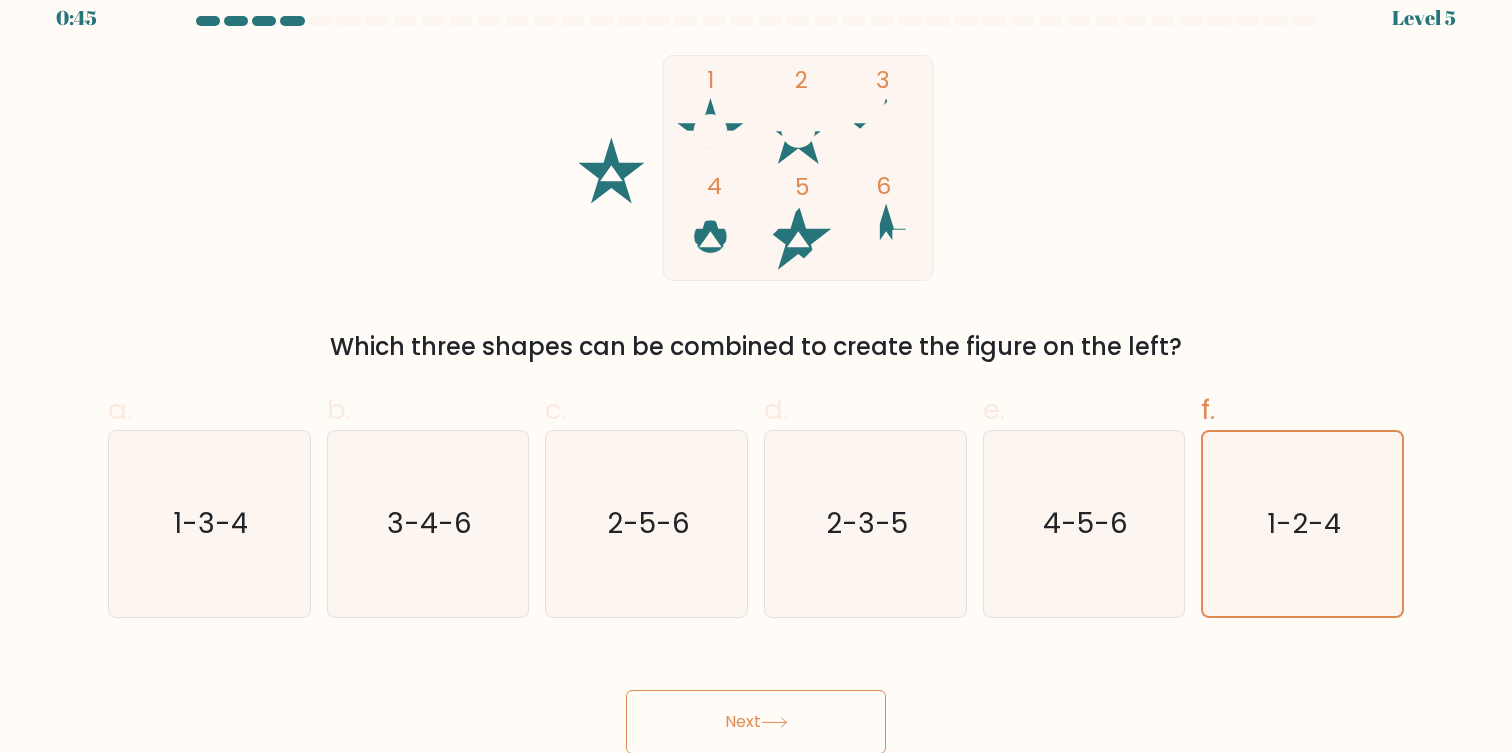 click on "Next" at bounding box center [756, 722] 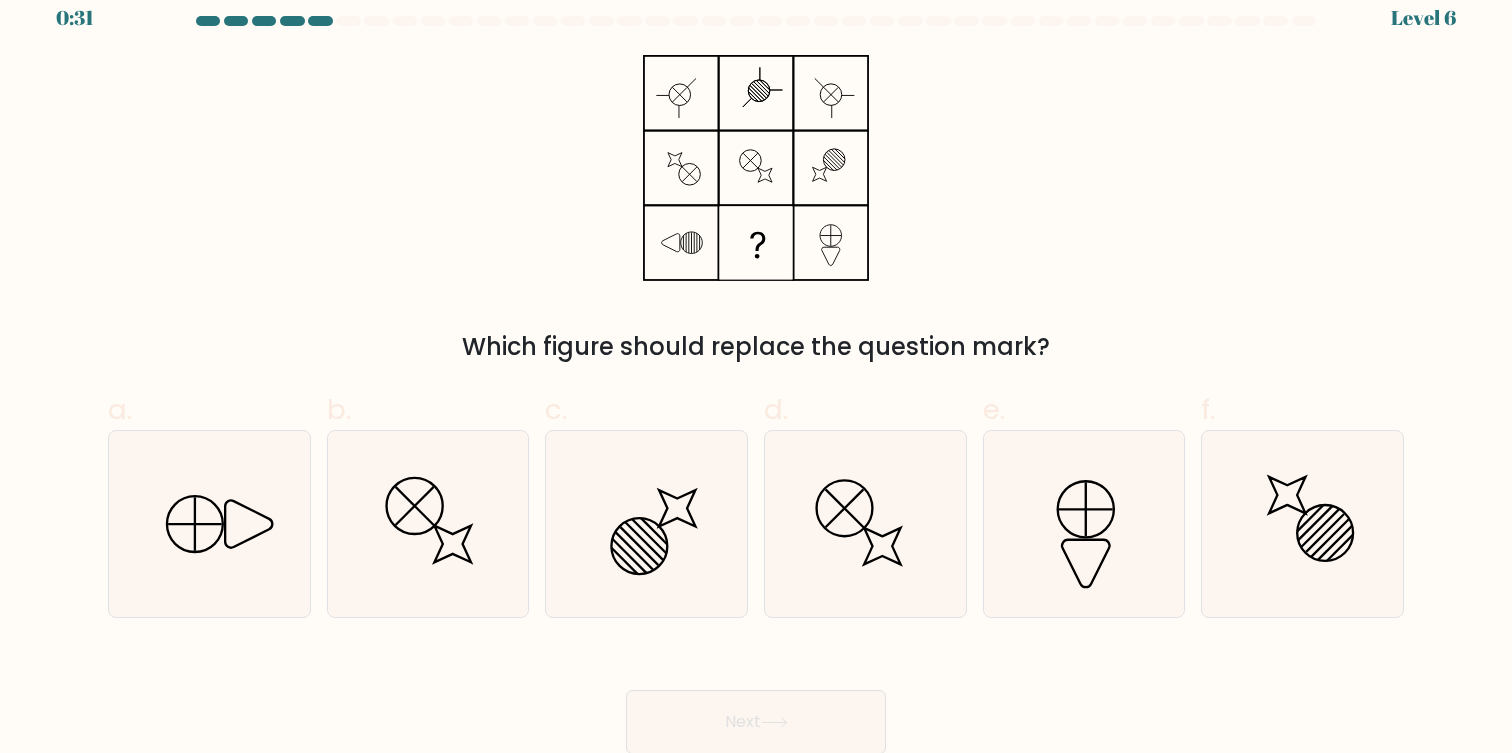 click on "Which figure should replace the question mark?" at bounding box center (756, 210) 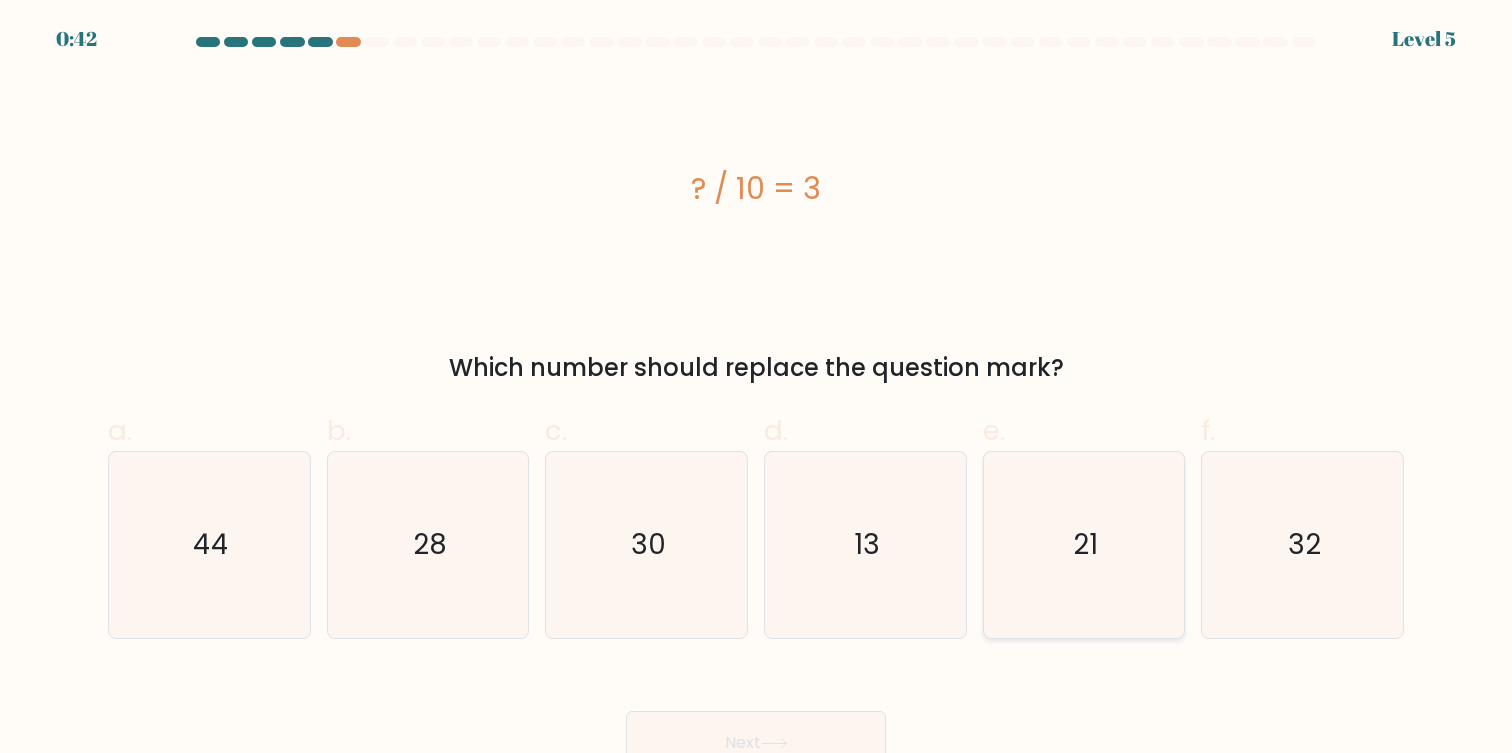 scroll, scrollTop: 21, scrollLeft: 0, axis: vertical 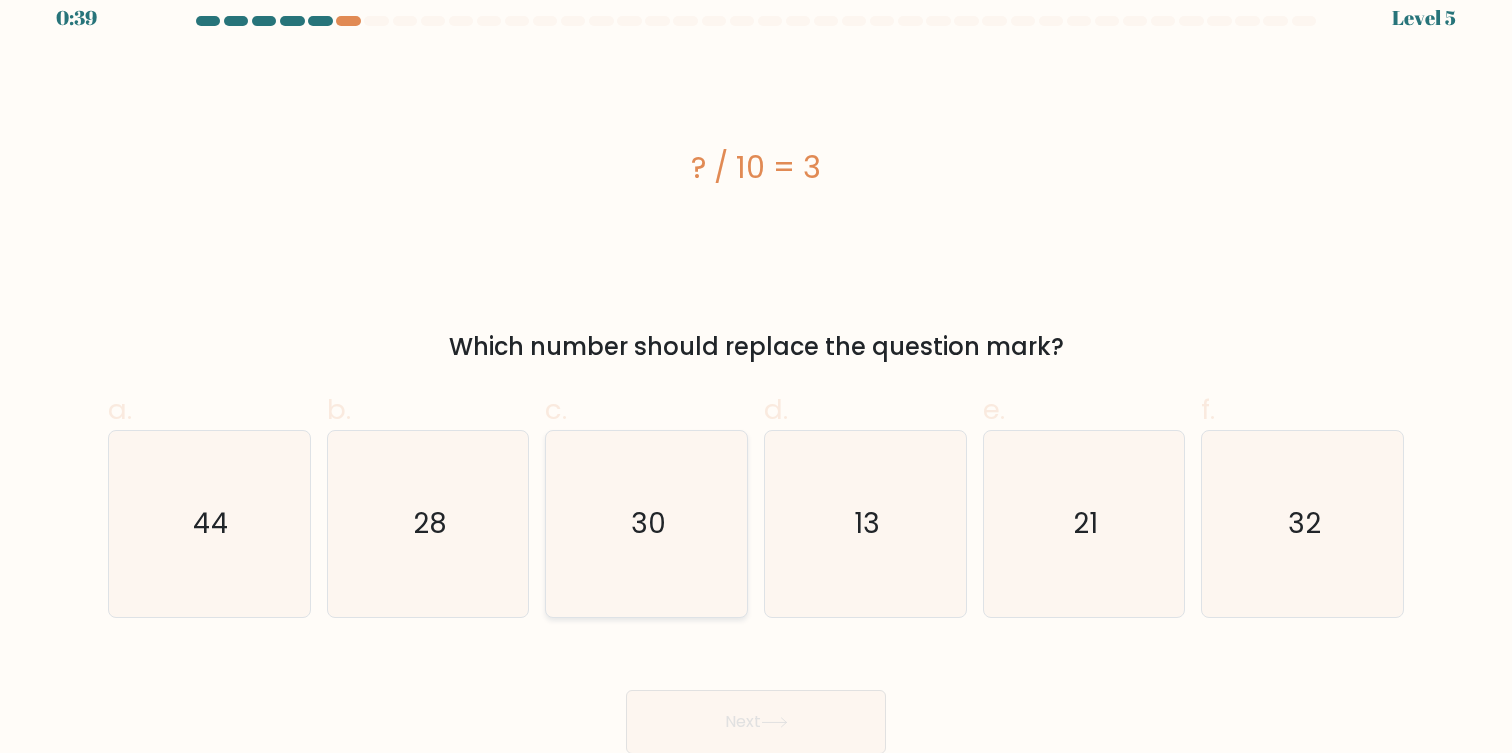 click on "30" 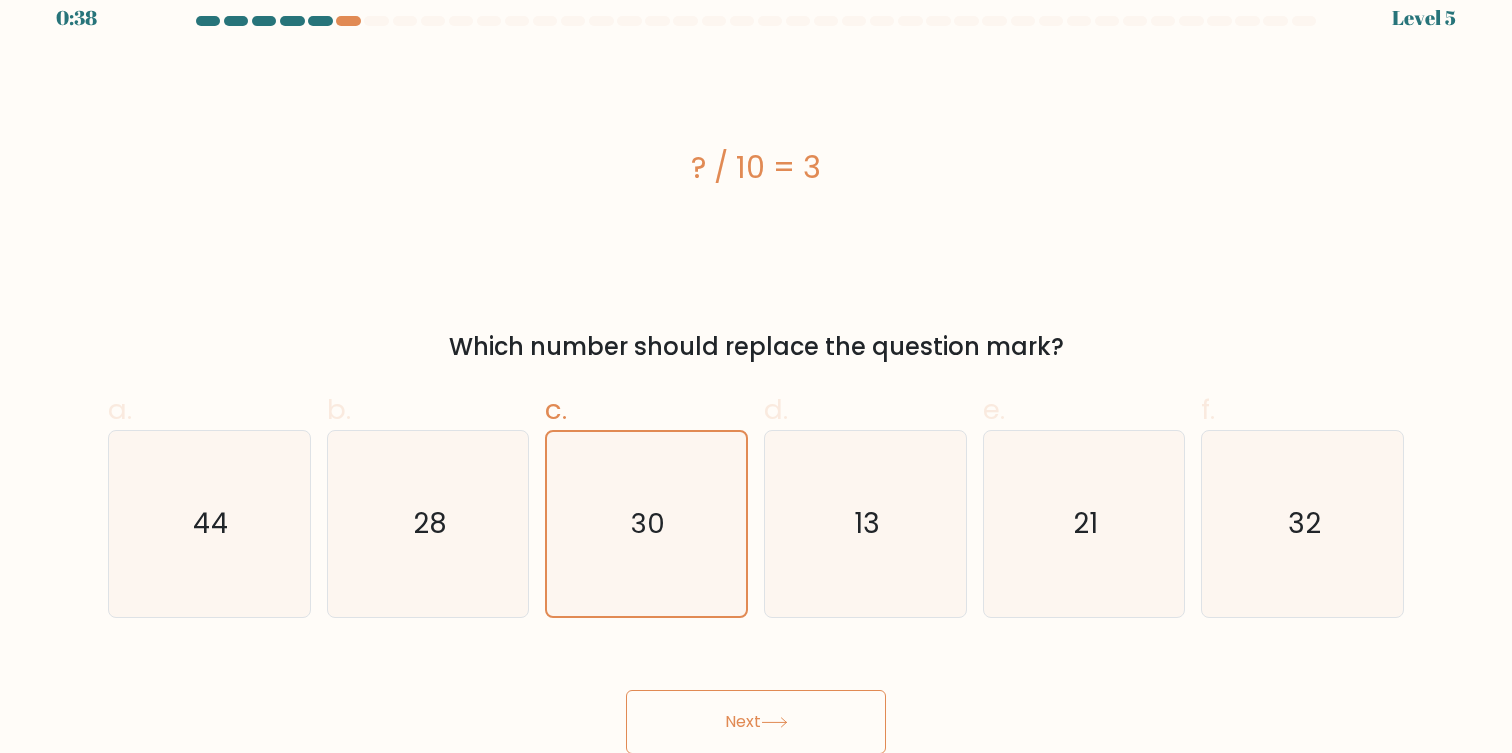 click on "Next" at bounding box center [756, 722] 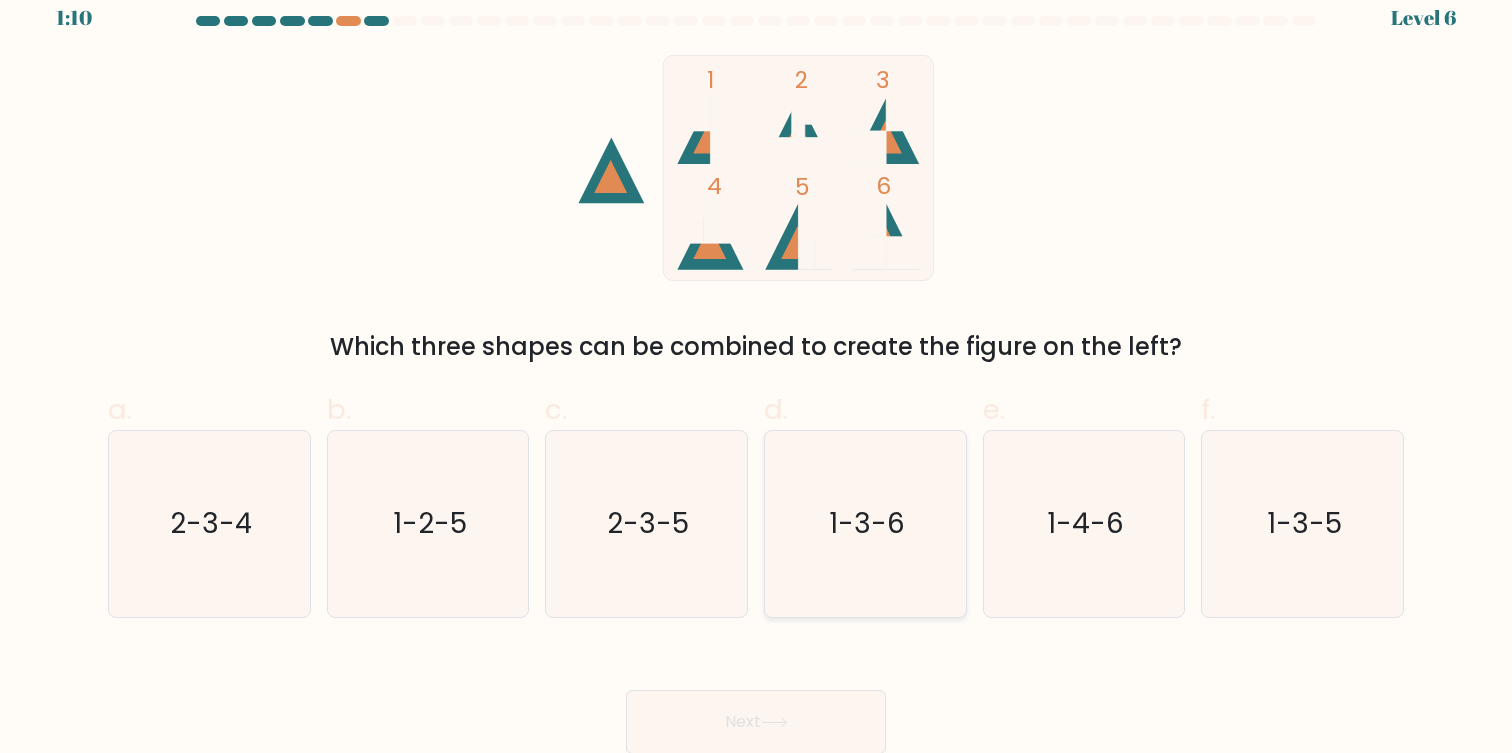 click on "1-3-6" 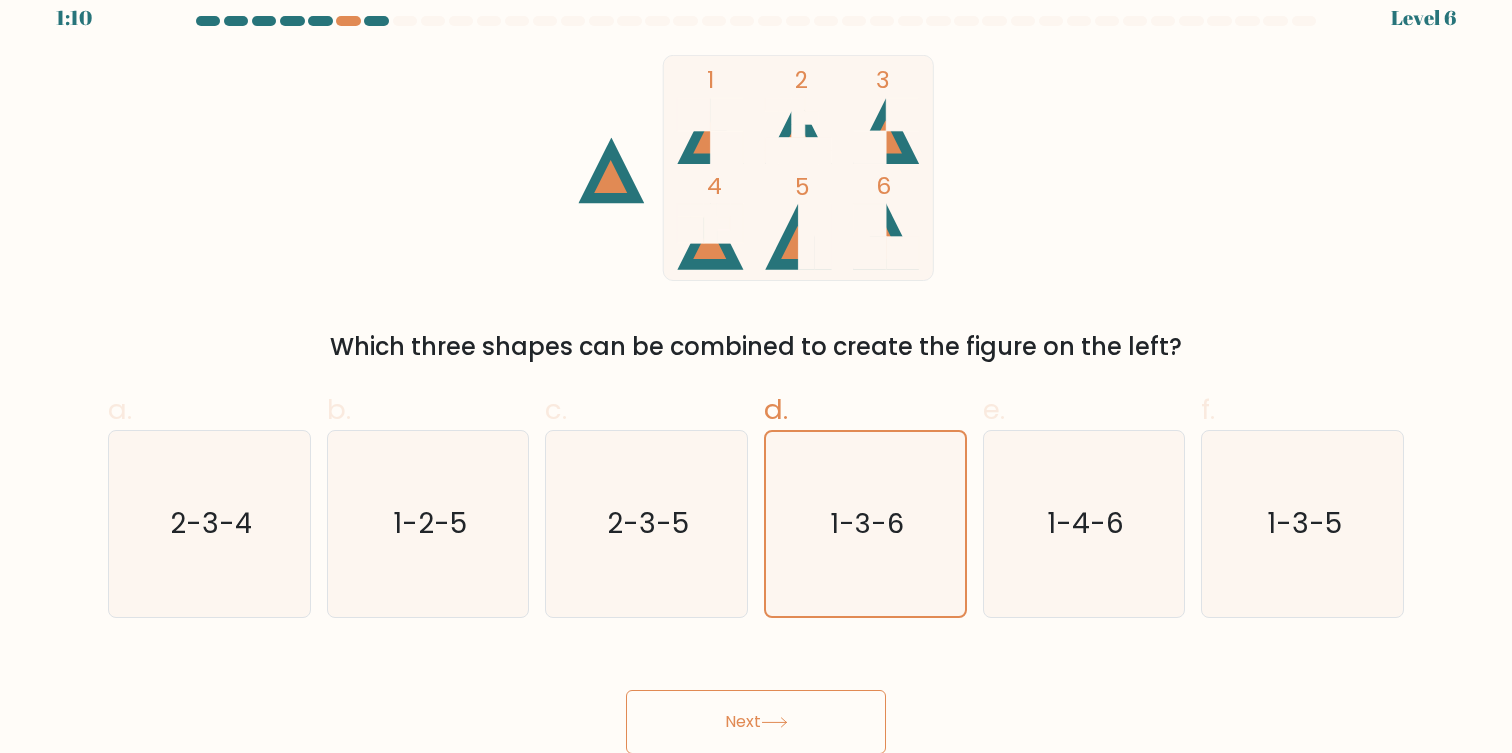 click on "Next" at bounding box center (756, 722) 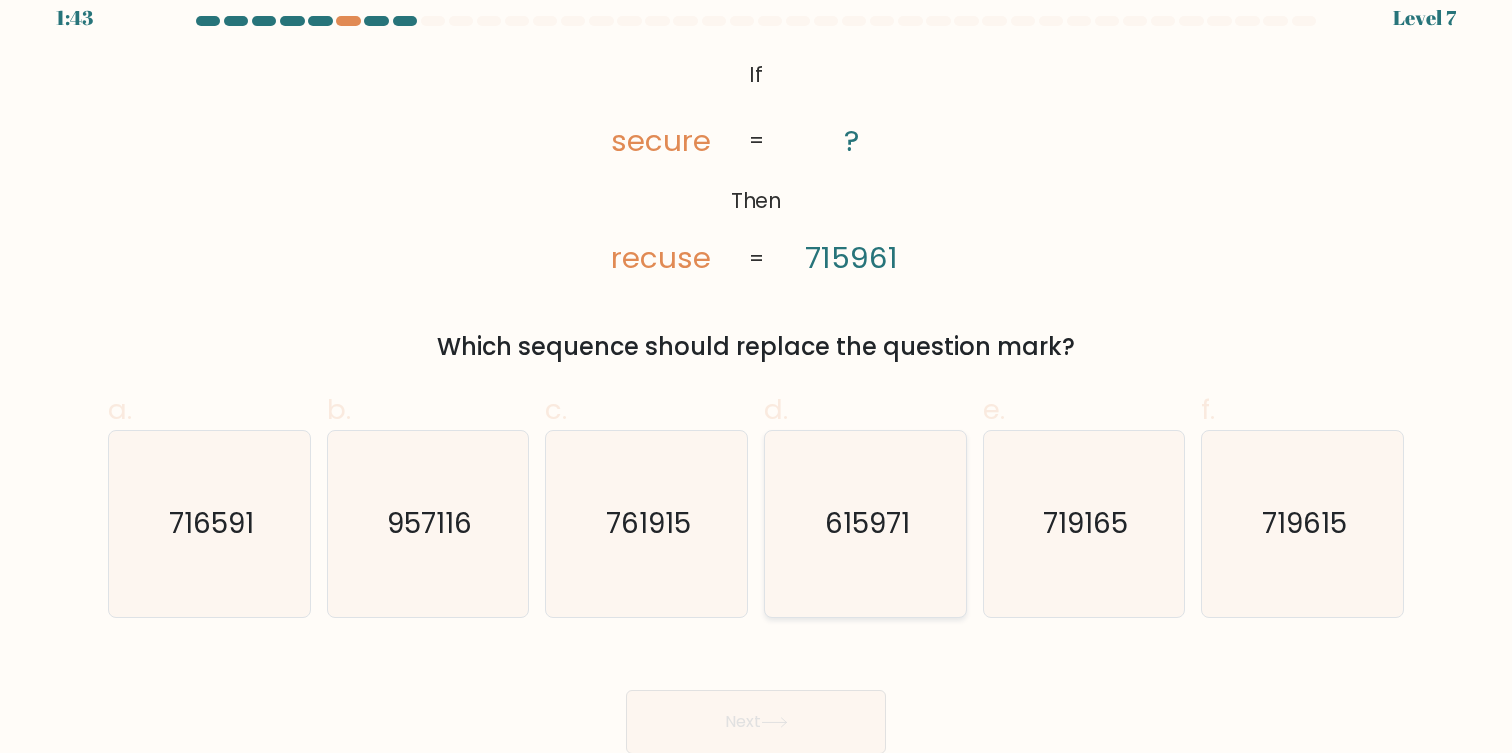 click on "615971" 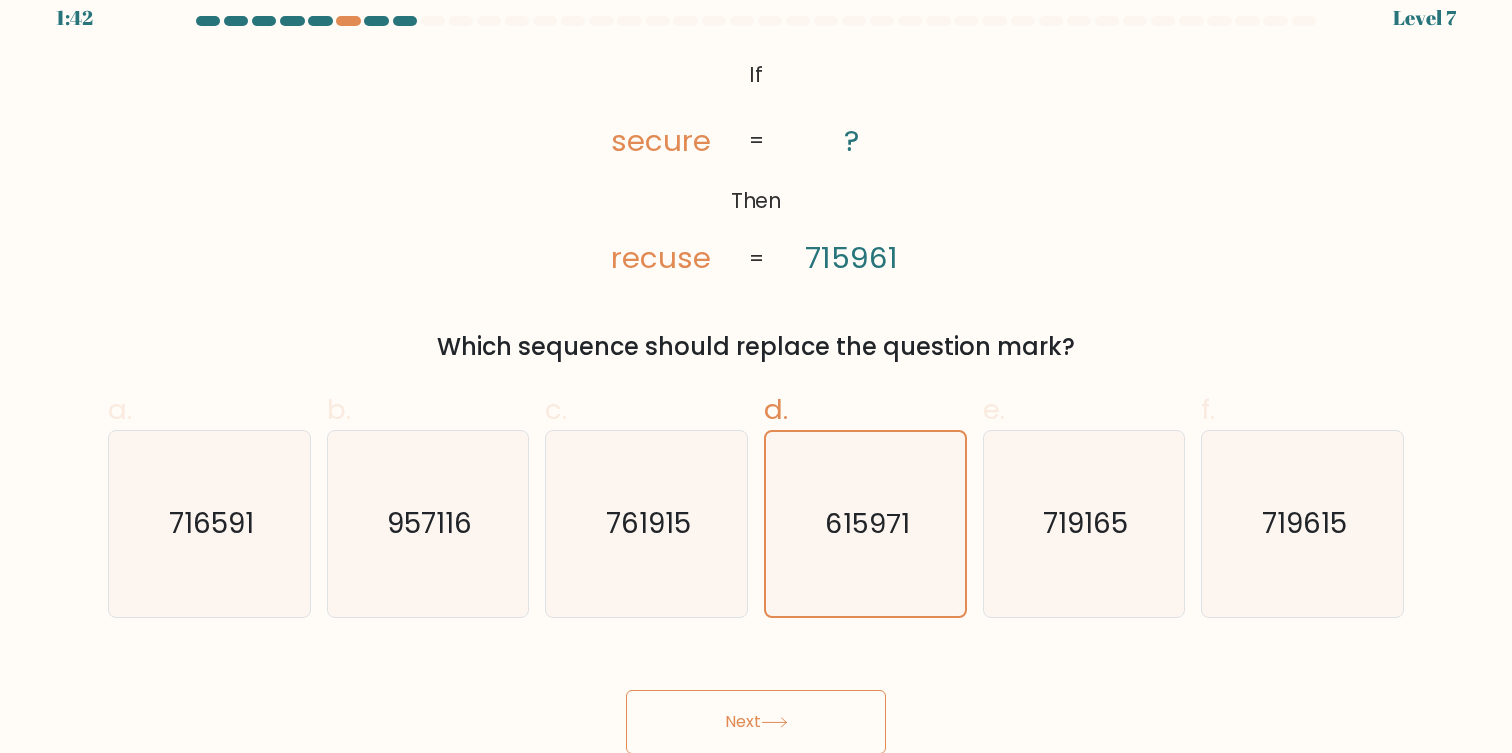 click on "Next" at bounding box center (756, 722) 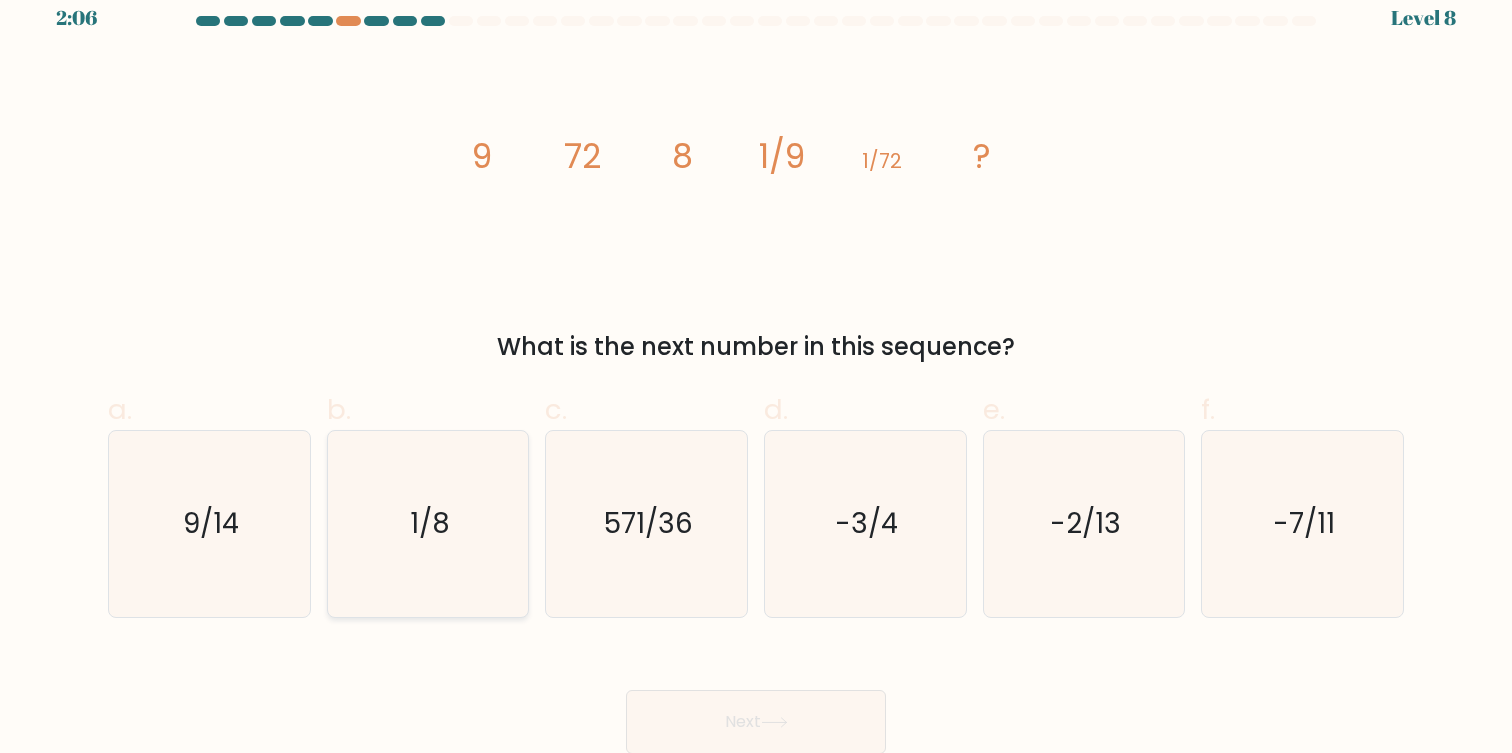click on "1/8" 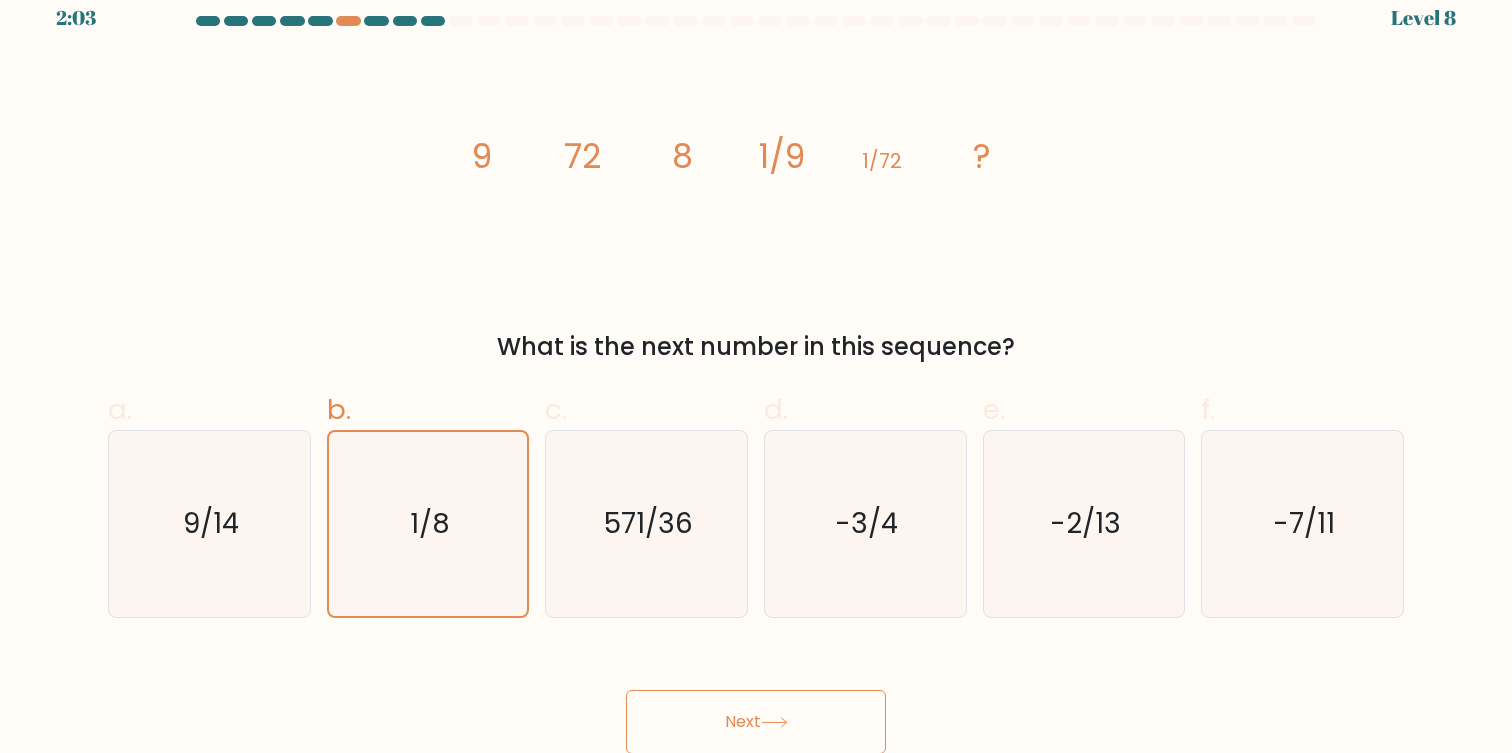 click on "Next" at bounding box center (756, 722) 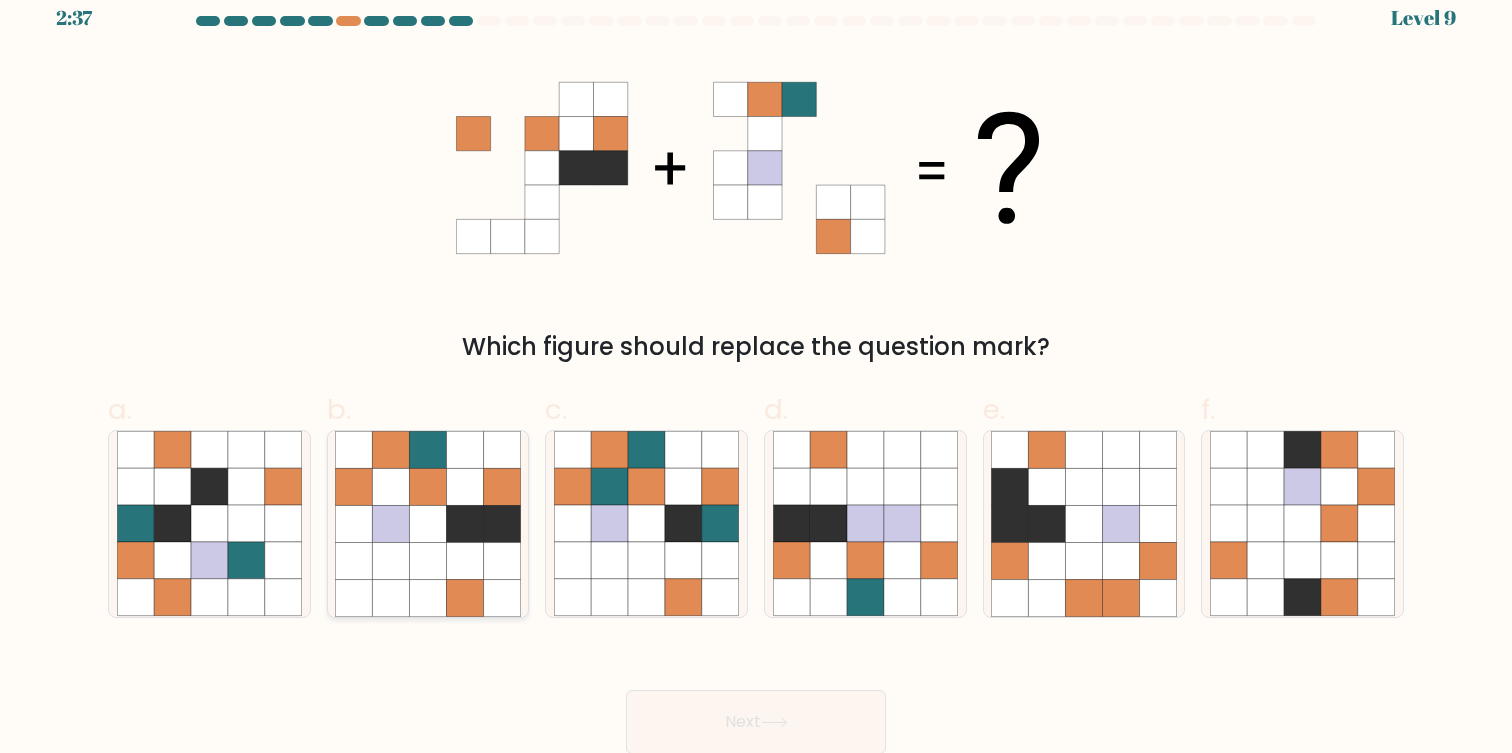 click 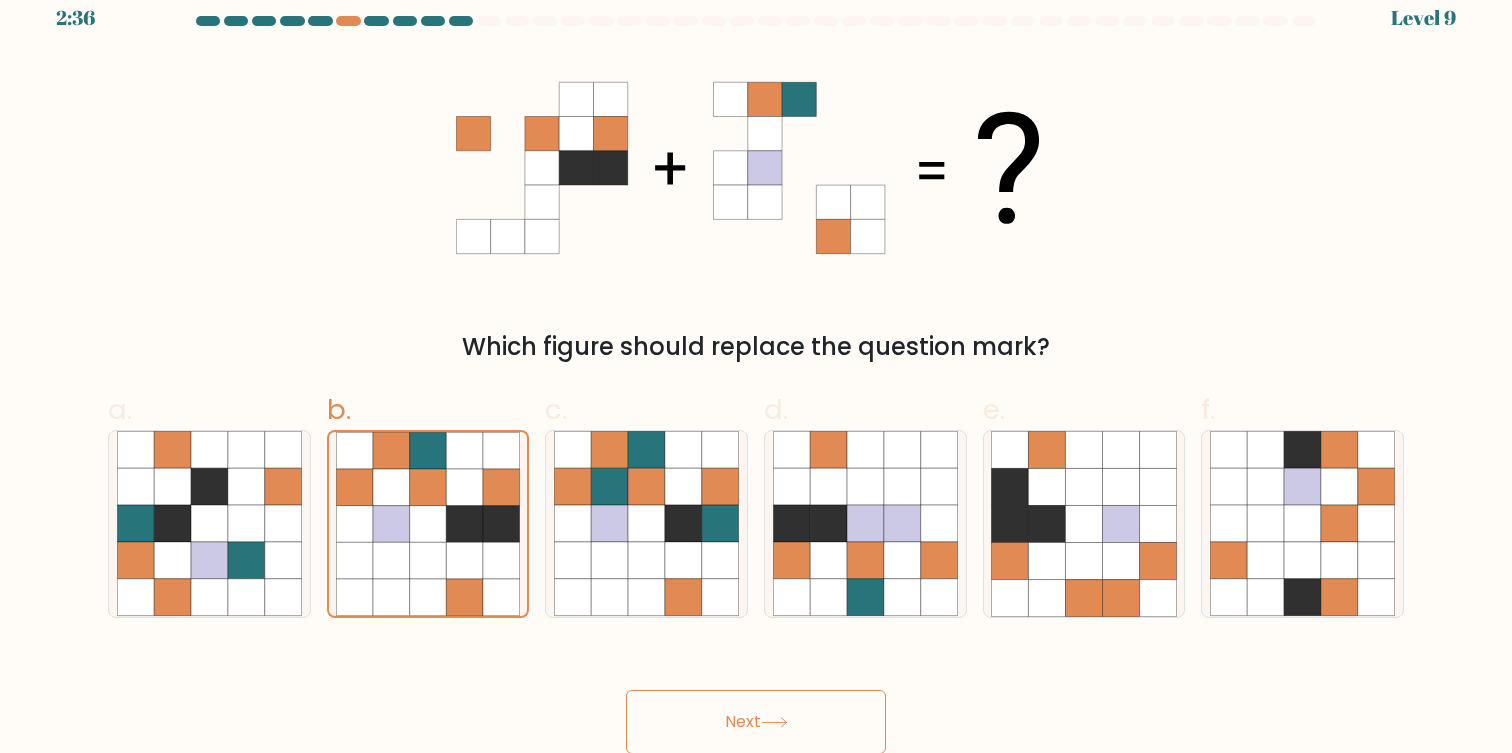 click on "Next" at bounding box center (756, 722) 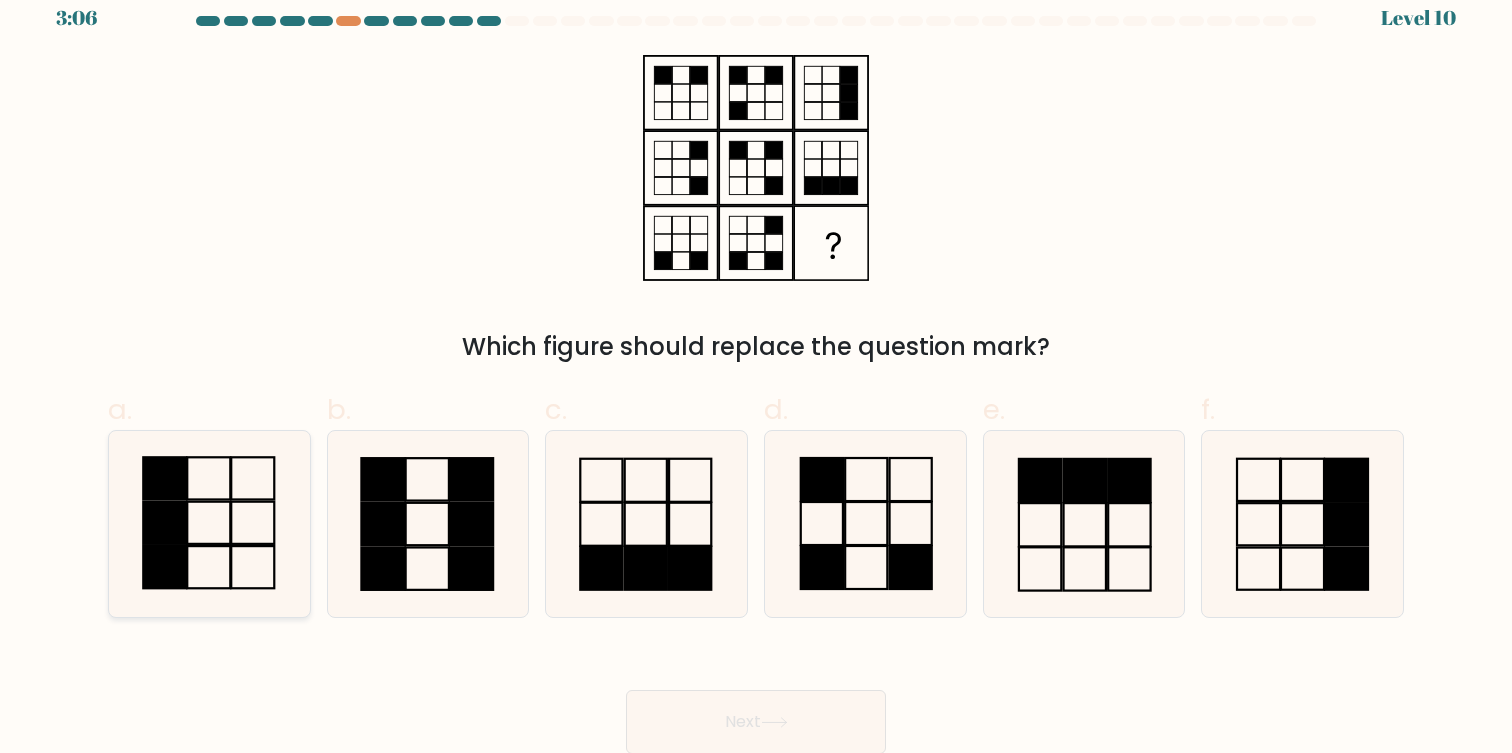 click 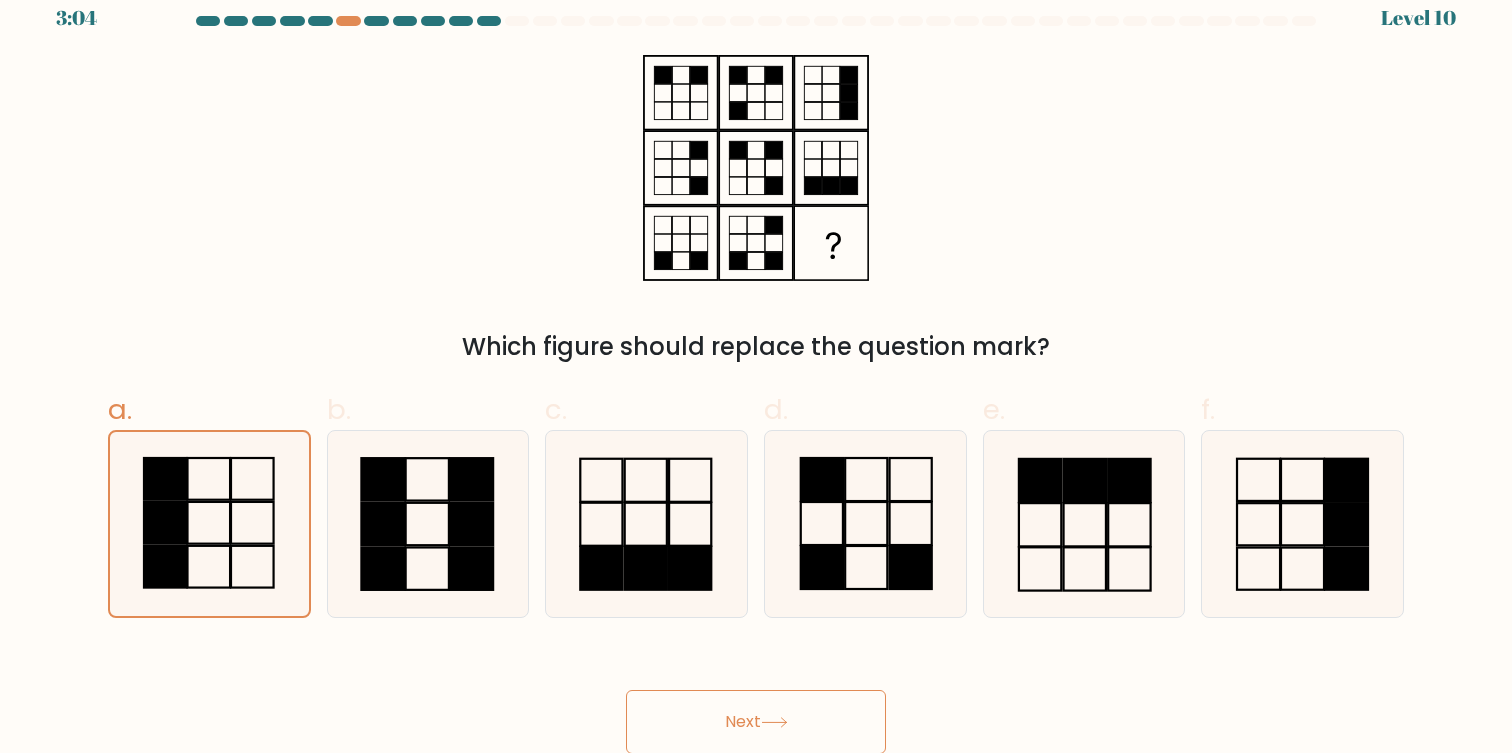 click on "Next" at bounding box center [756, 722] 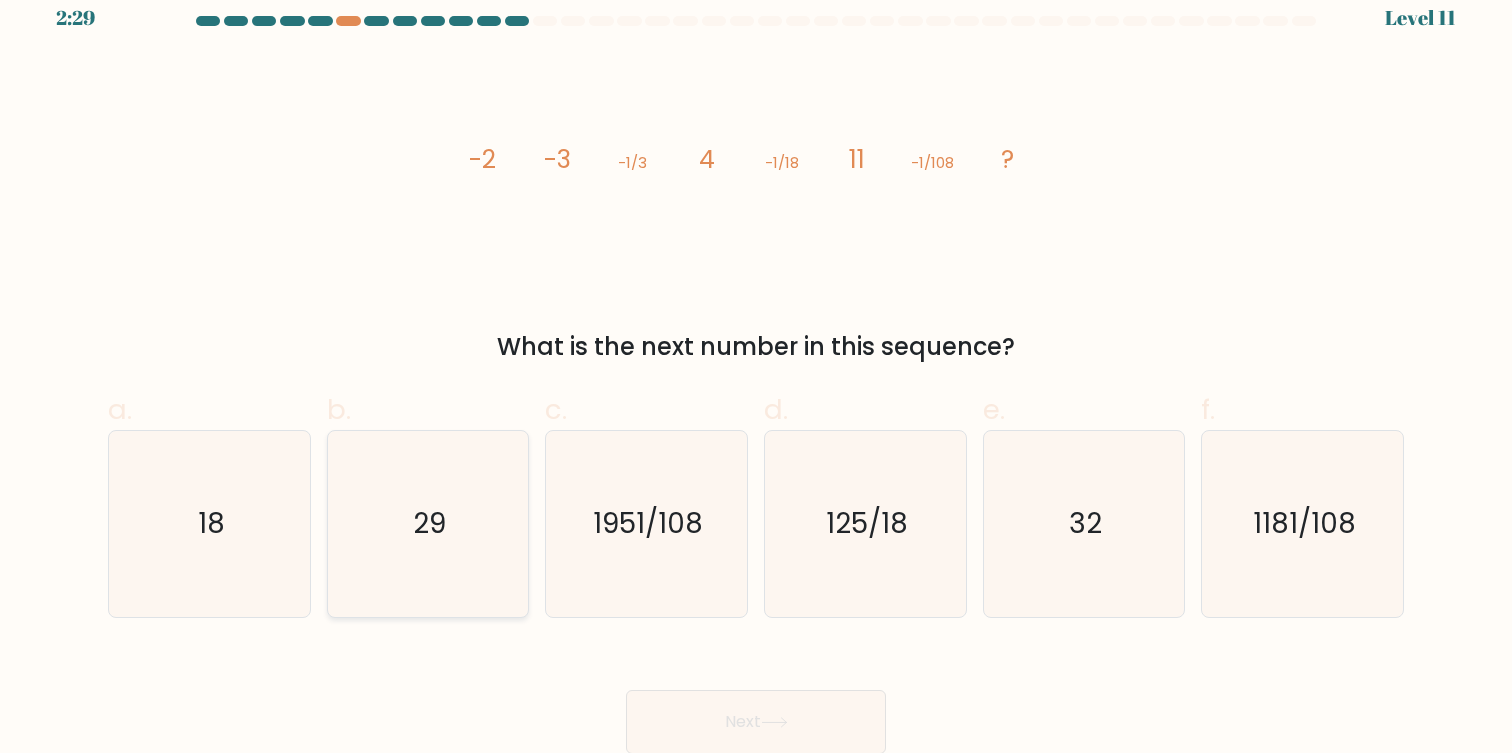 click on "29" 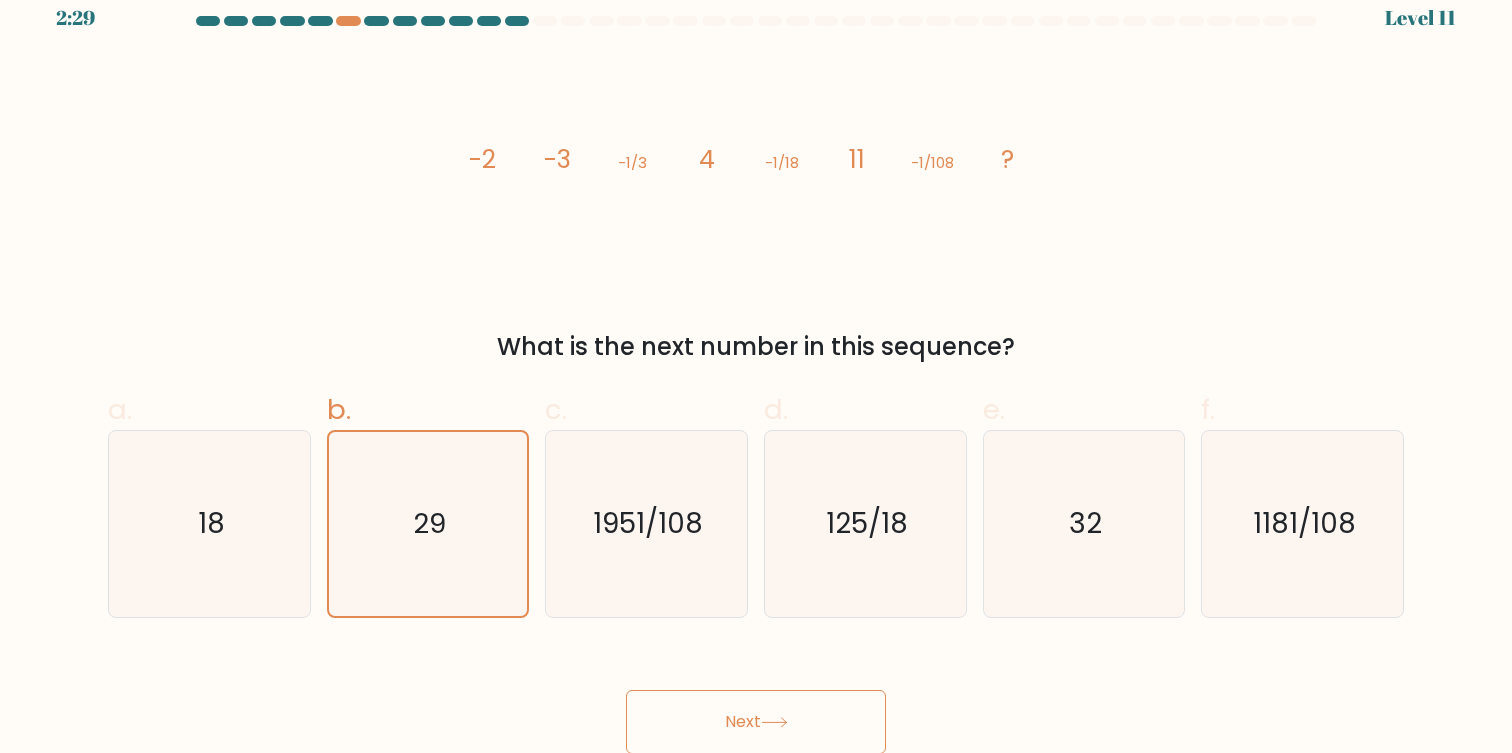 click on "Next" at bounding box center (756, 722) 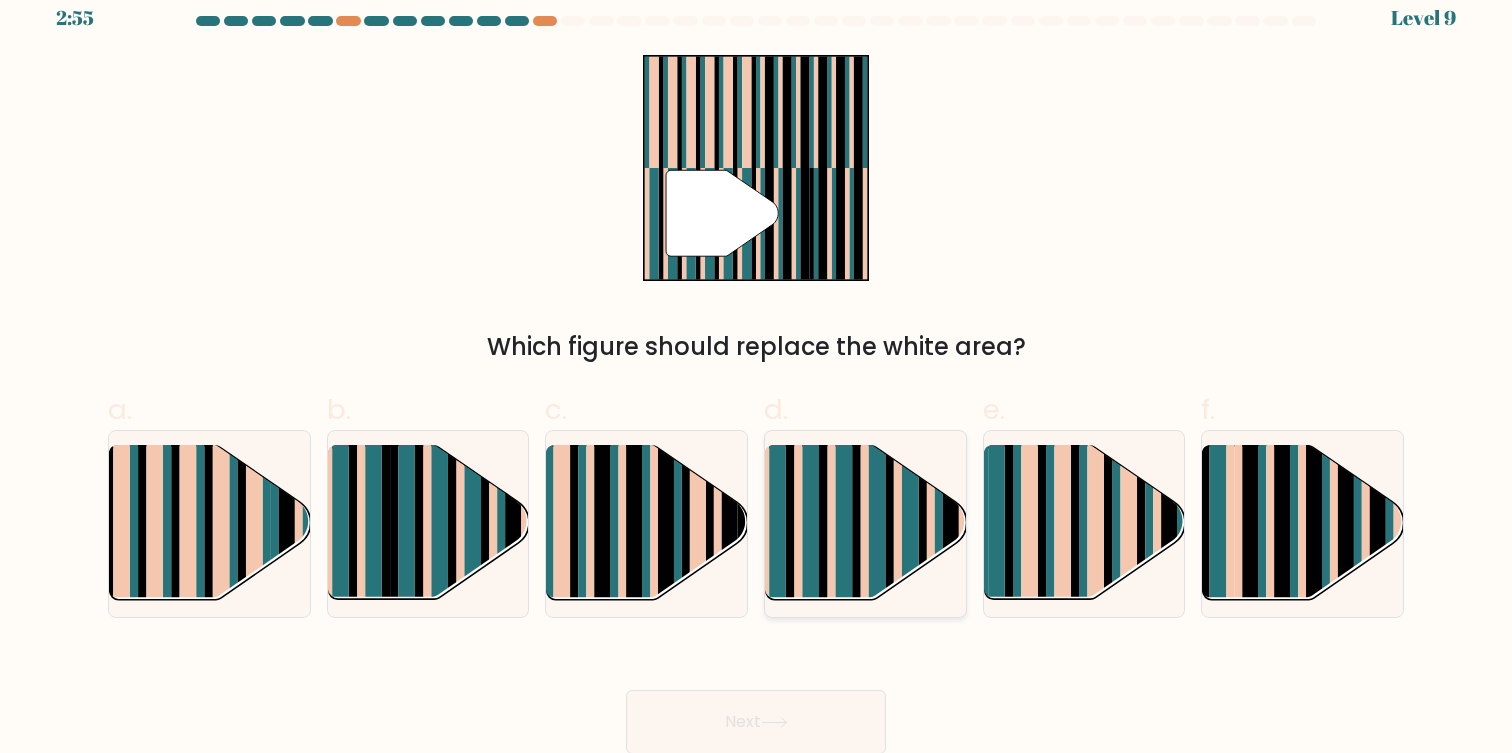 click 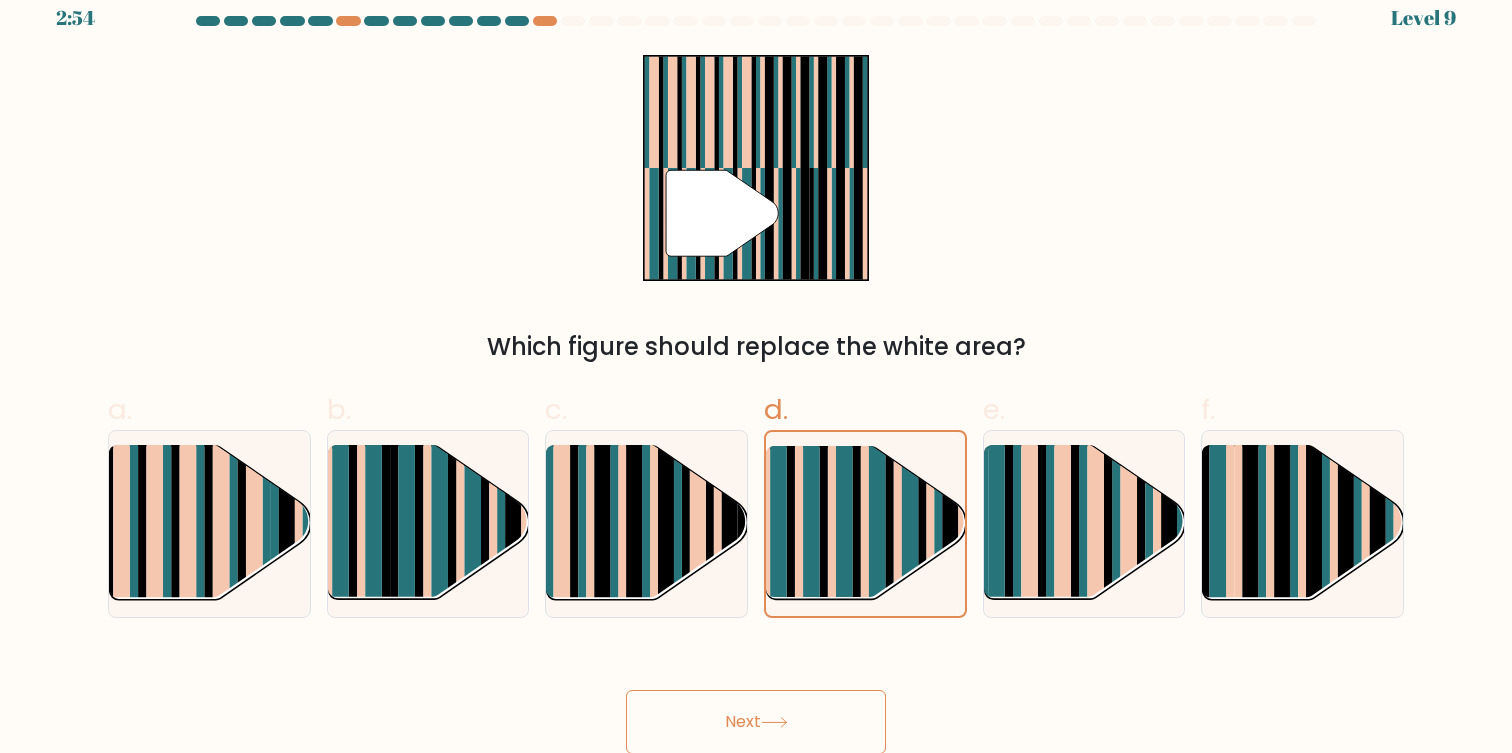 click on "Next" at bounding box center (756, 722) 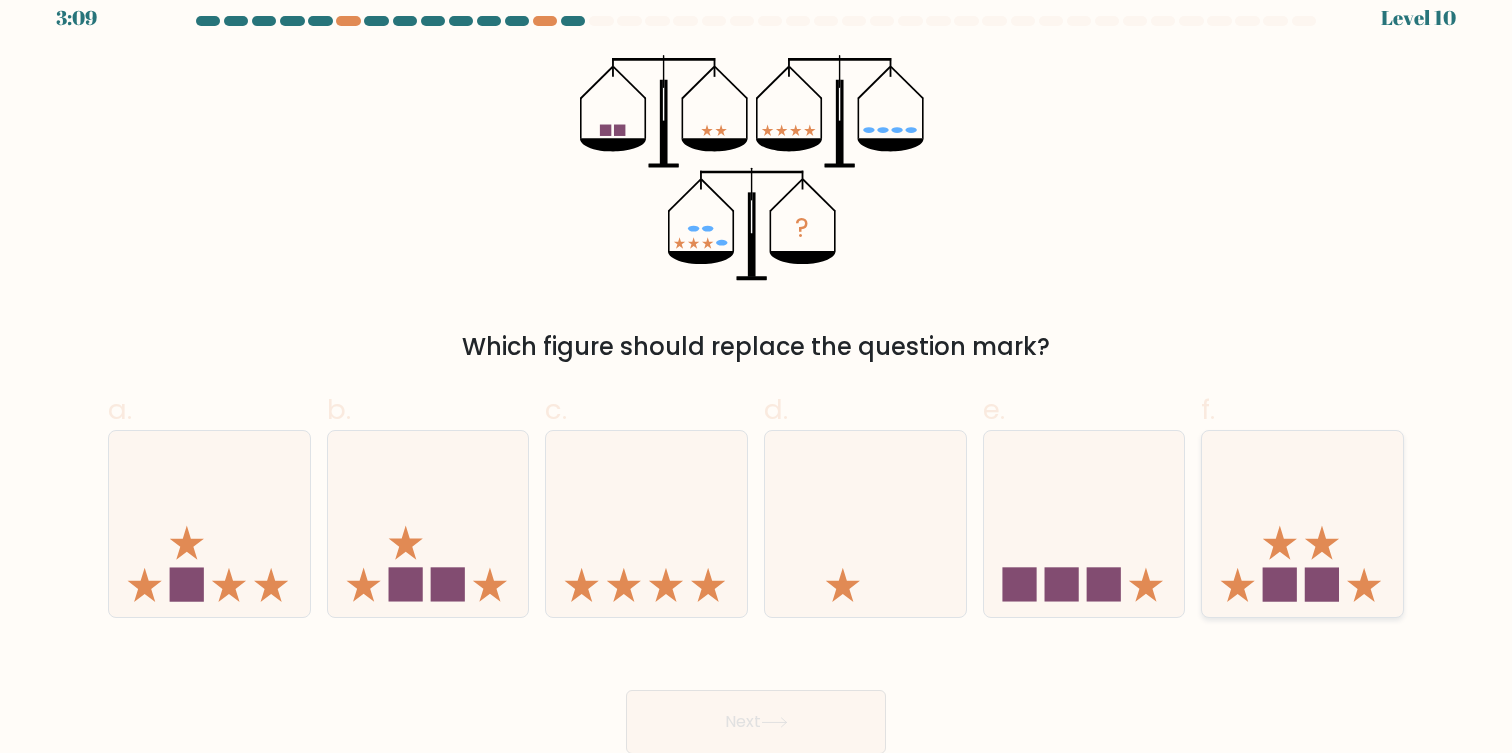 click 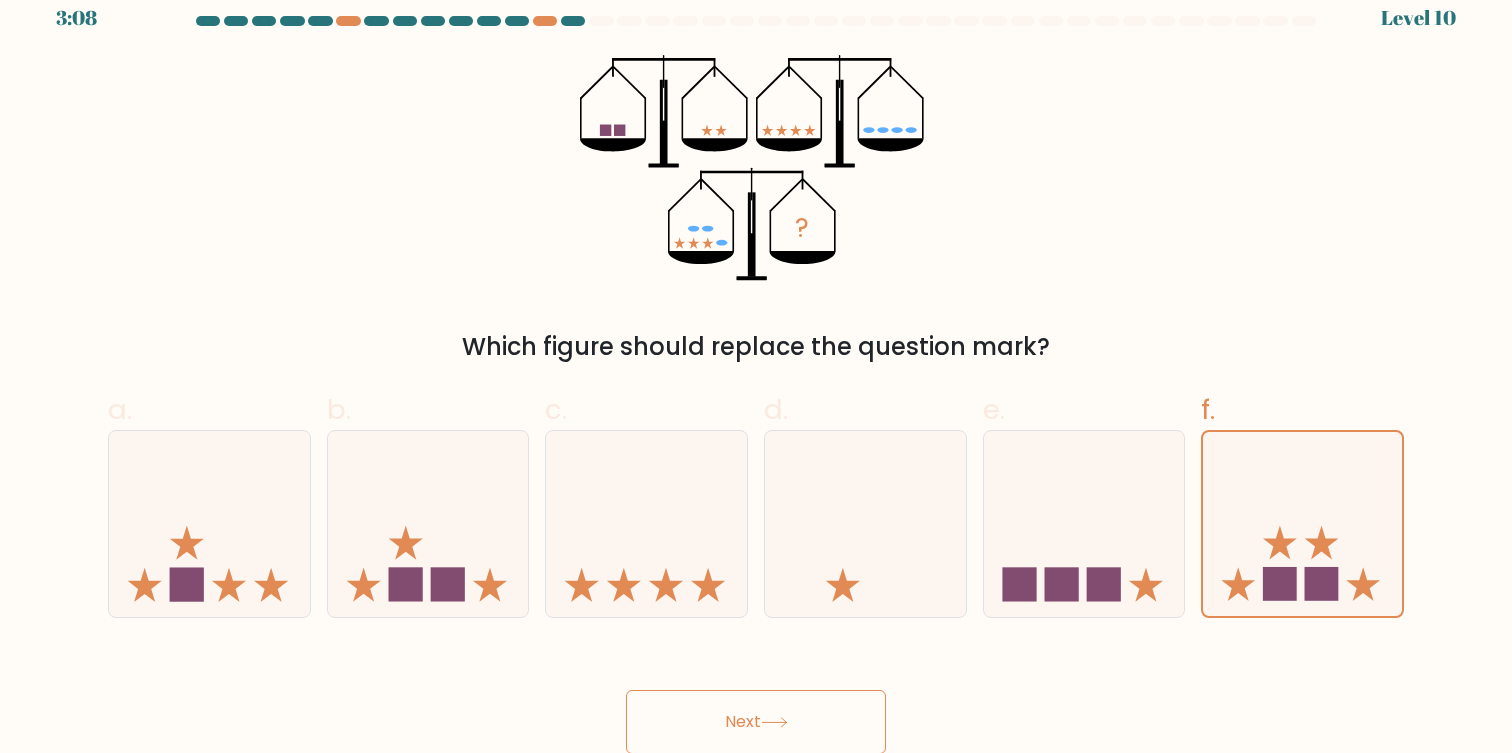 click on "Next" at bounding box center (756, 722) 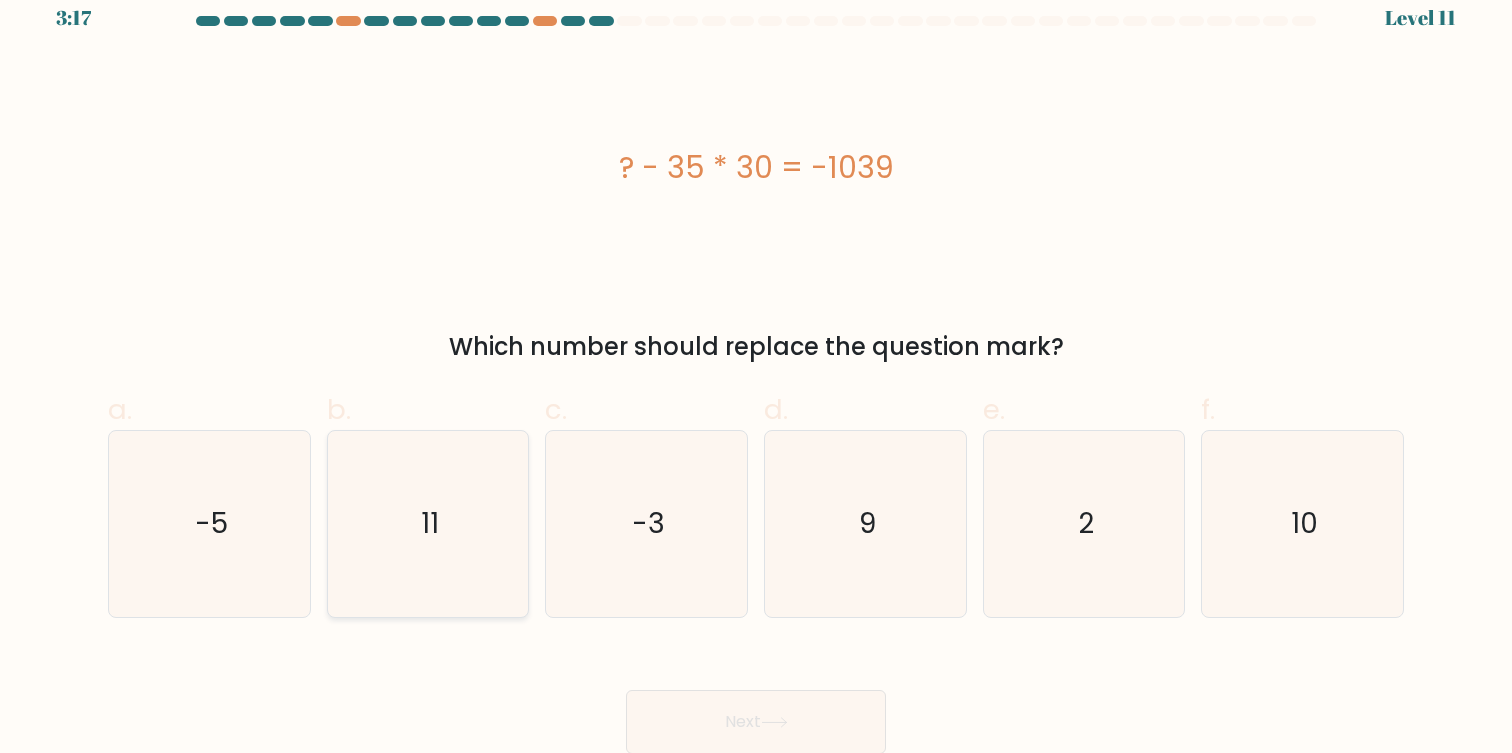 click on "11" 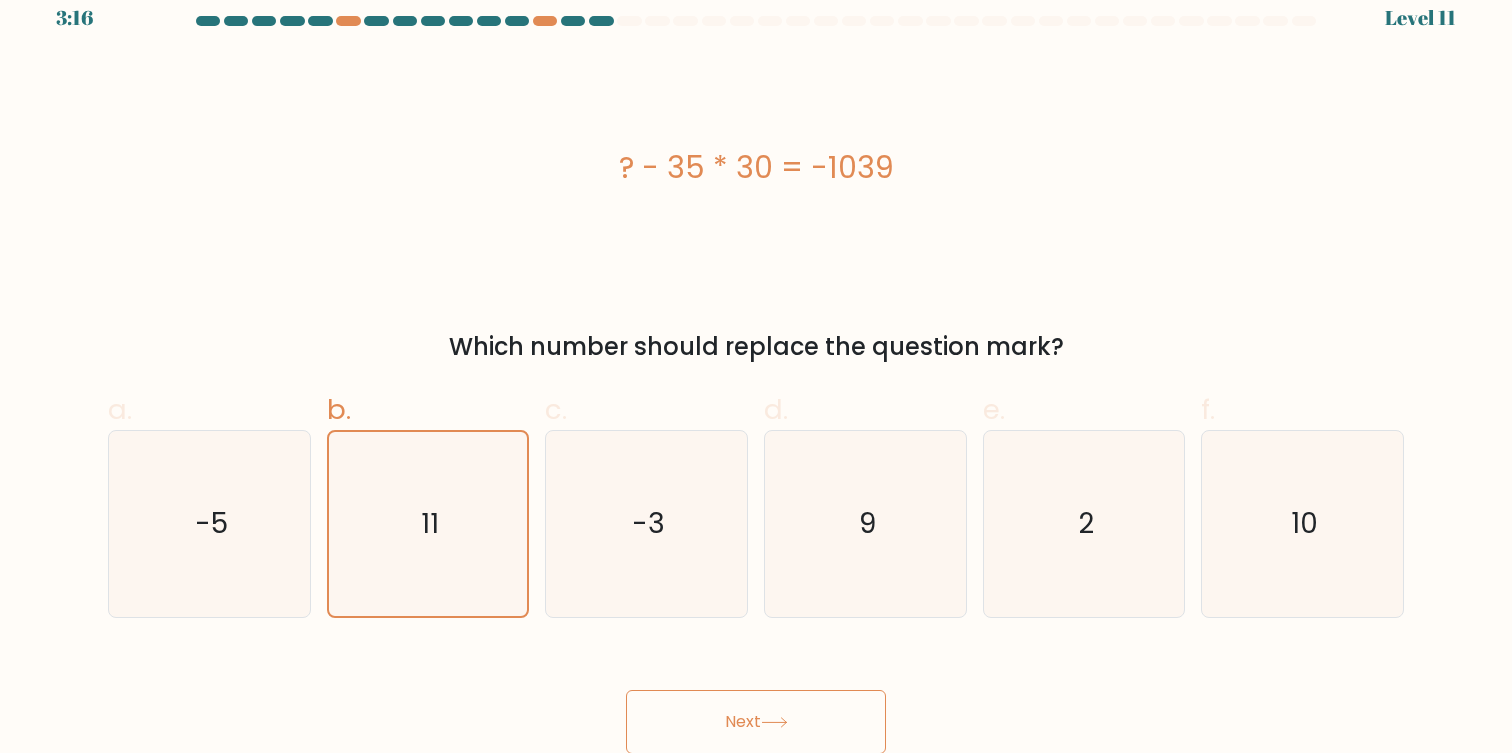 click on "Next" at bounding box center (756, 722) 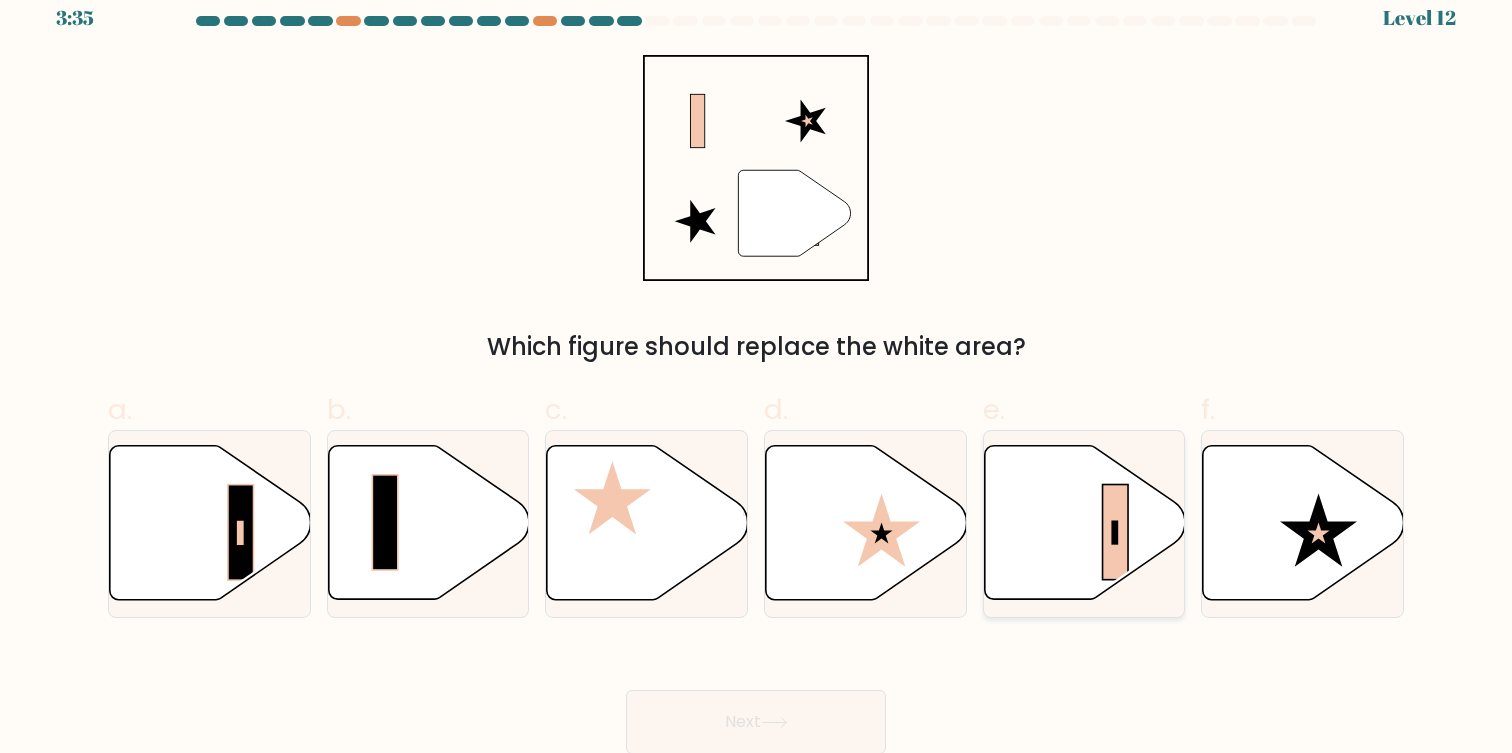 click 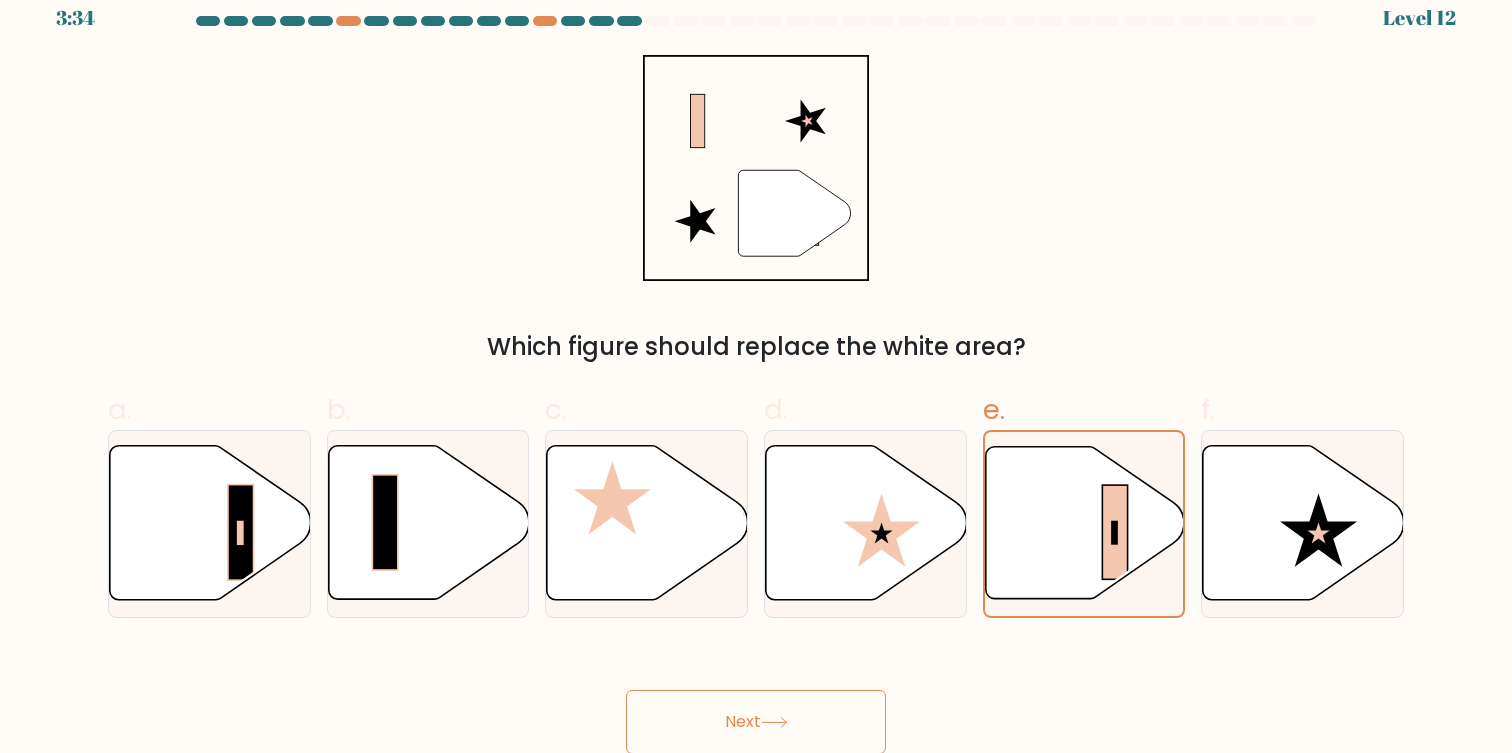 click on "Next" at bounding box center (756, 722) 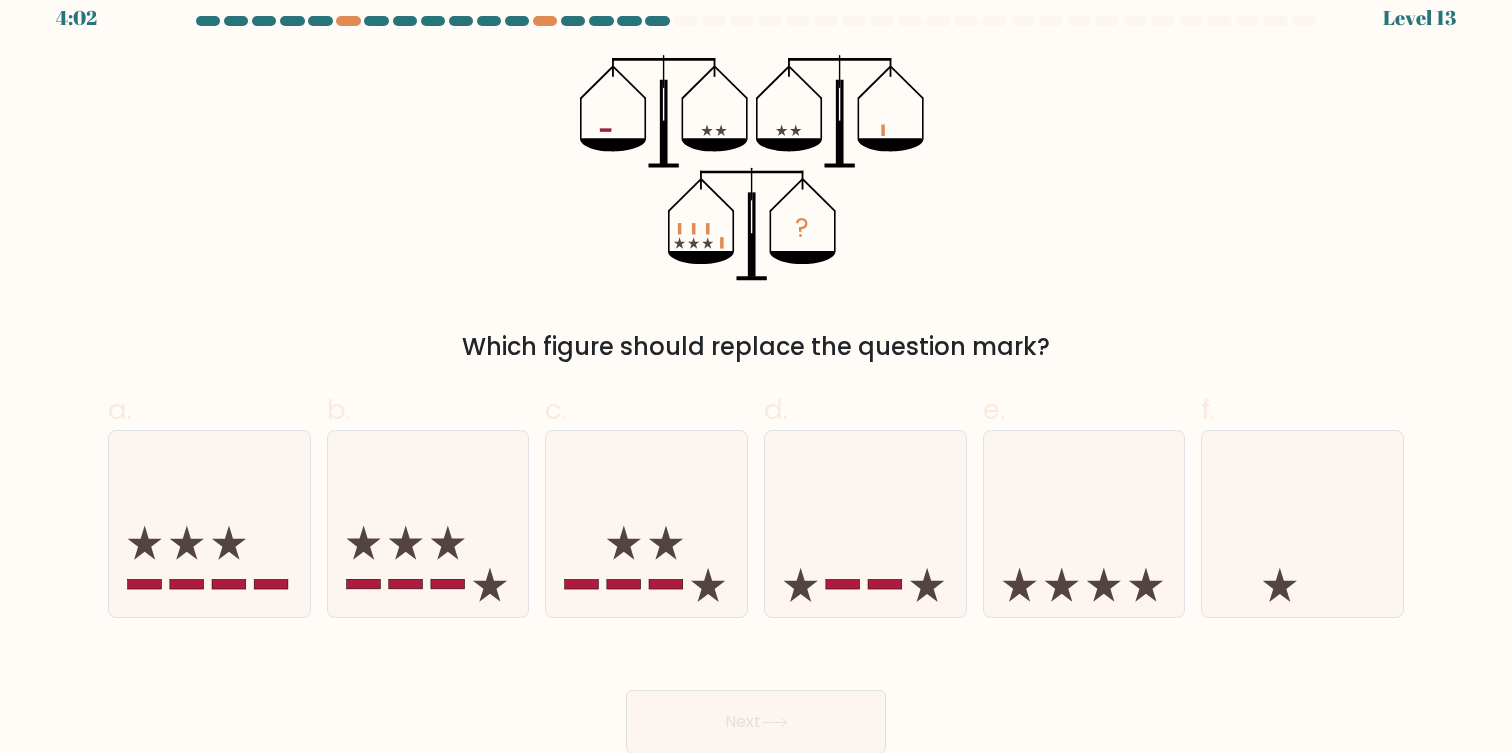 click on "?" 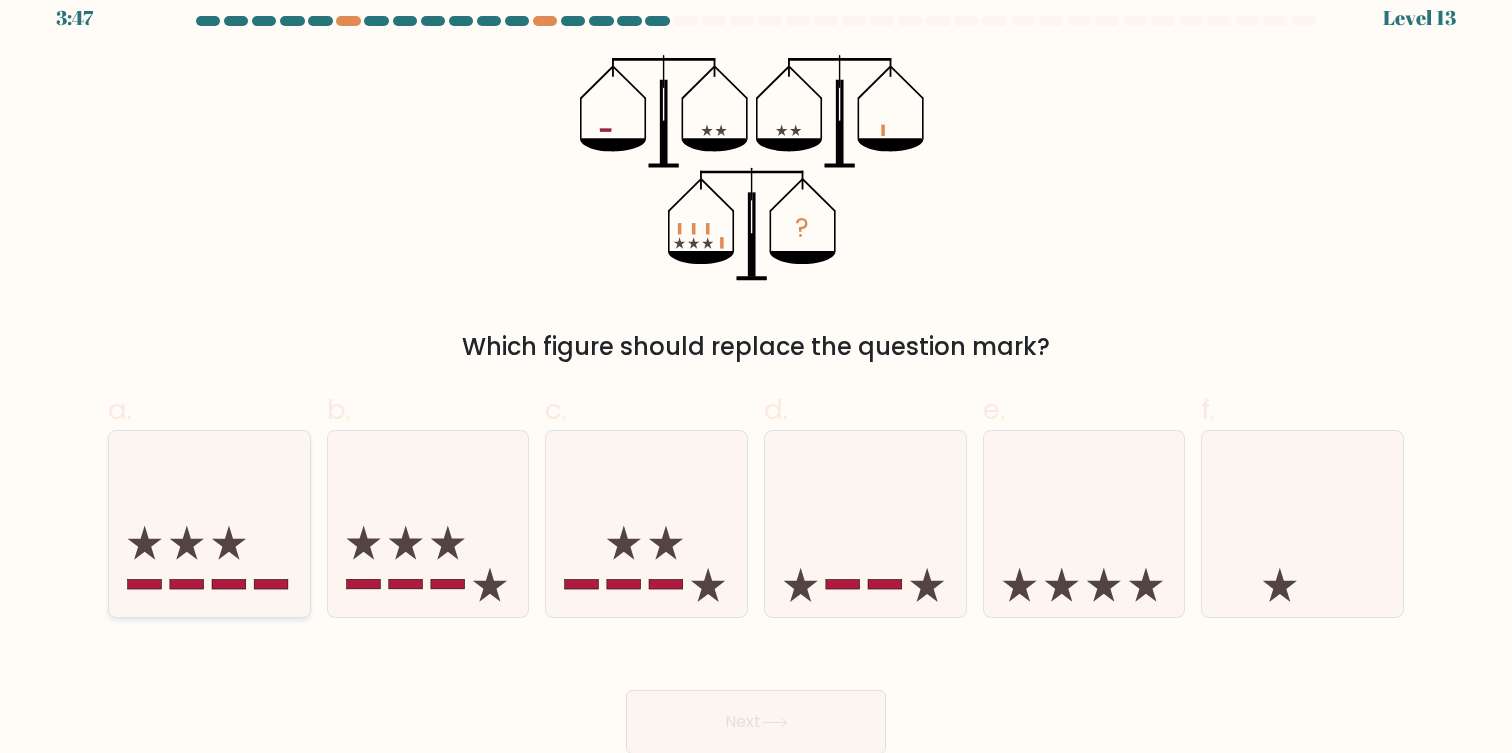 click 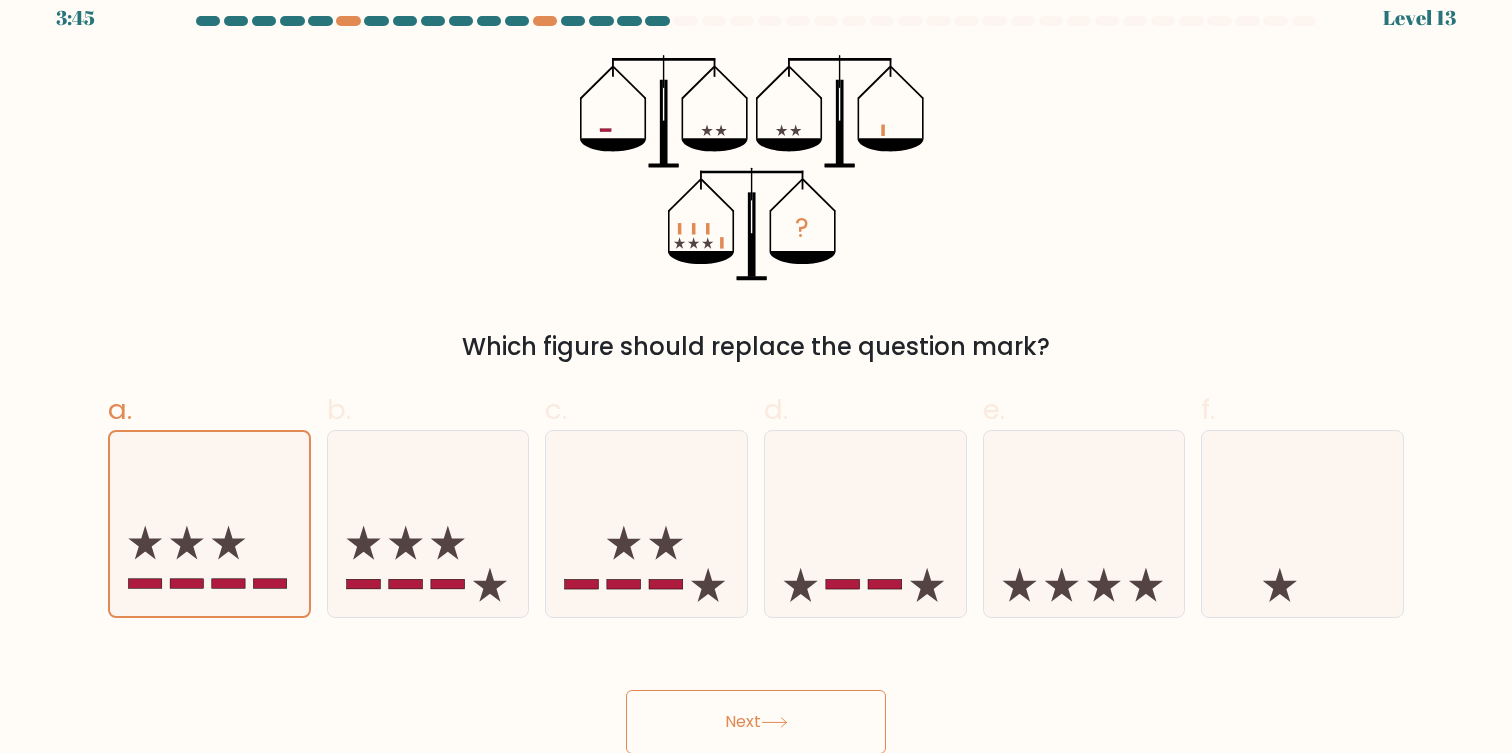 click on "Next" at bounding box center (756, 722) 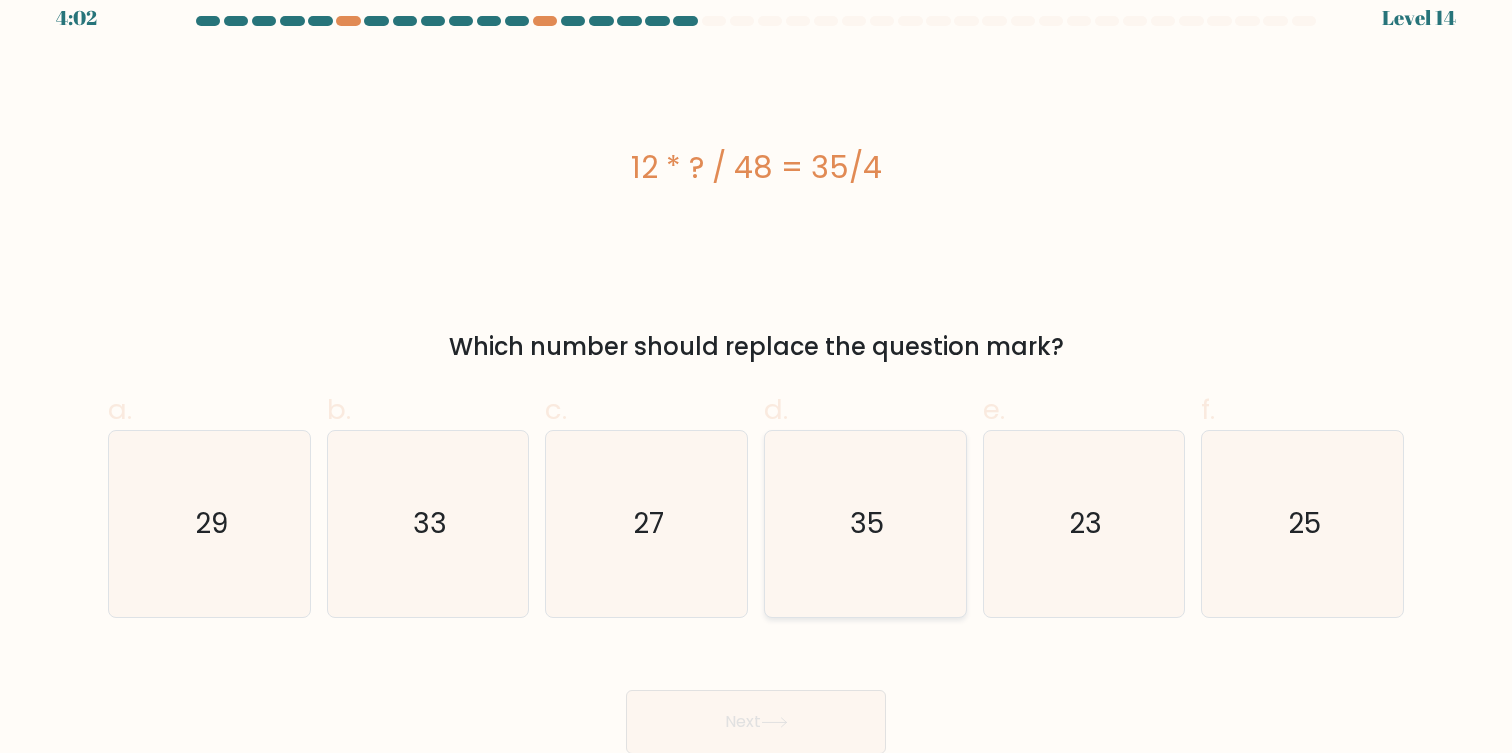 click on "35" 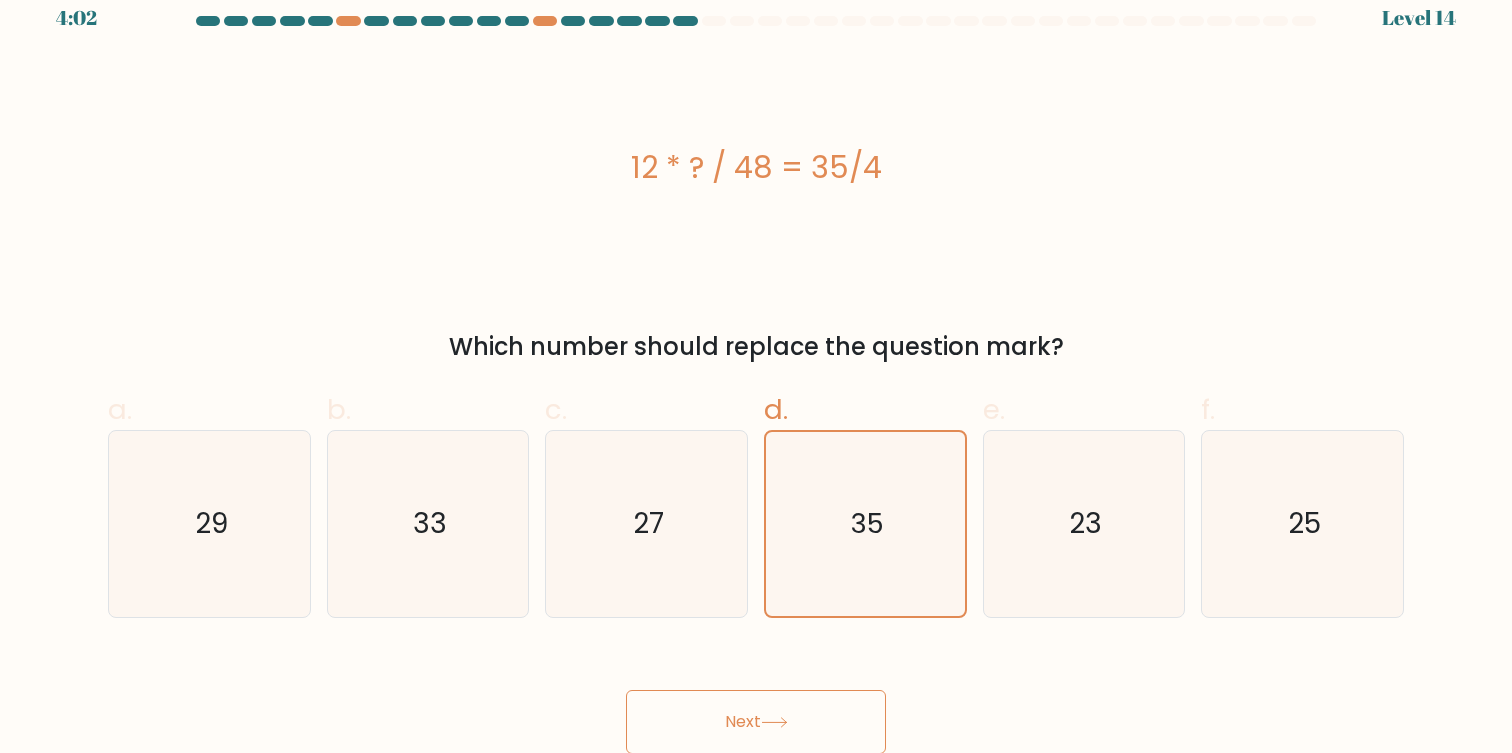 click on "Next" at bounding box center (756, 698) 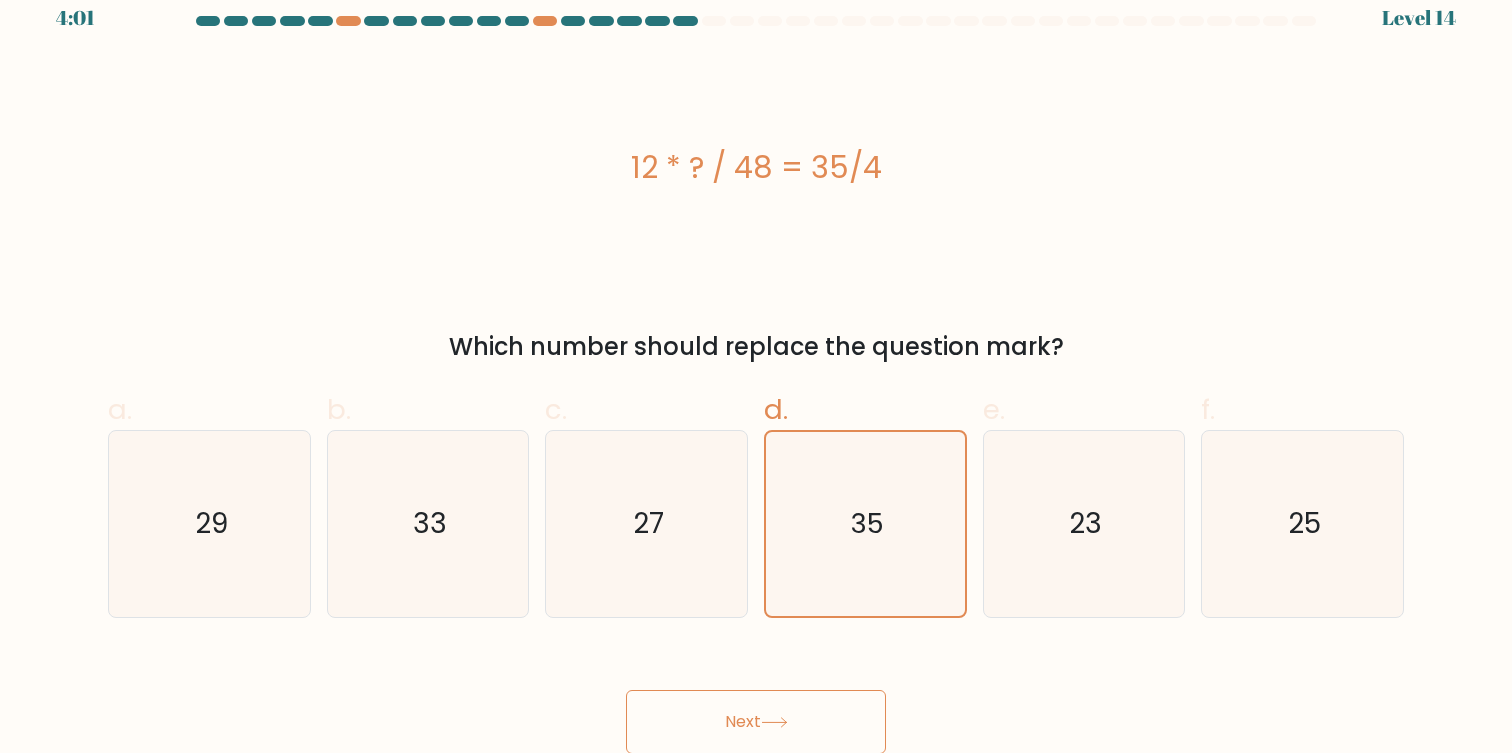 click on "Next" at bounding box center (756, 722) 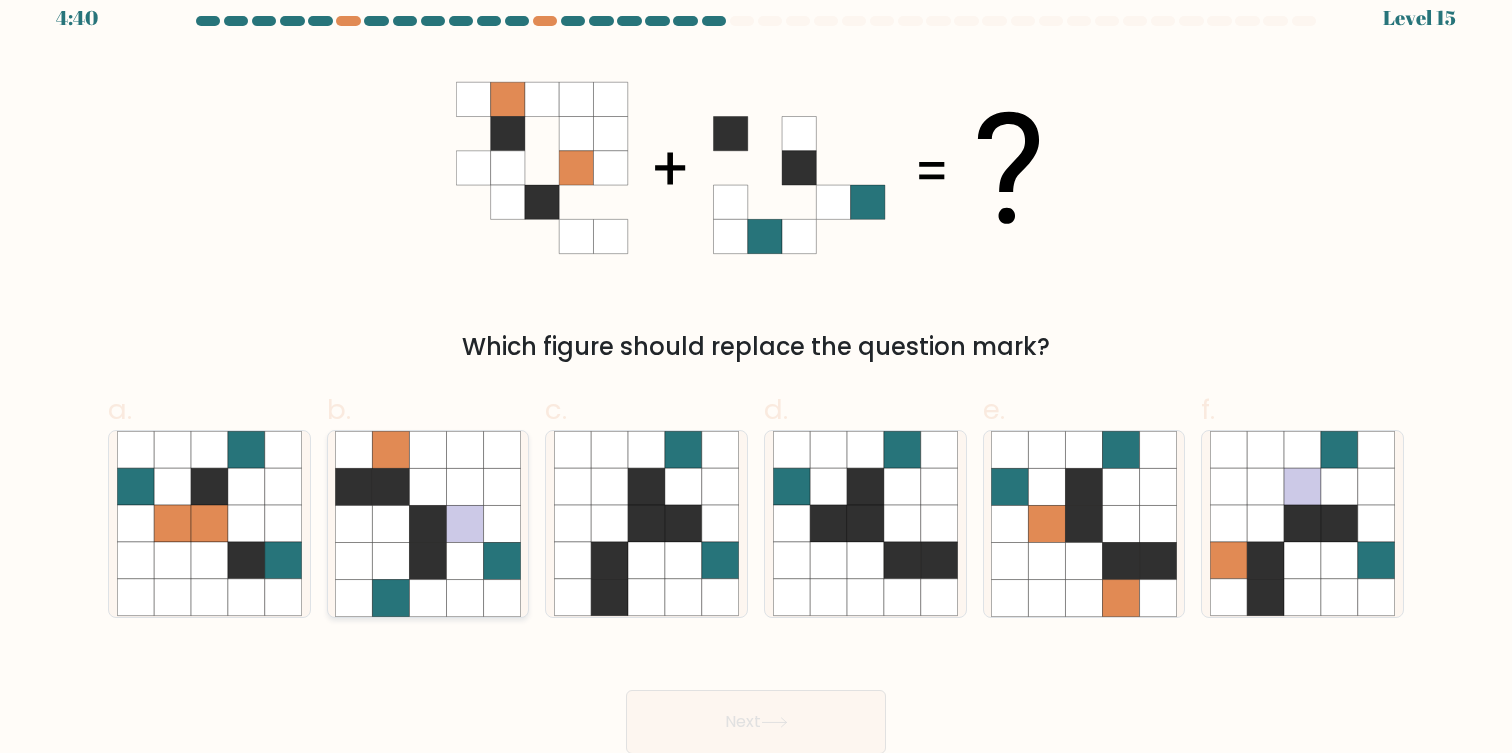 click 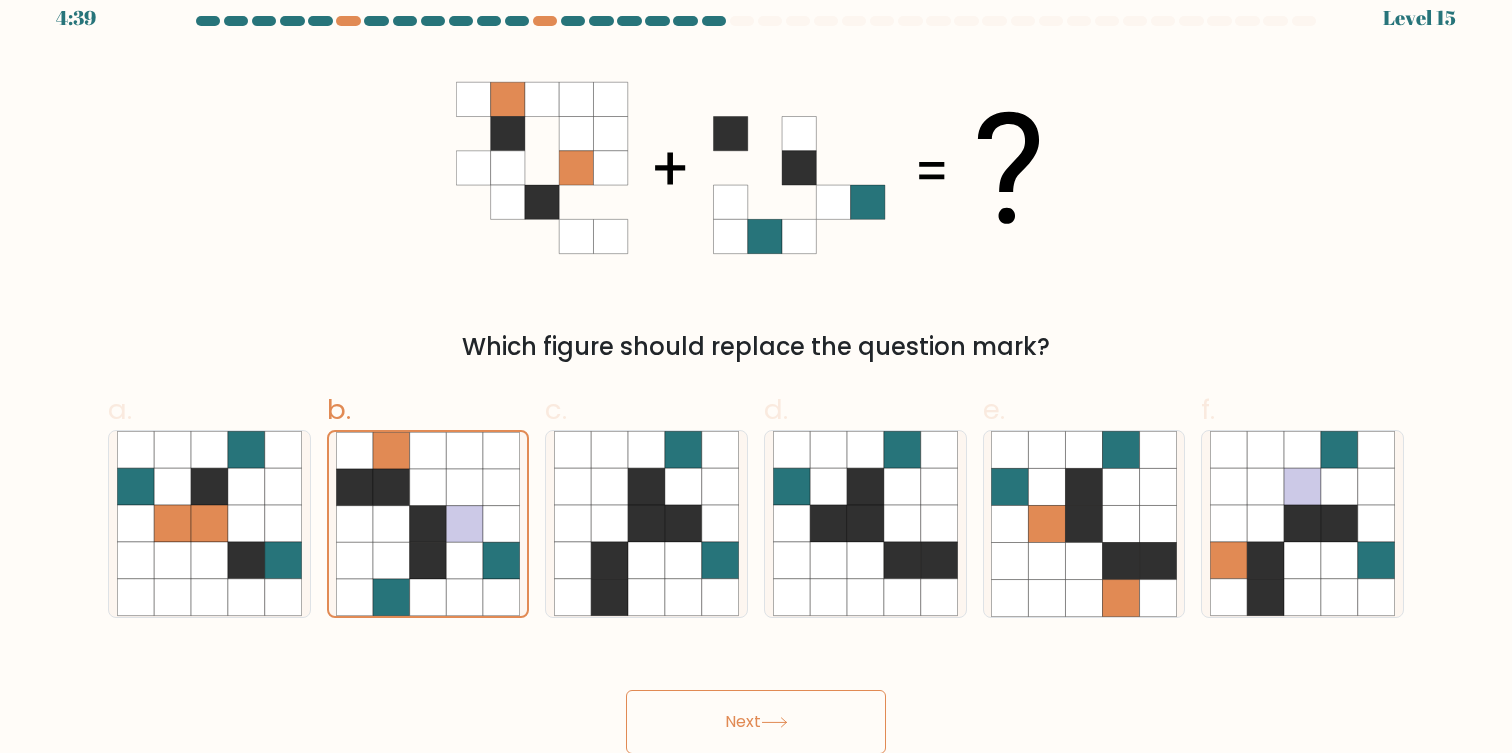 click on "Next" at bounding box center [756, 722] 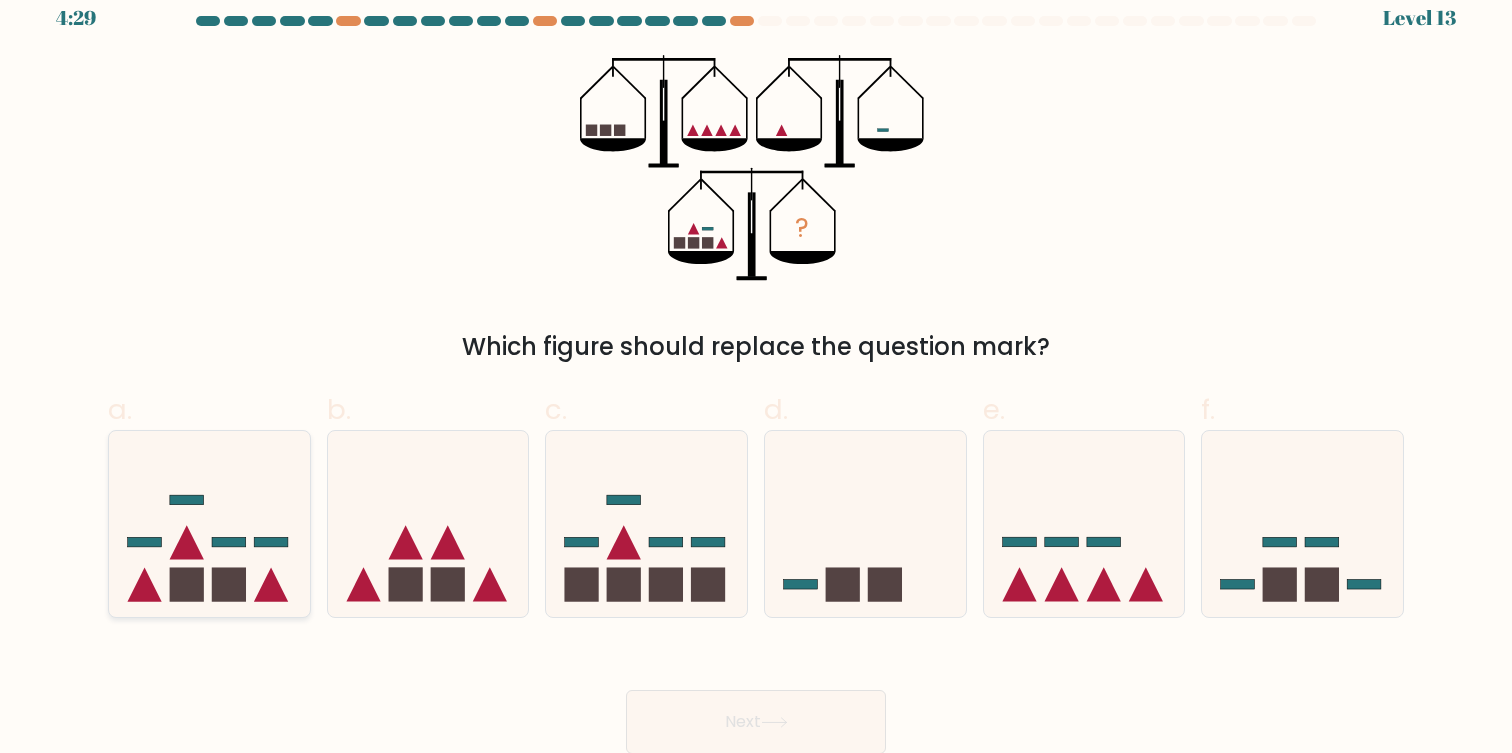 click 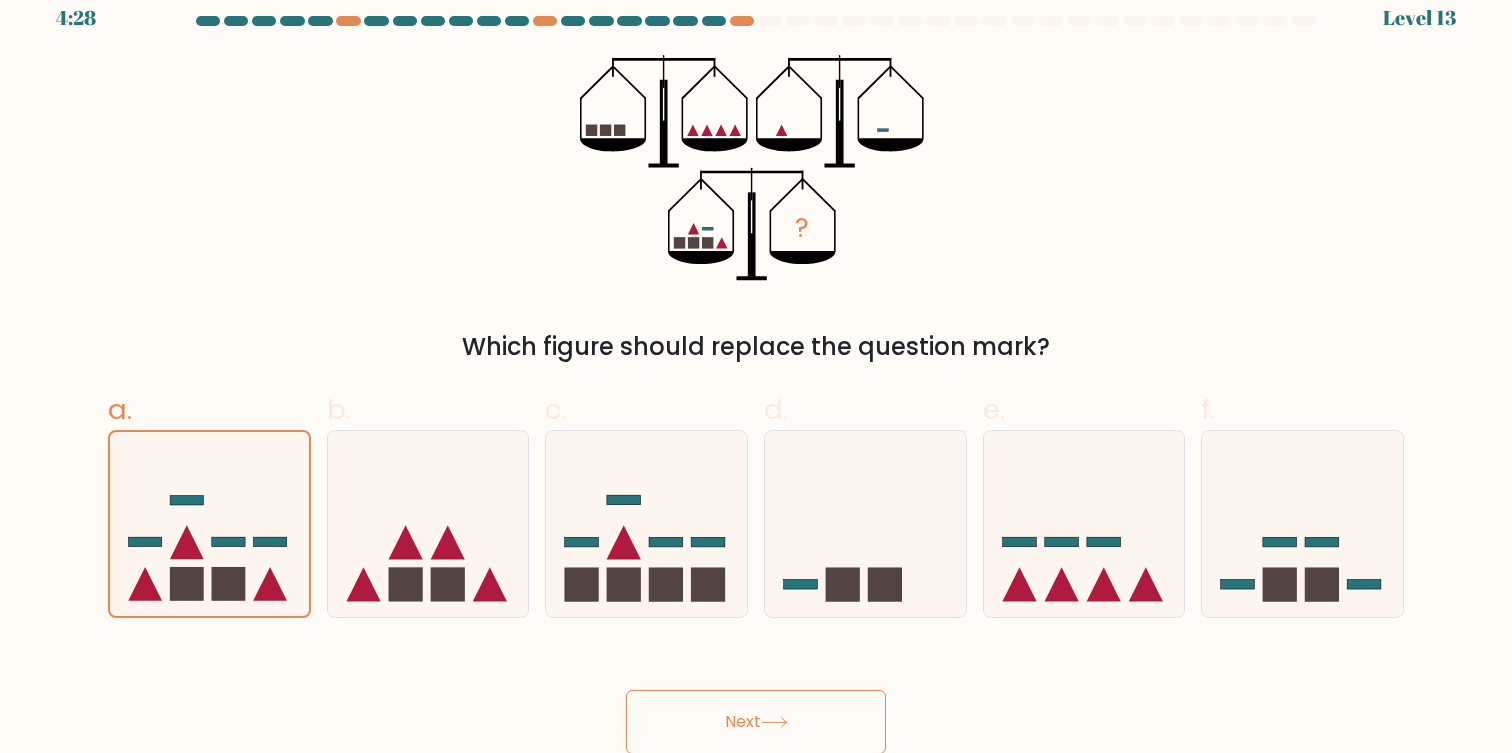 click on "Next" at bounding box center (756, 722) 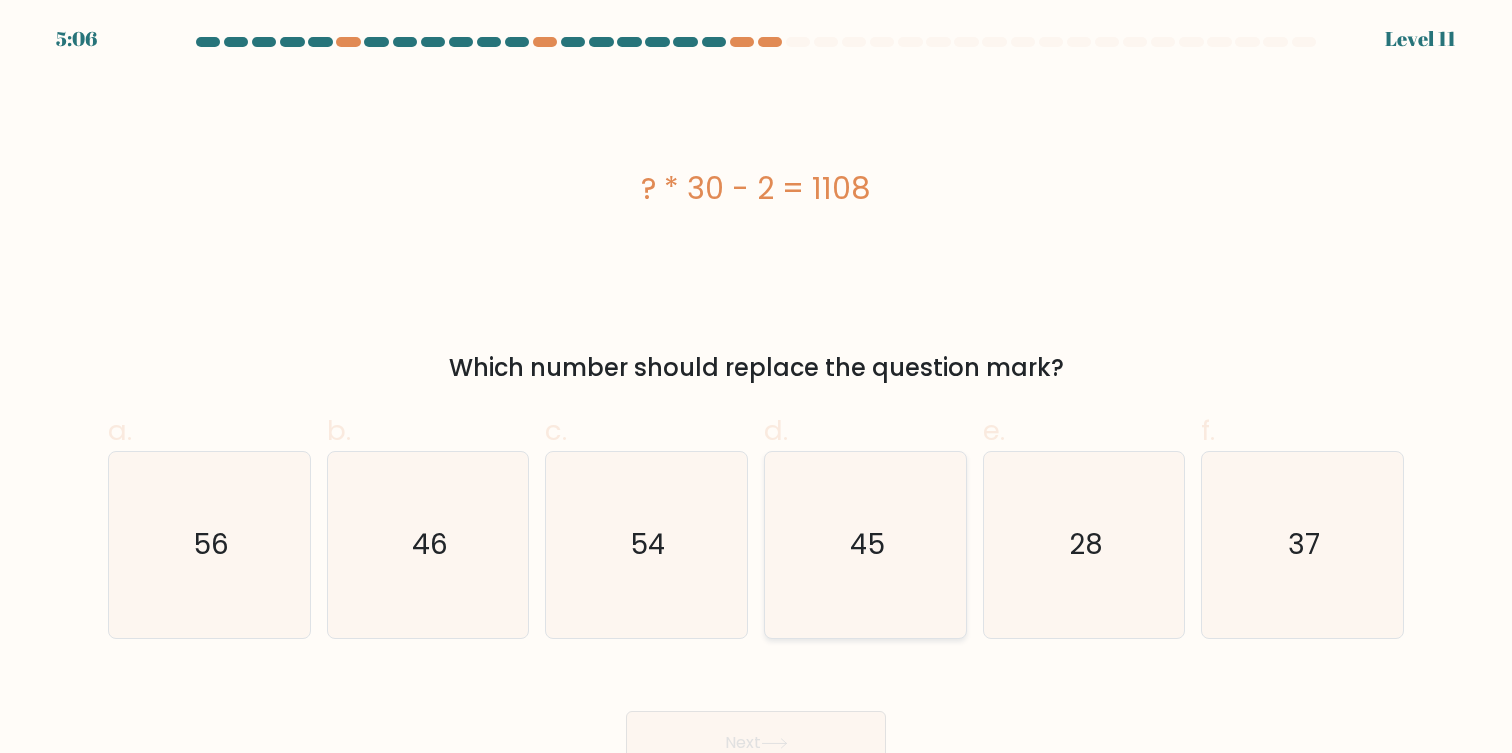 scroll, scrollTop: 21, scrollLeft: 0, axis: vertical 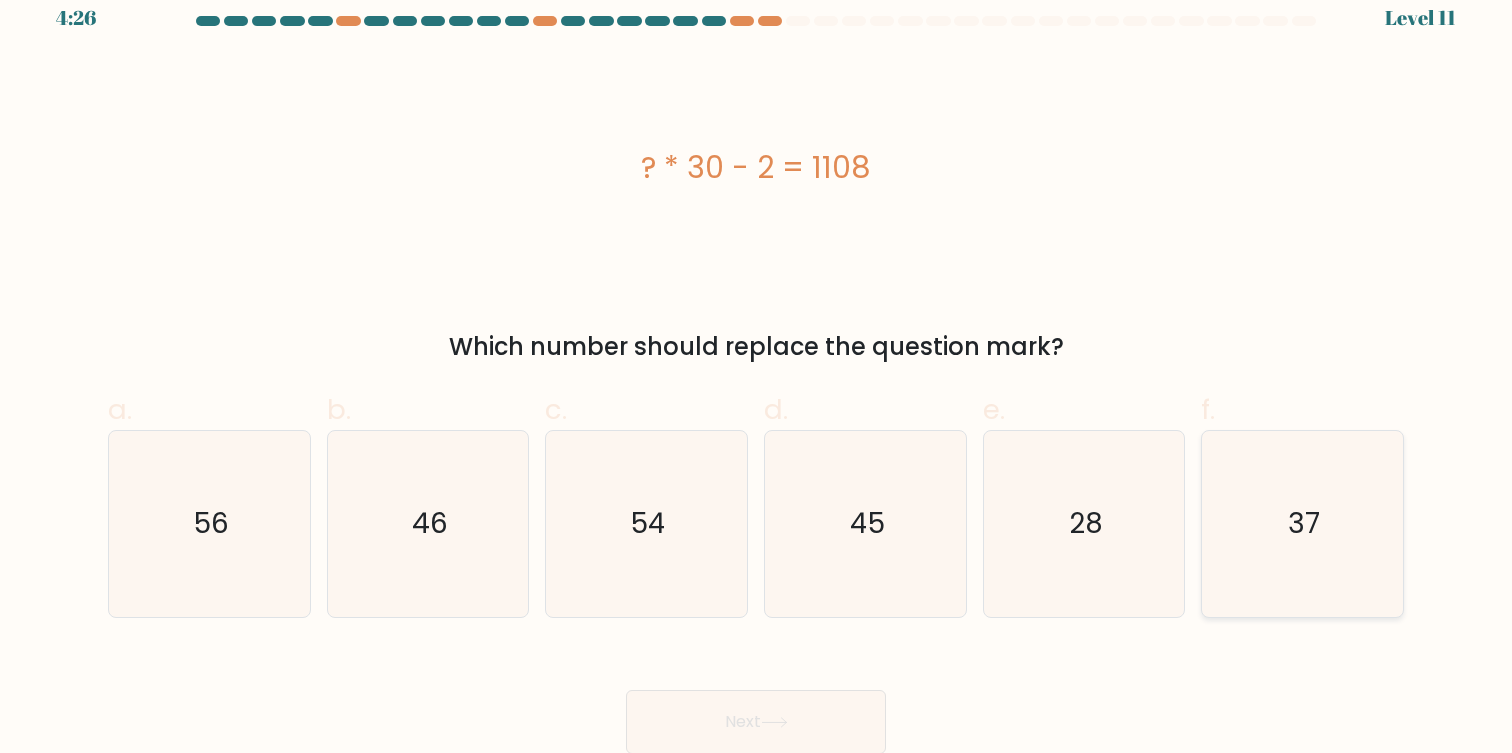 click on "37" 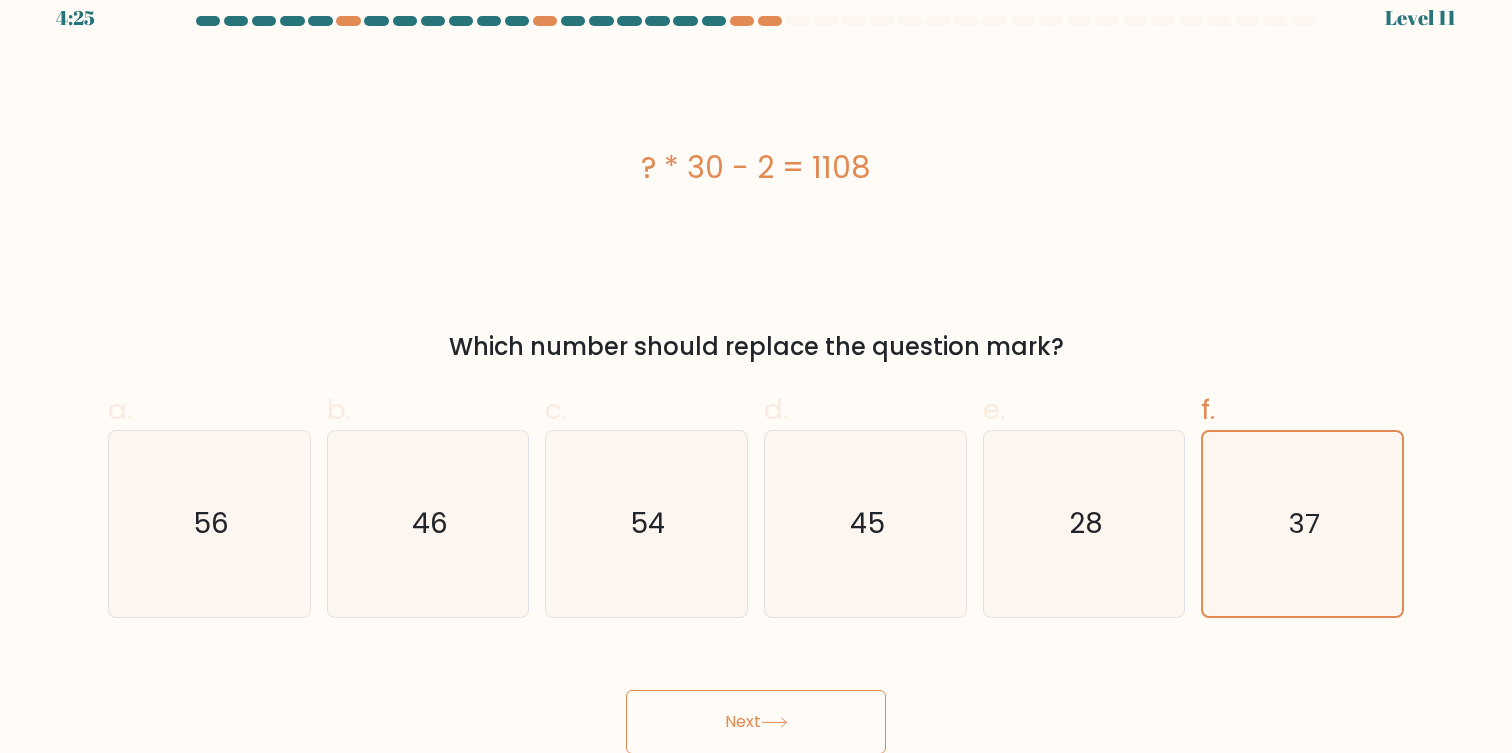 click on "Next" at bounding box center (756, 722) 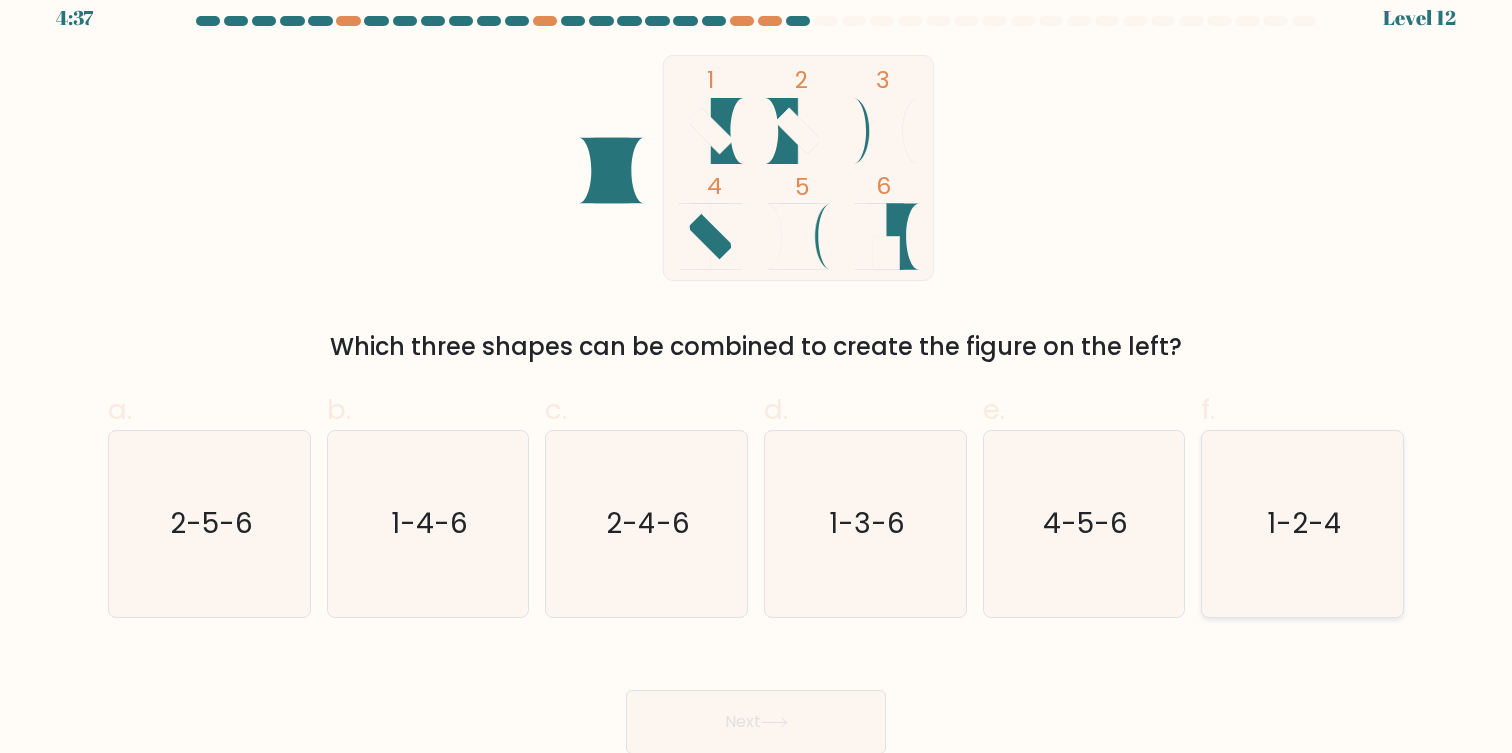 click on "1-2-4" 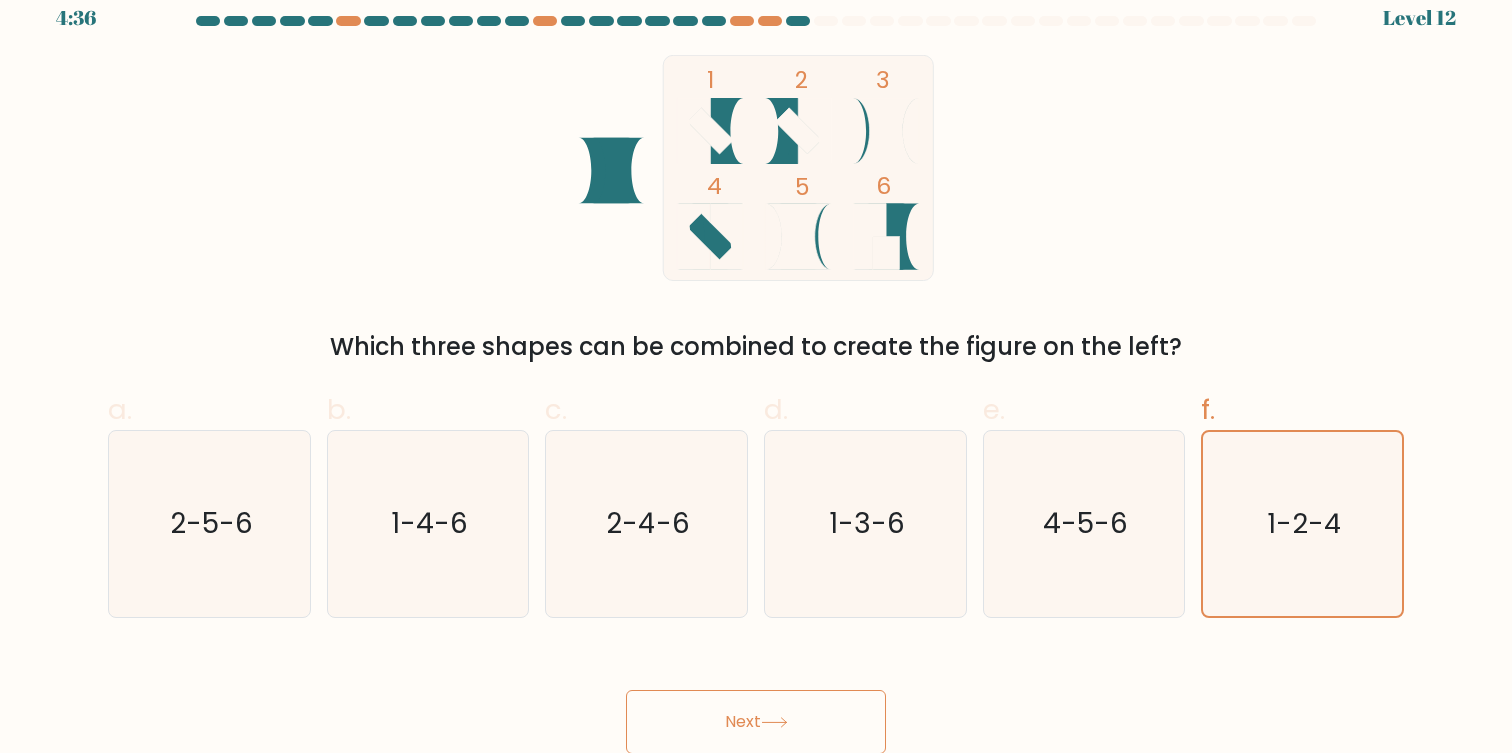 click on "Next" at bounding box center [756, 722] 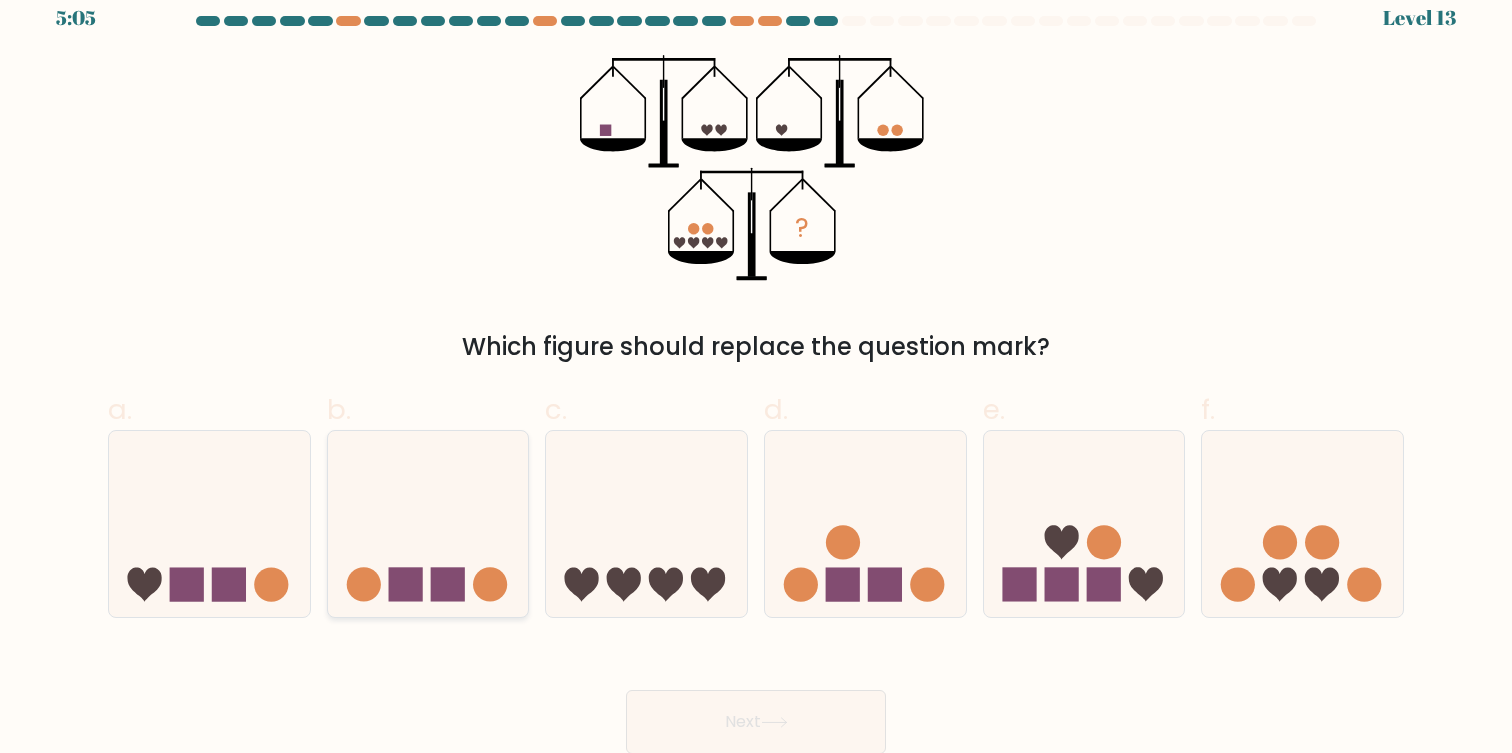 click 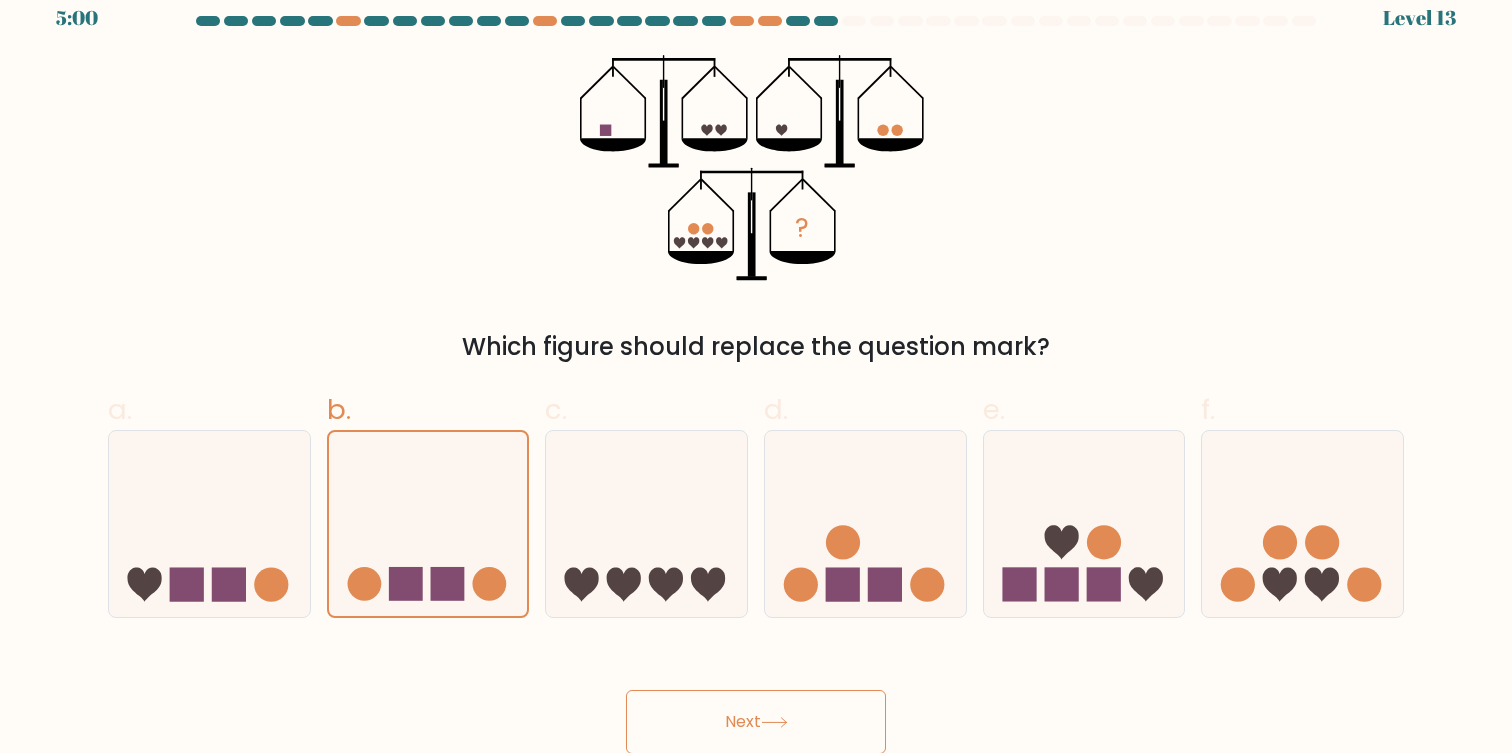 click on "Next" at bounding box center (756, 722) 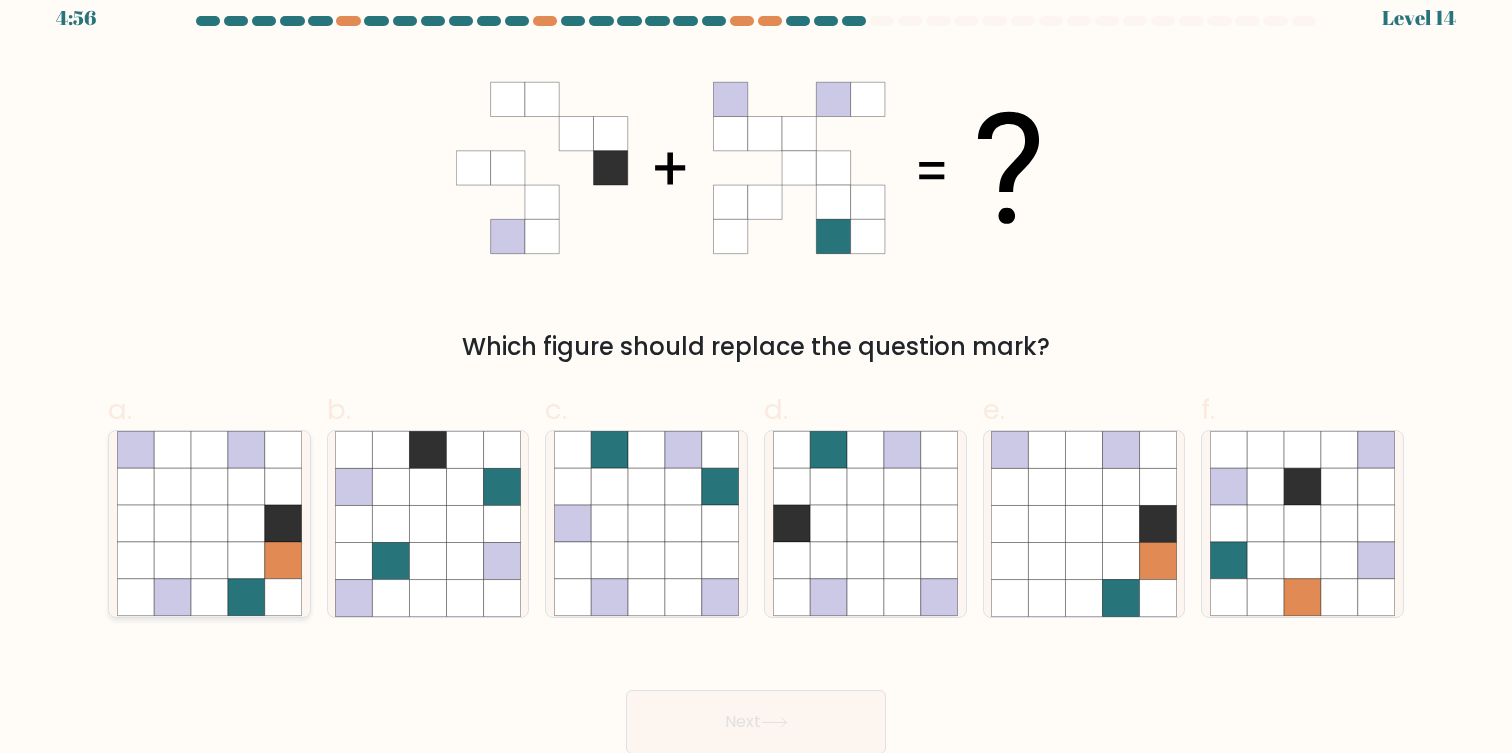 click 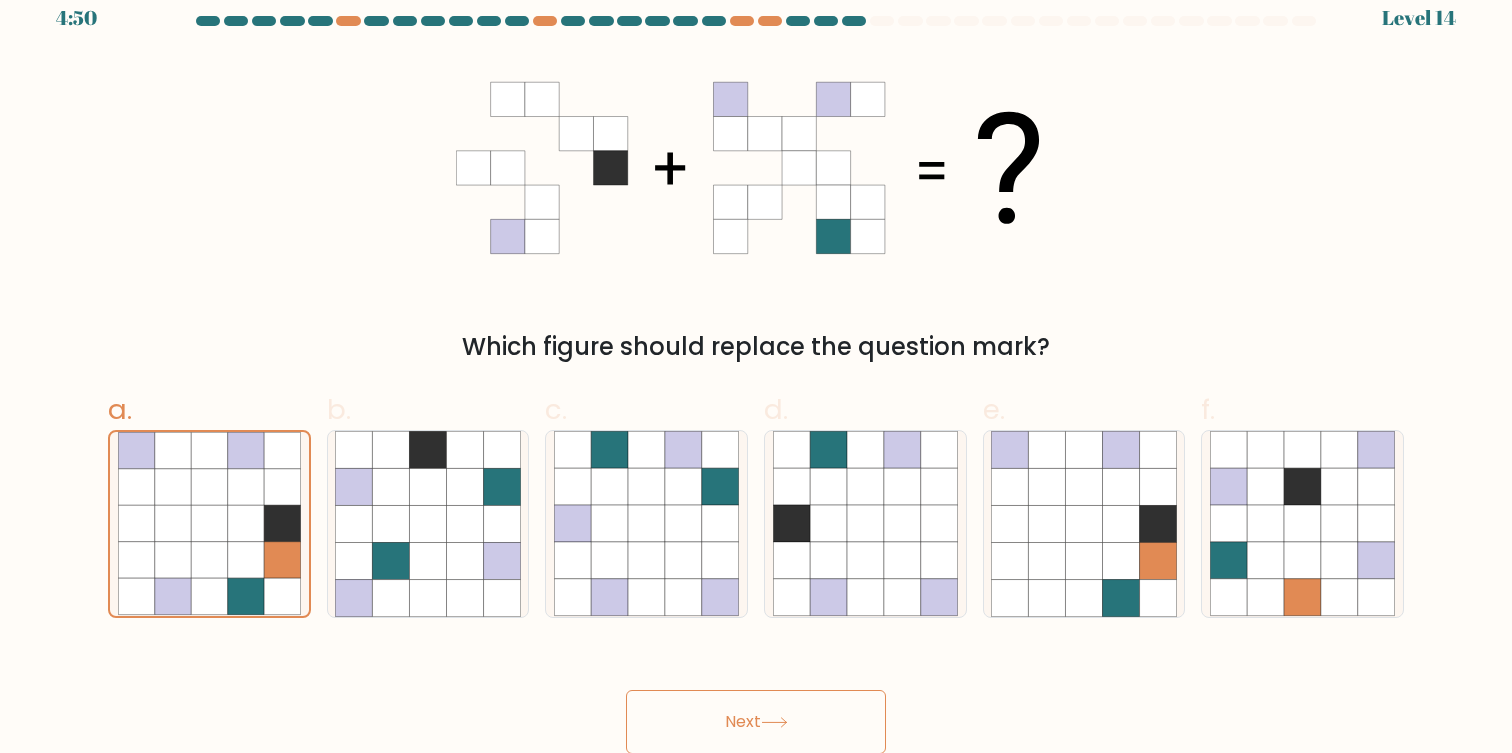 click on "Next" at bounding box center (756, 722) 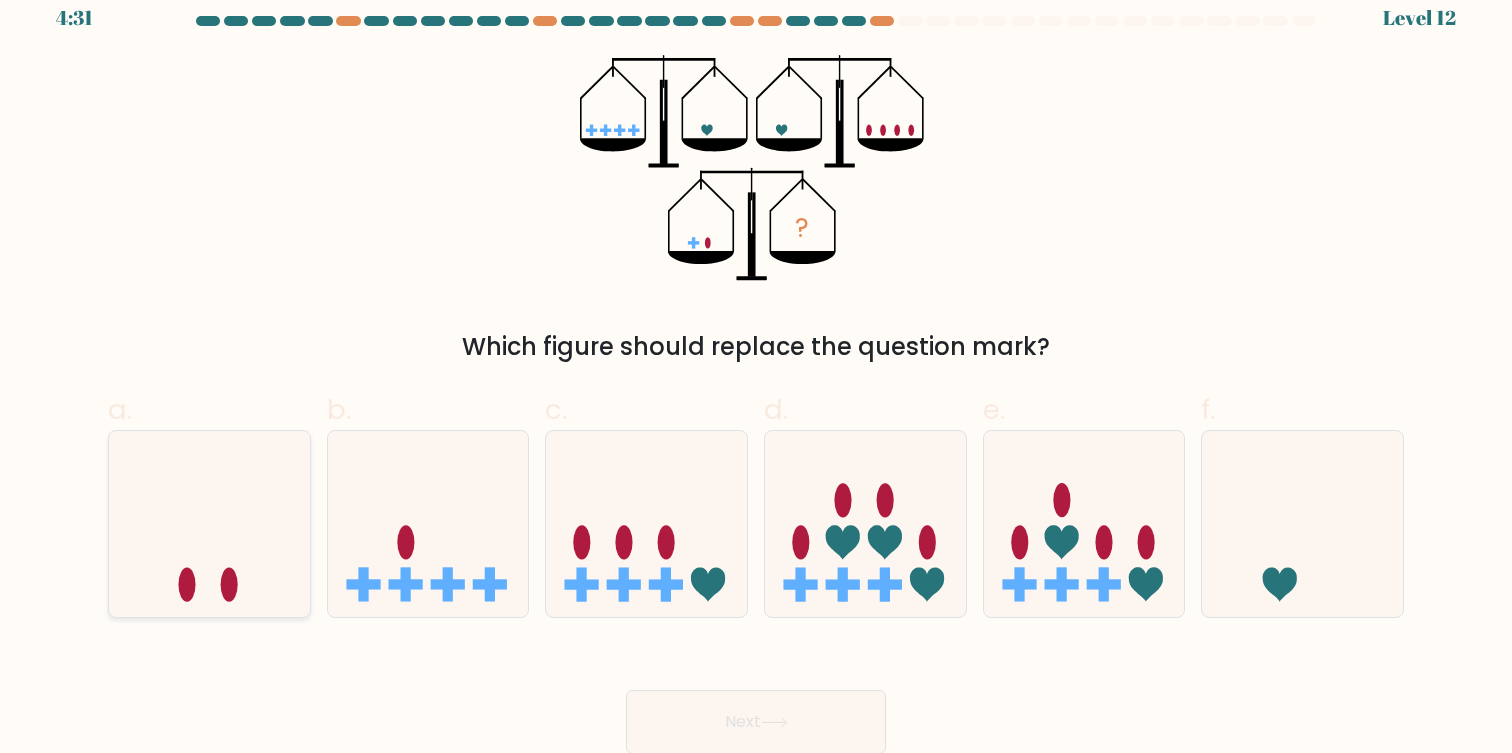 click 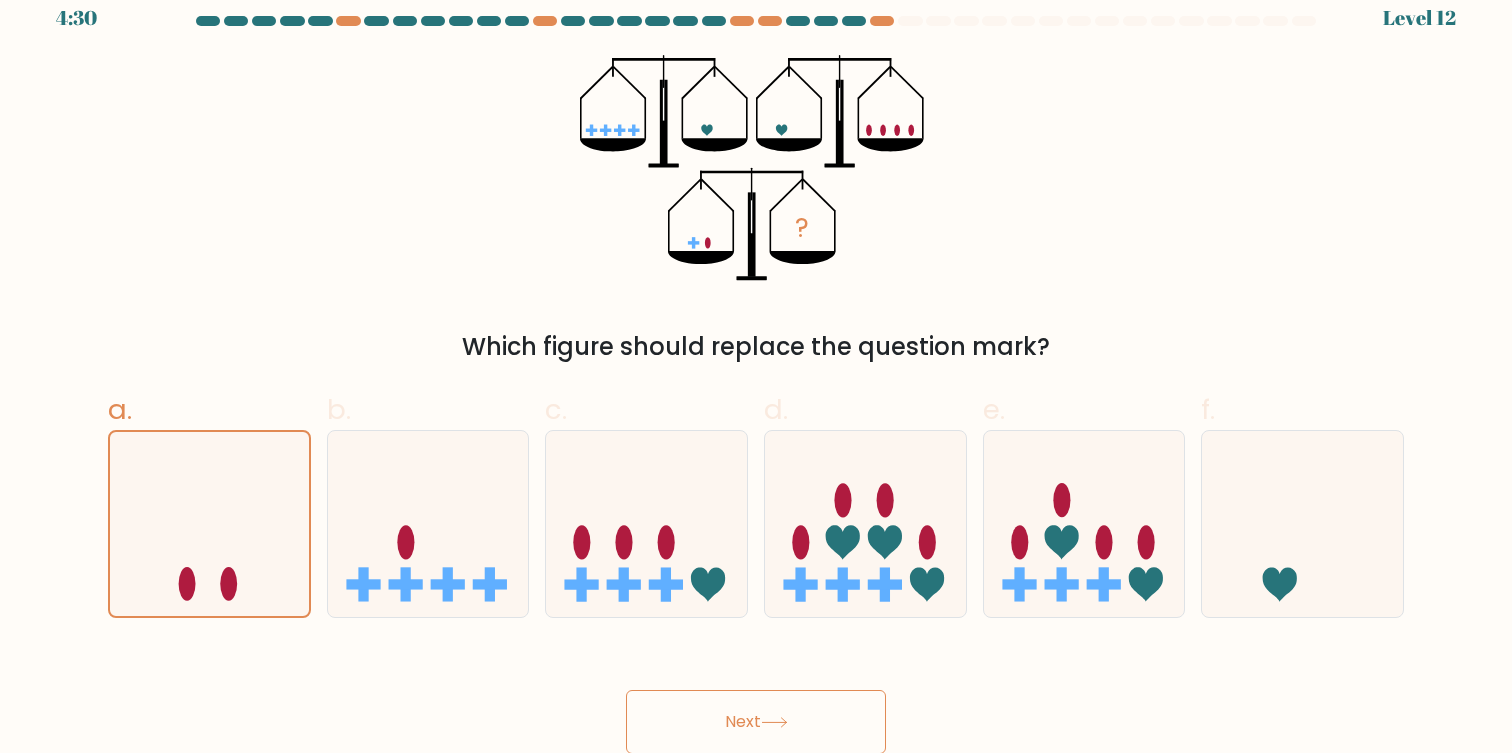 click on "Next" at bounding box center [756, 722] 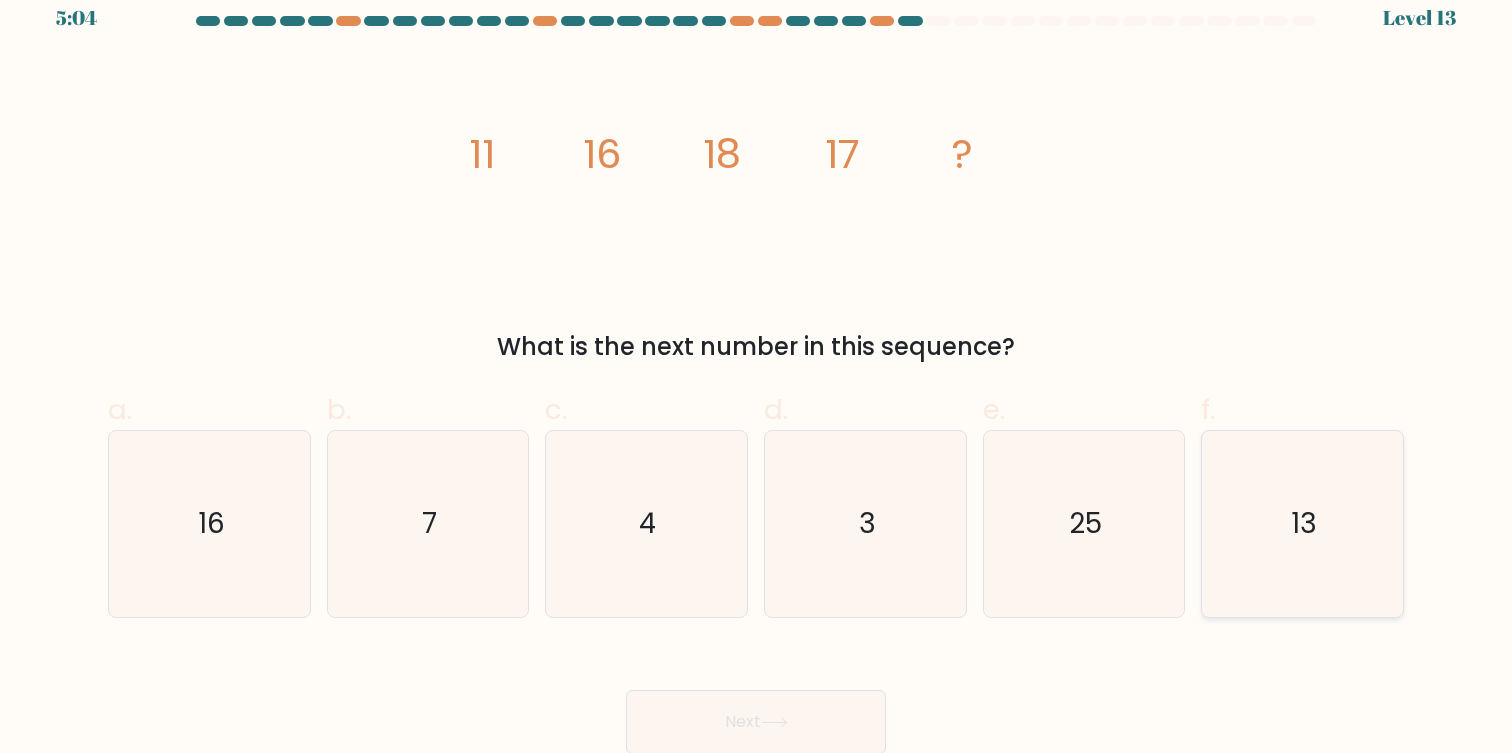 click on "13" 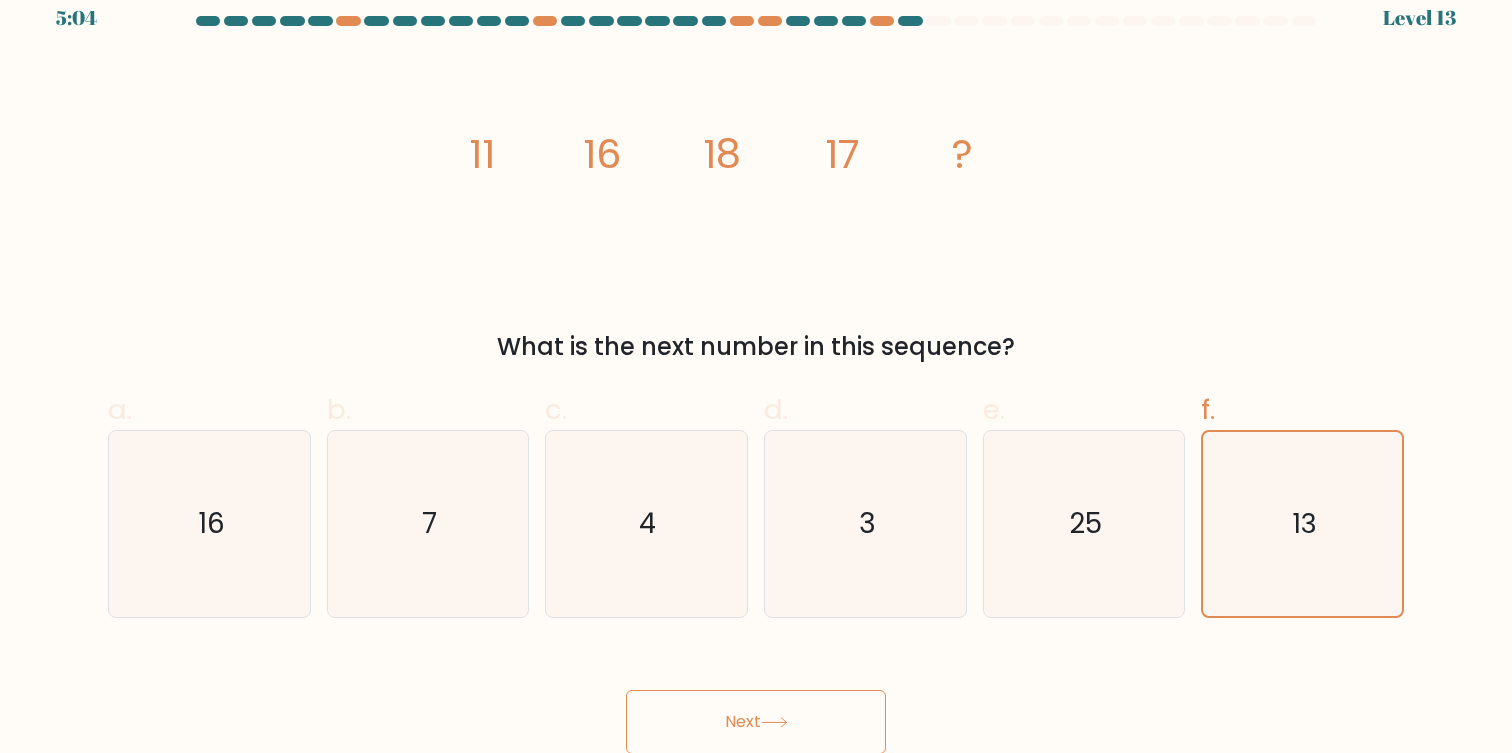 click on "Next" at bounding box center [756, 698] 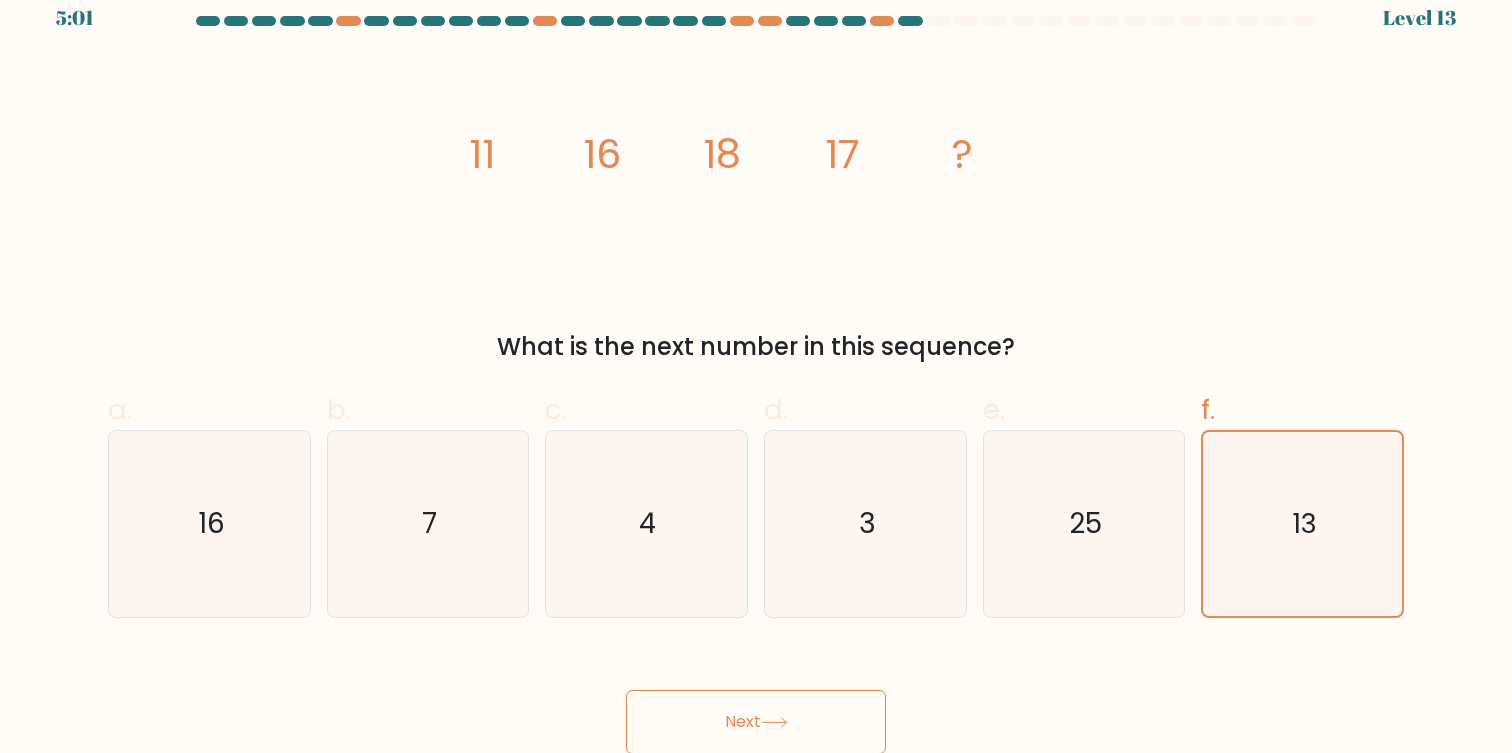 click on "Next" at bounding box center (756, 722) 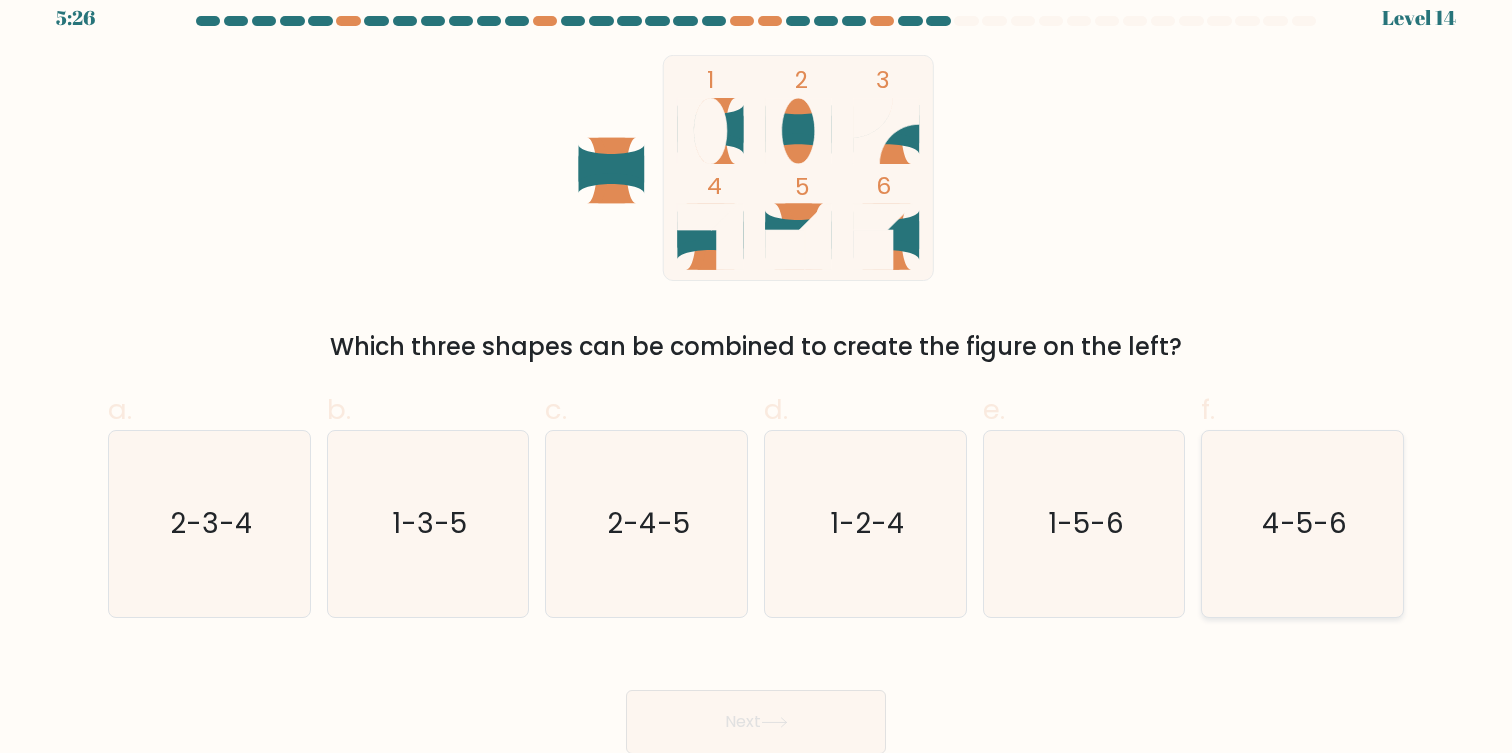 click on "4-5-6" 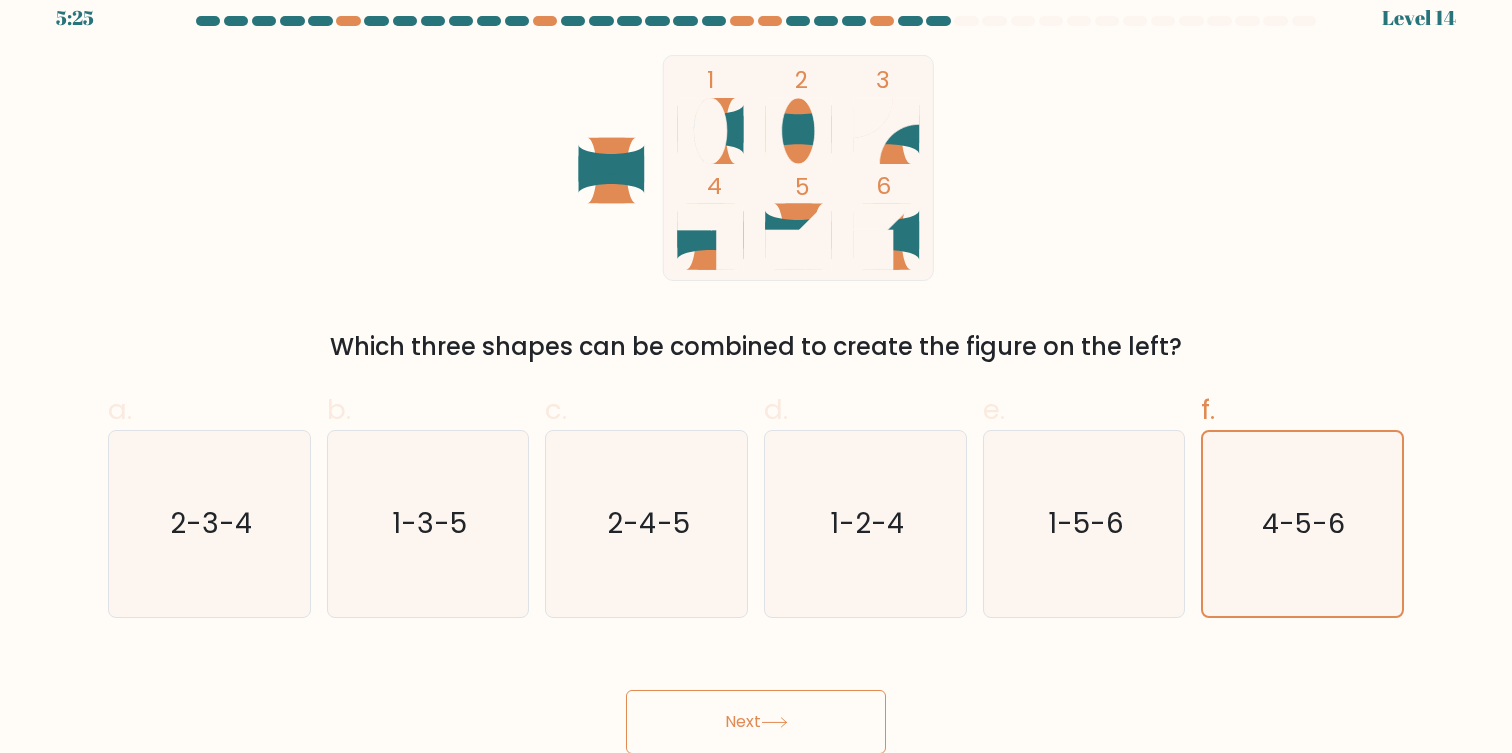 click on "Next" at bounding box center [756, 722] 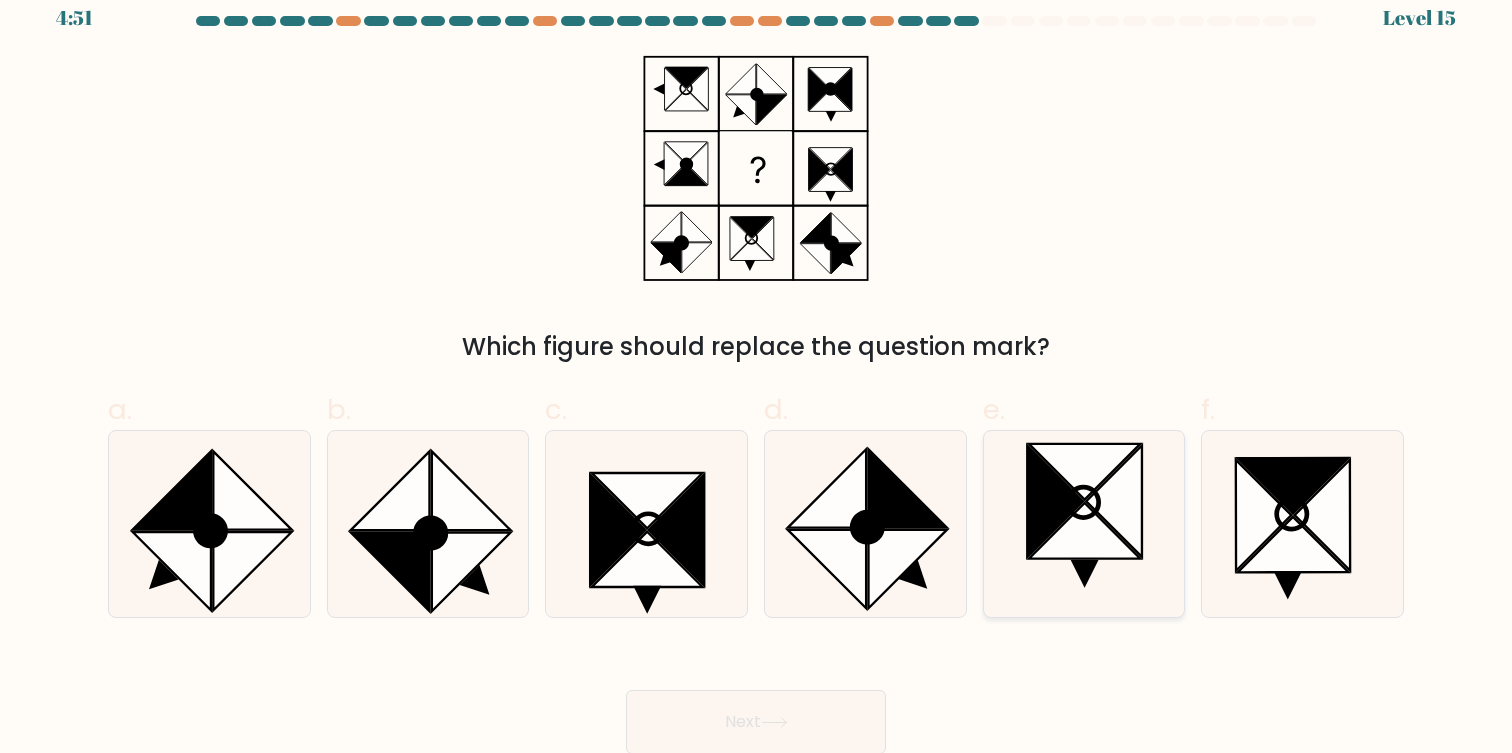 click 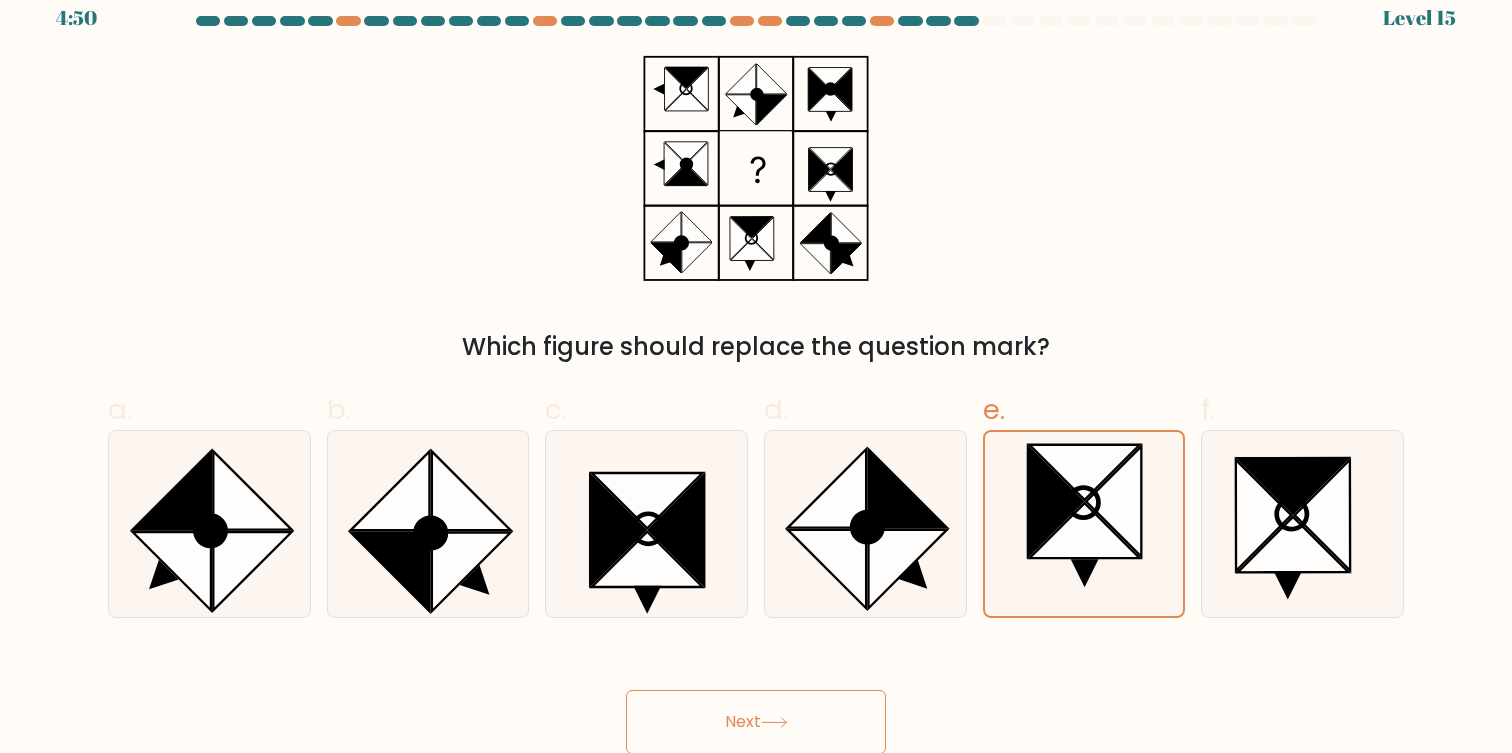 click on "Next" at bounding box center (756, 722) 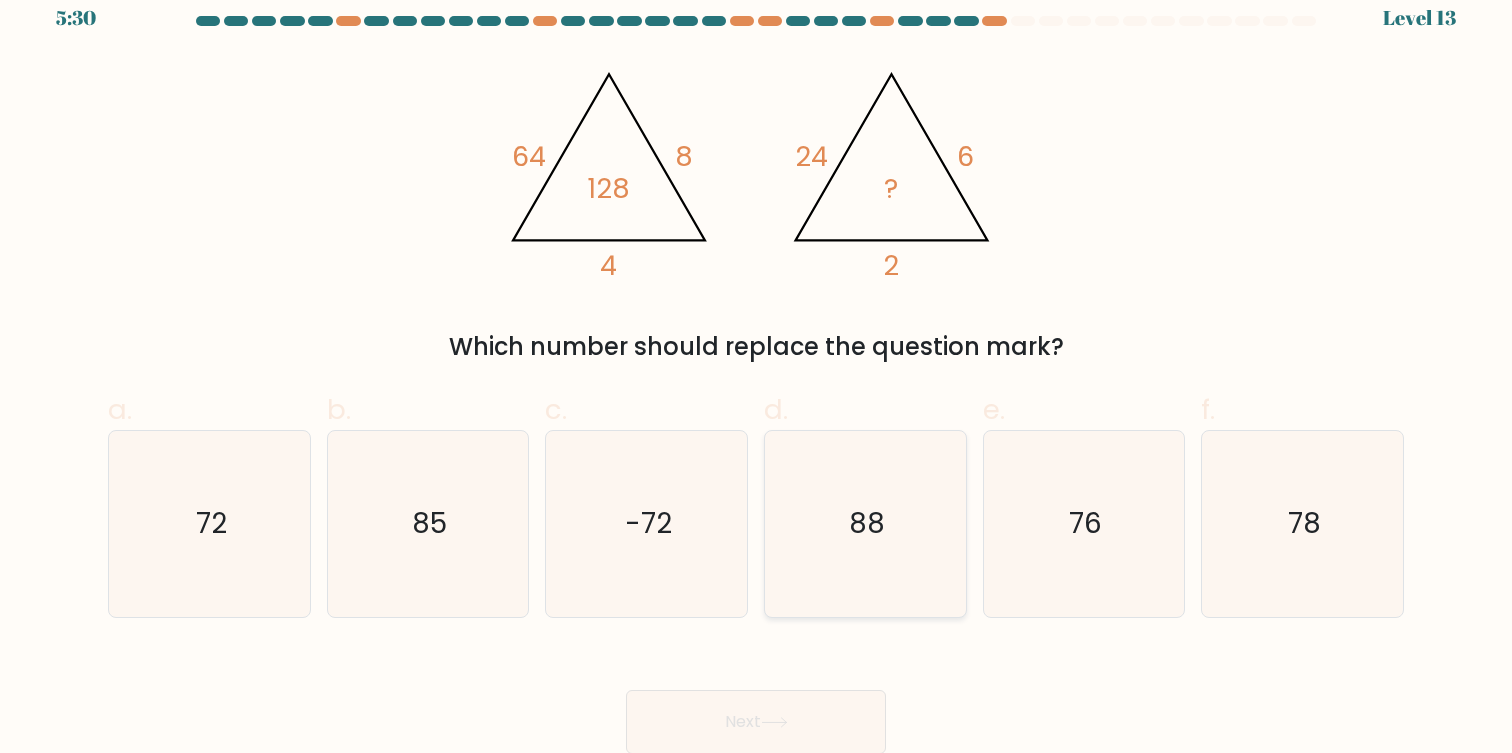 click on "88" 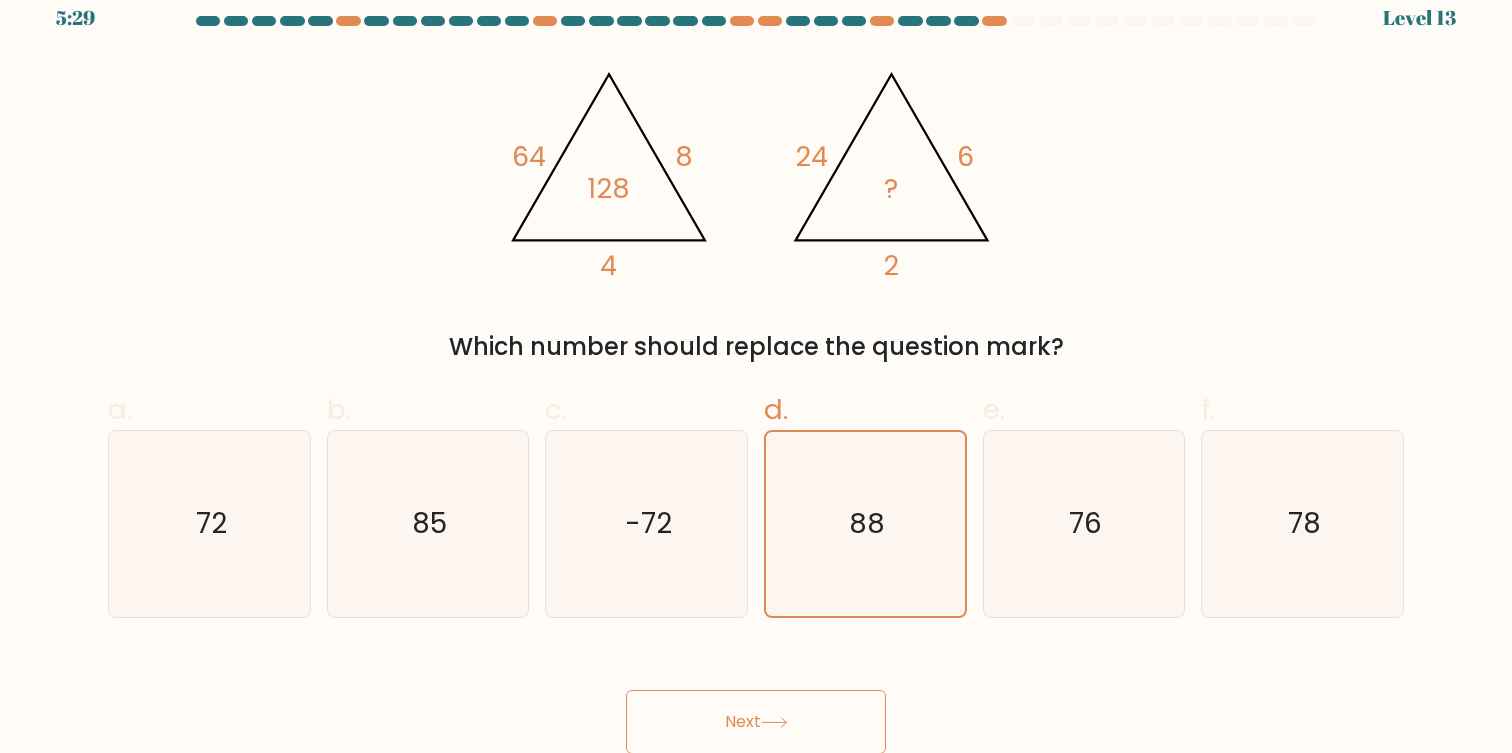 click on "Next" at bounding box center (756, 698) 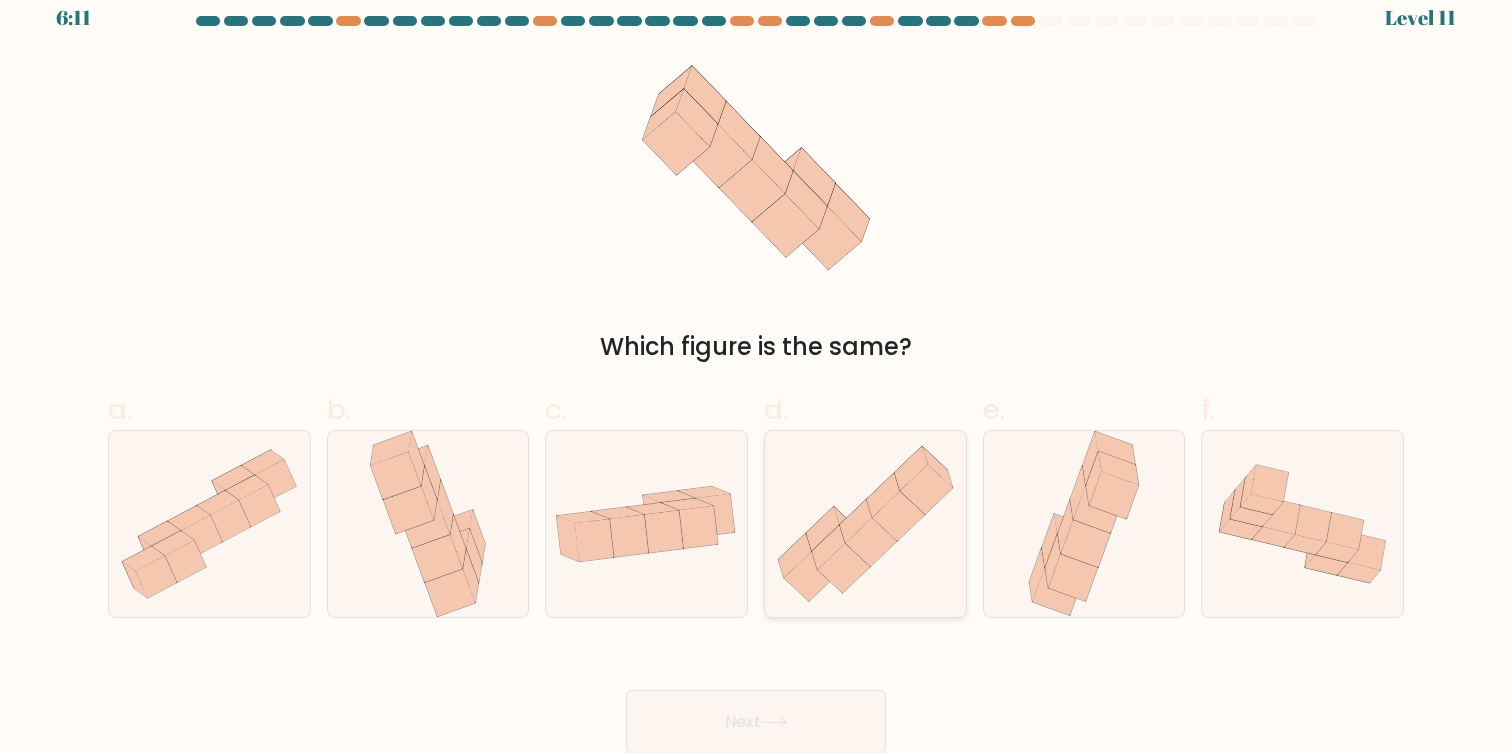 click 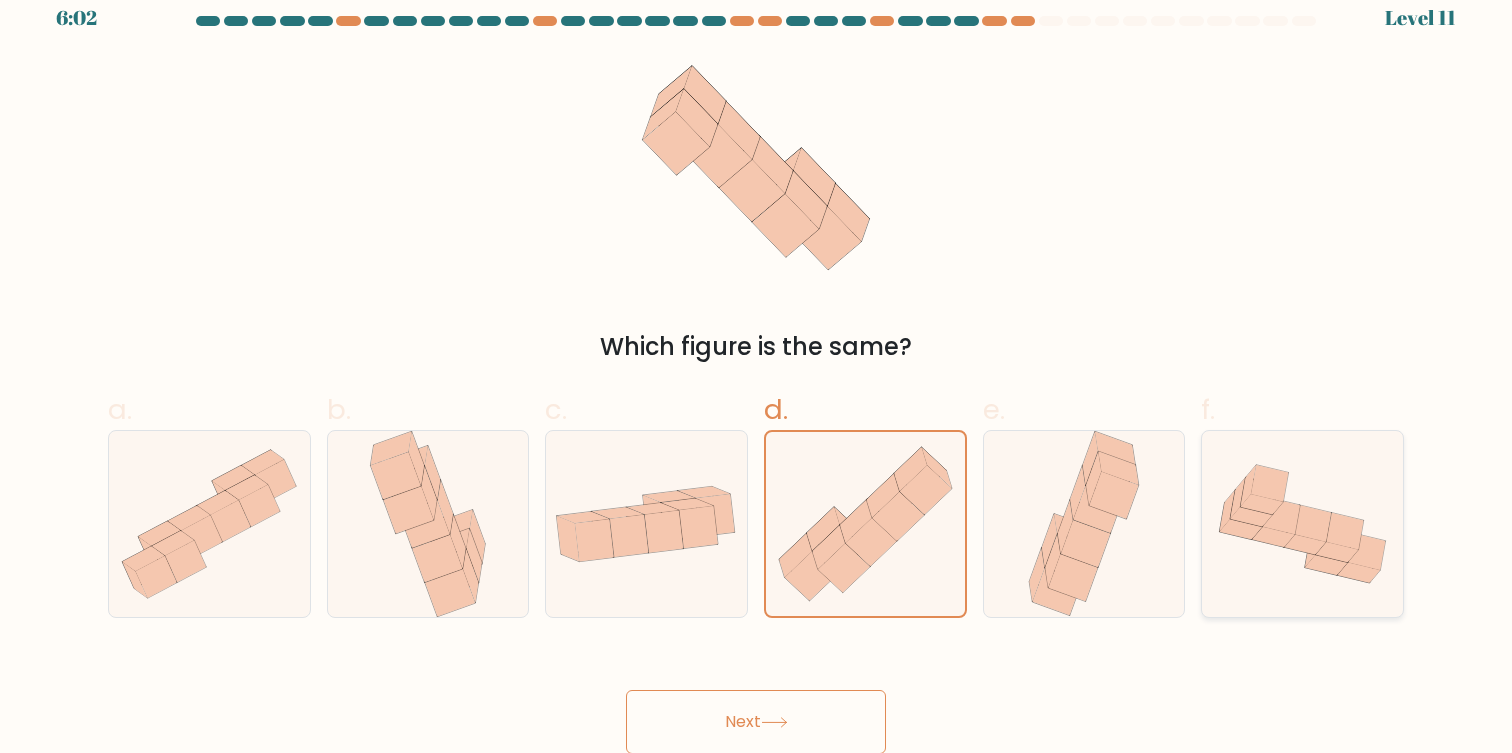 click 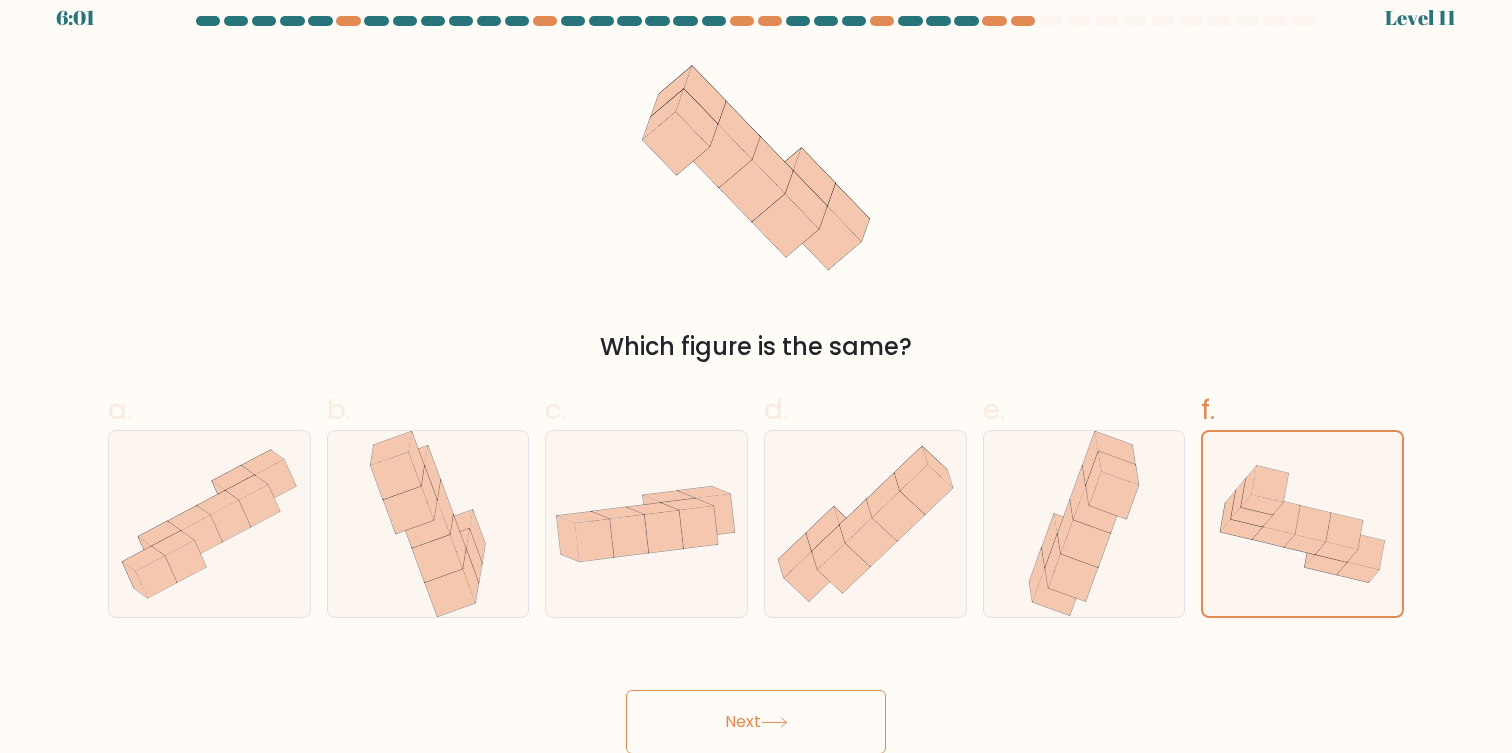 click on "Next" at bounding box center (756, 722) 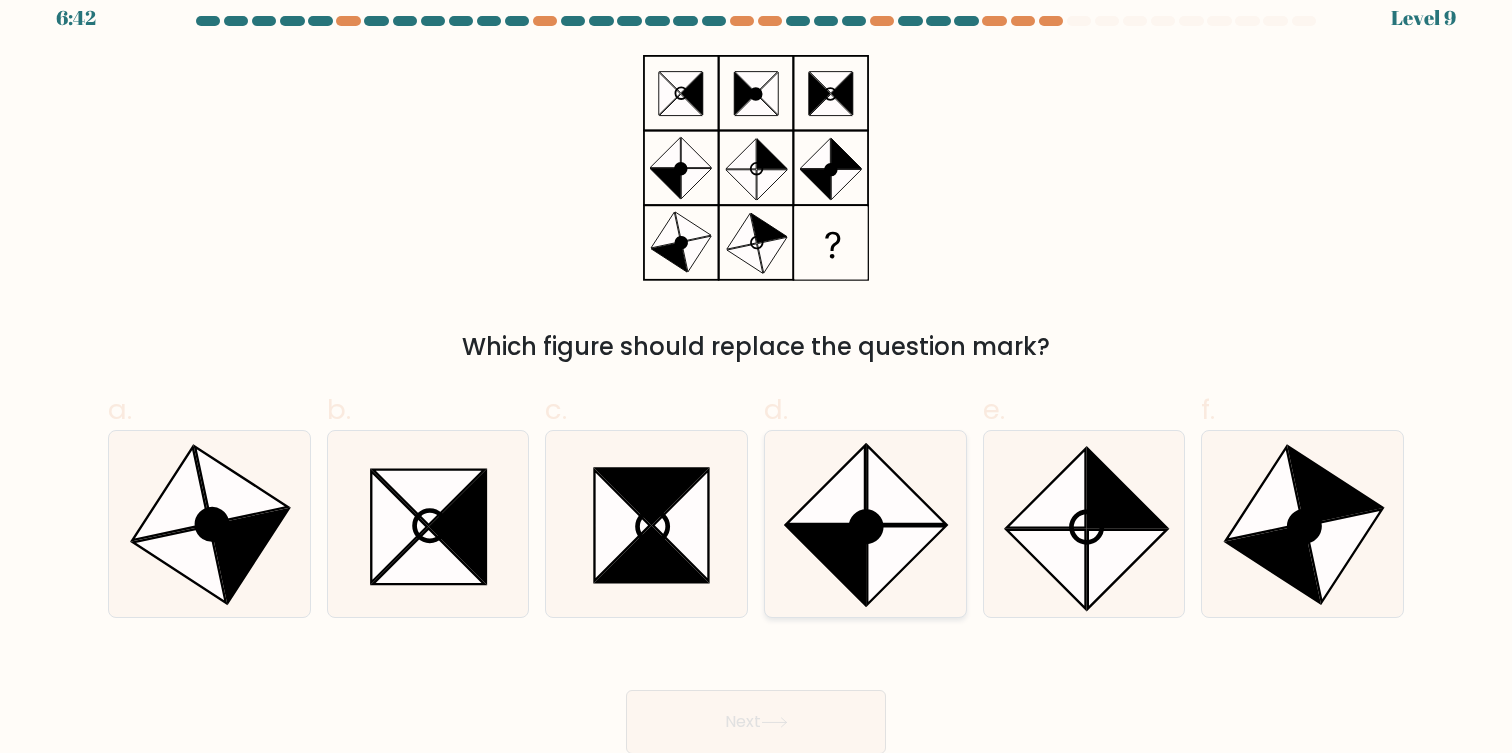 click 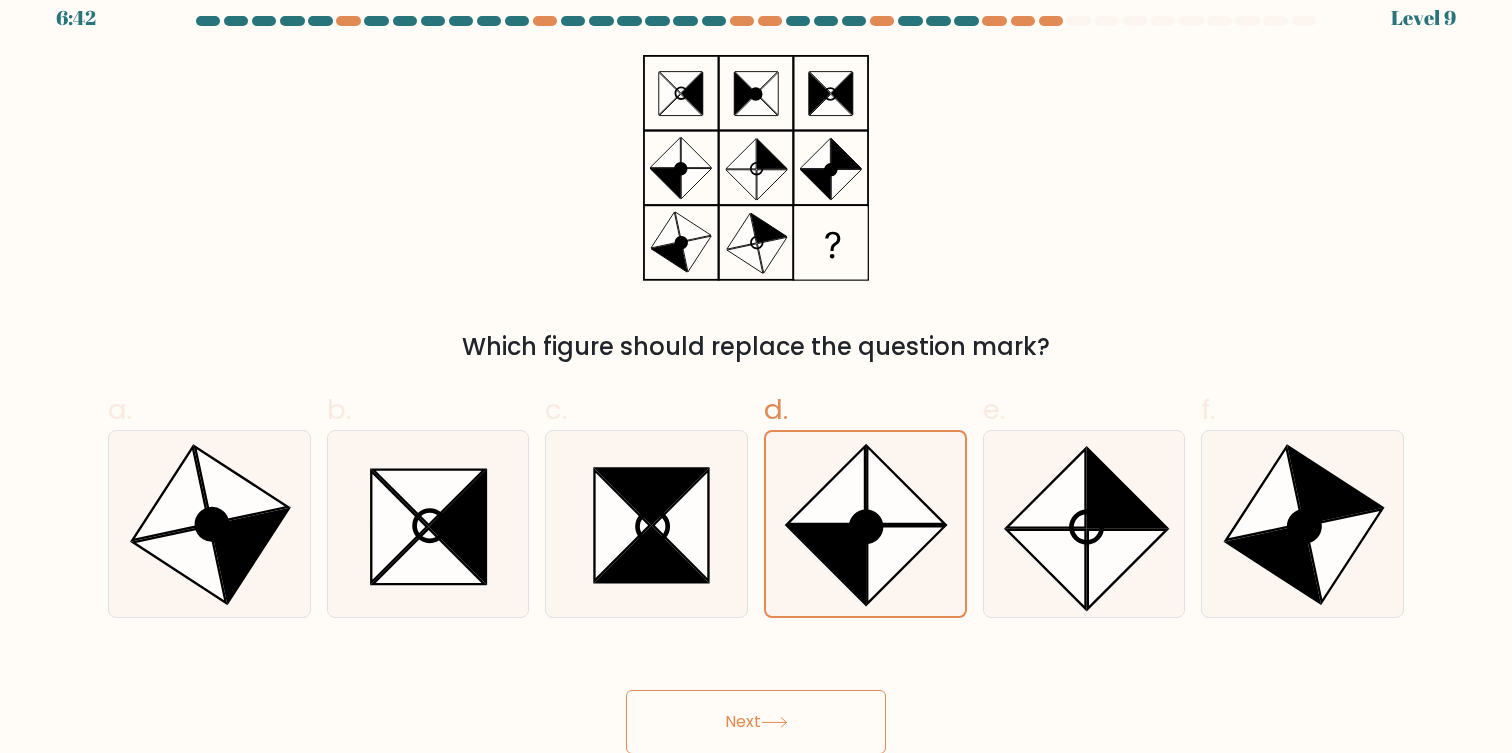 click on "Next" at bounding box center [756, 722] 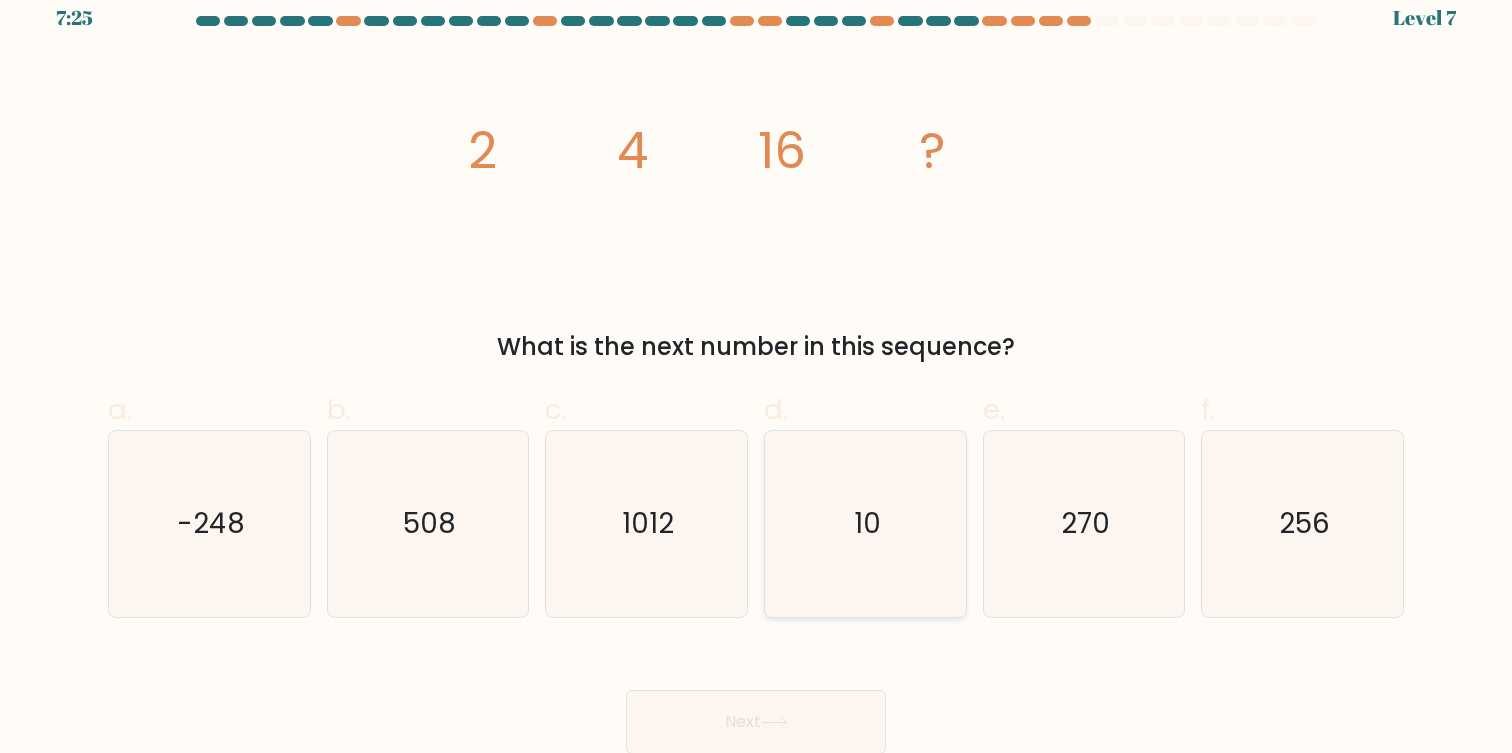 click on "10" 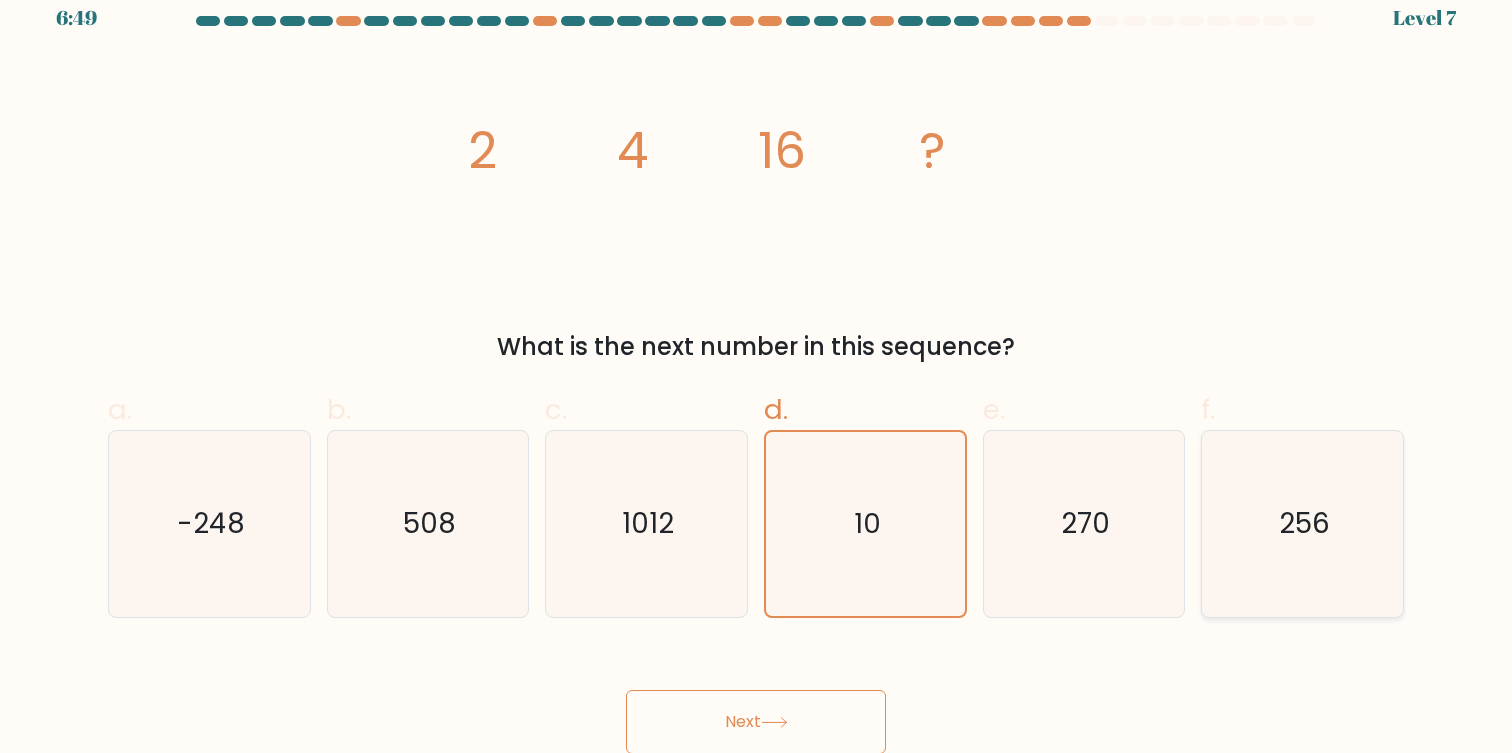 click on "256" 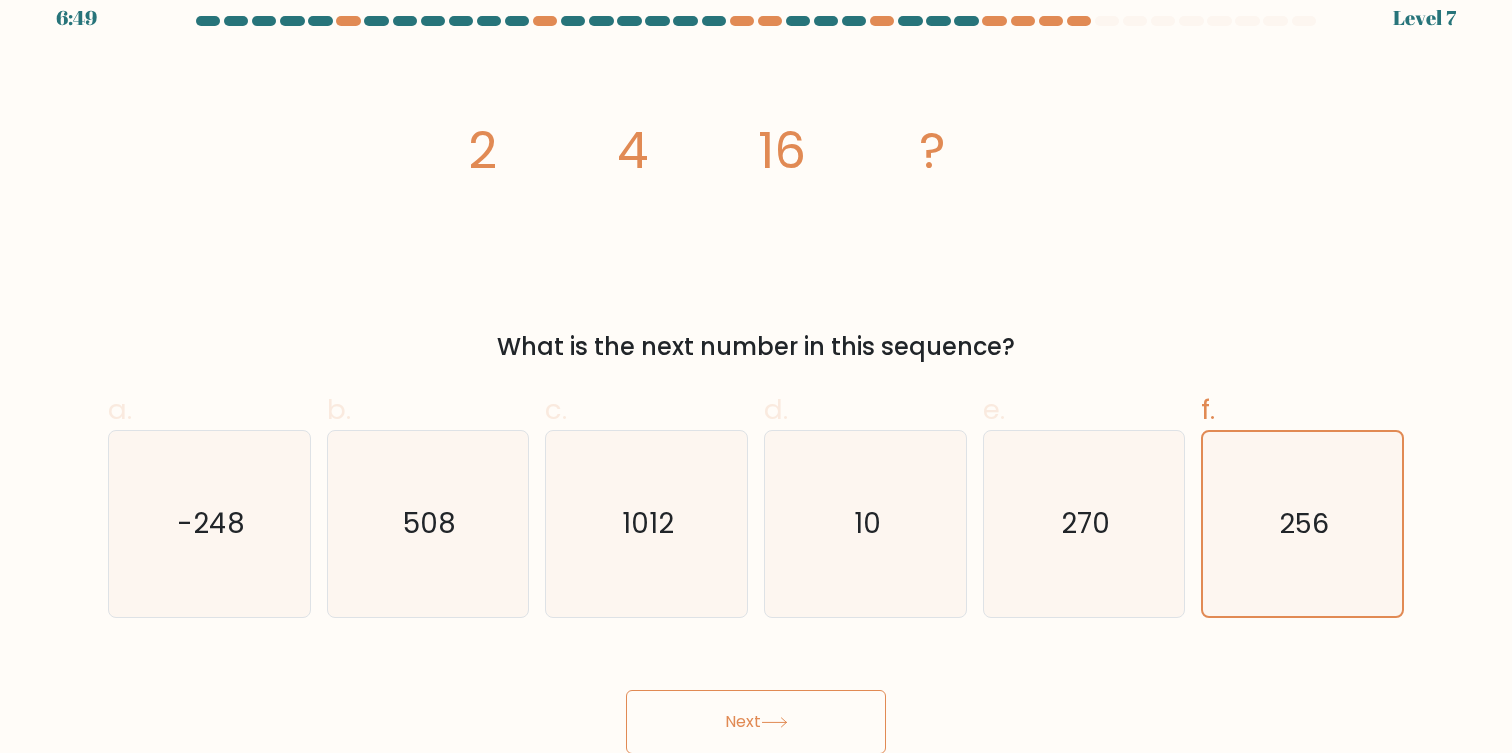click on "Next" at bounding box center [756, 722] 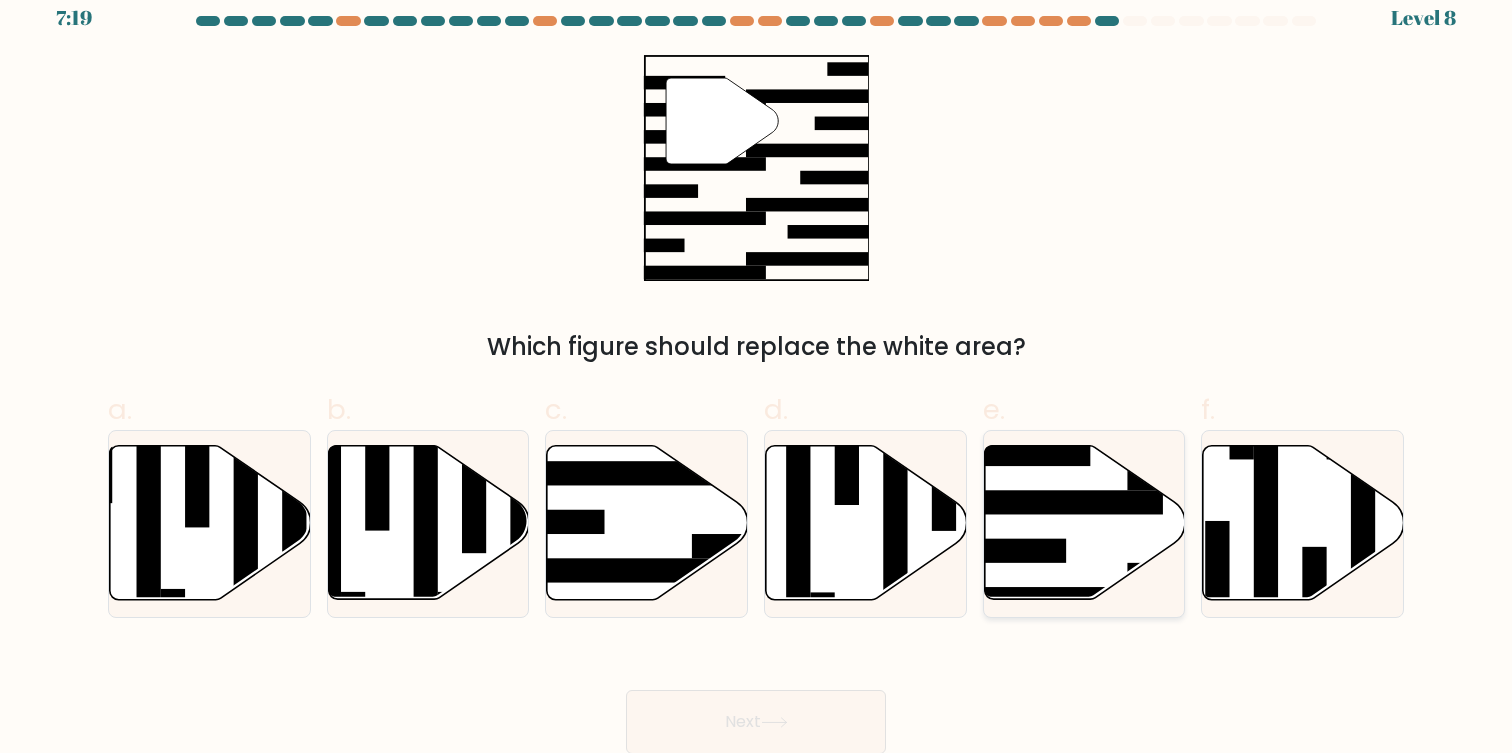 click 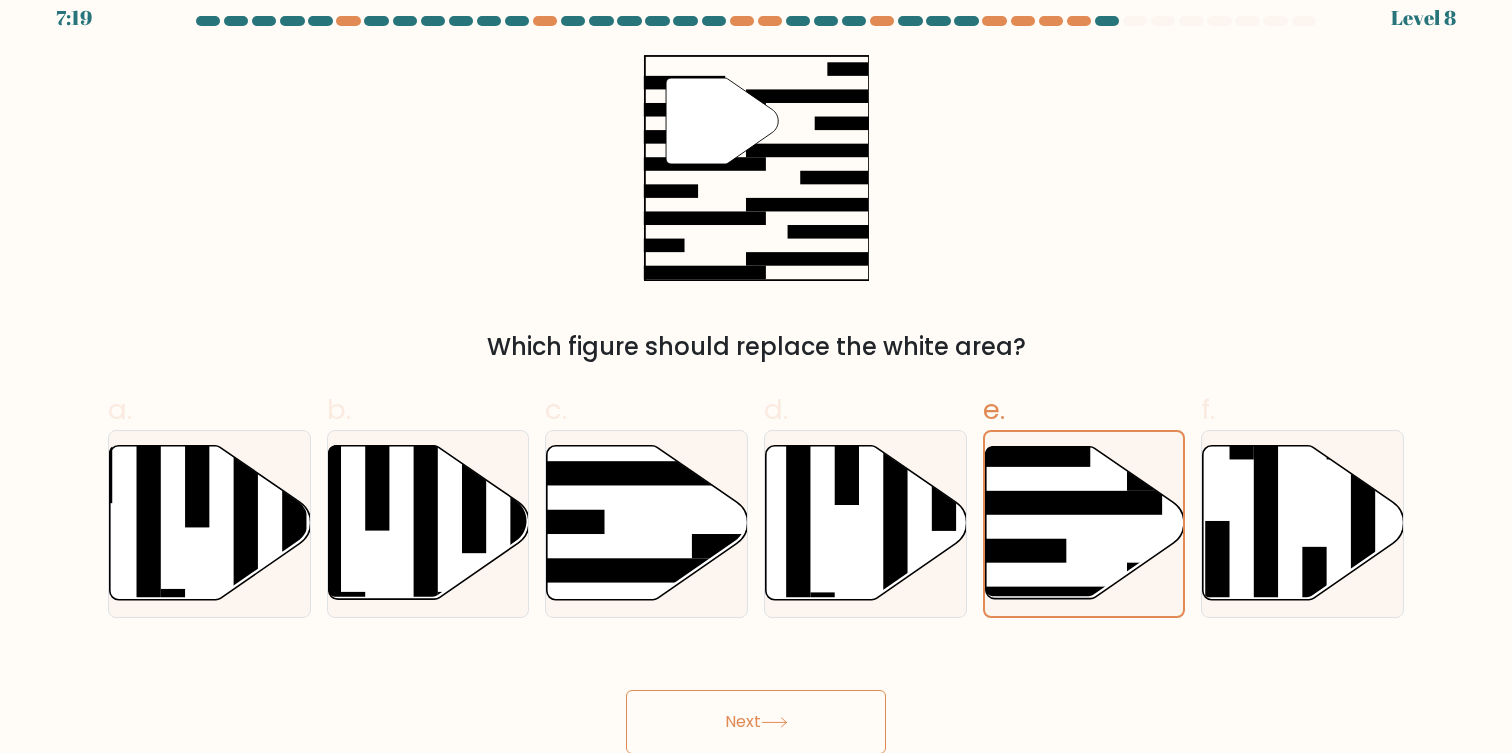 click on "Next" at bounding box center [756, 722] 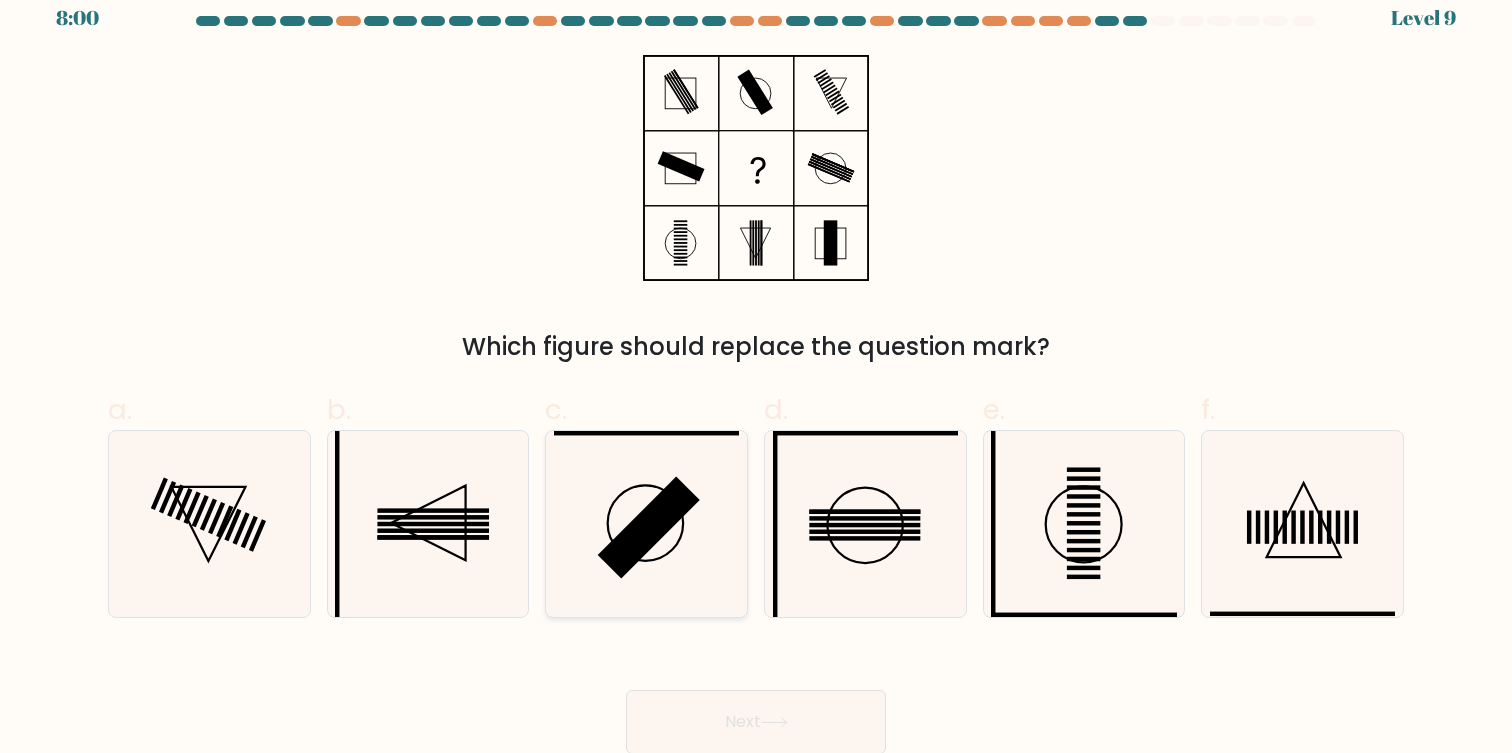 click 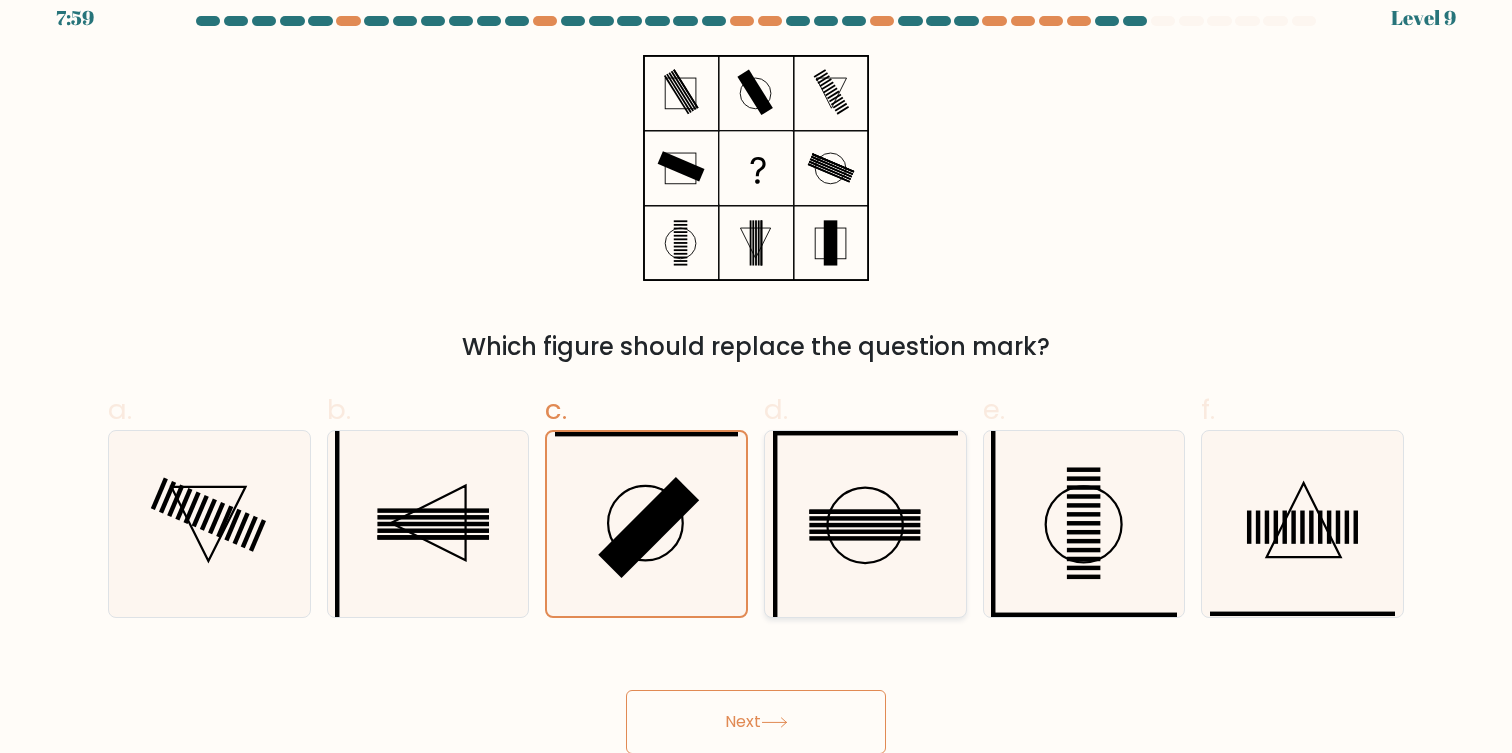 click 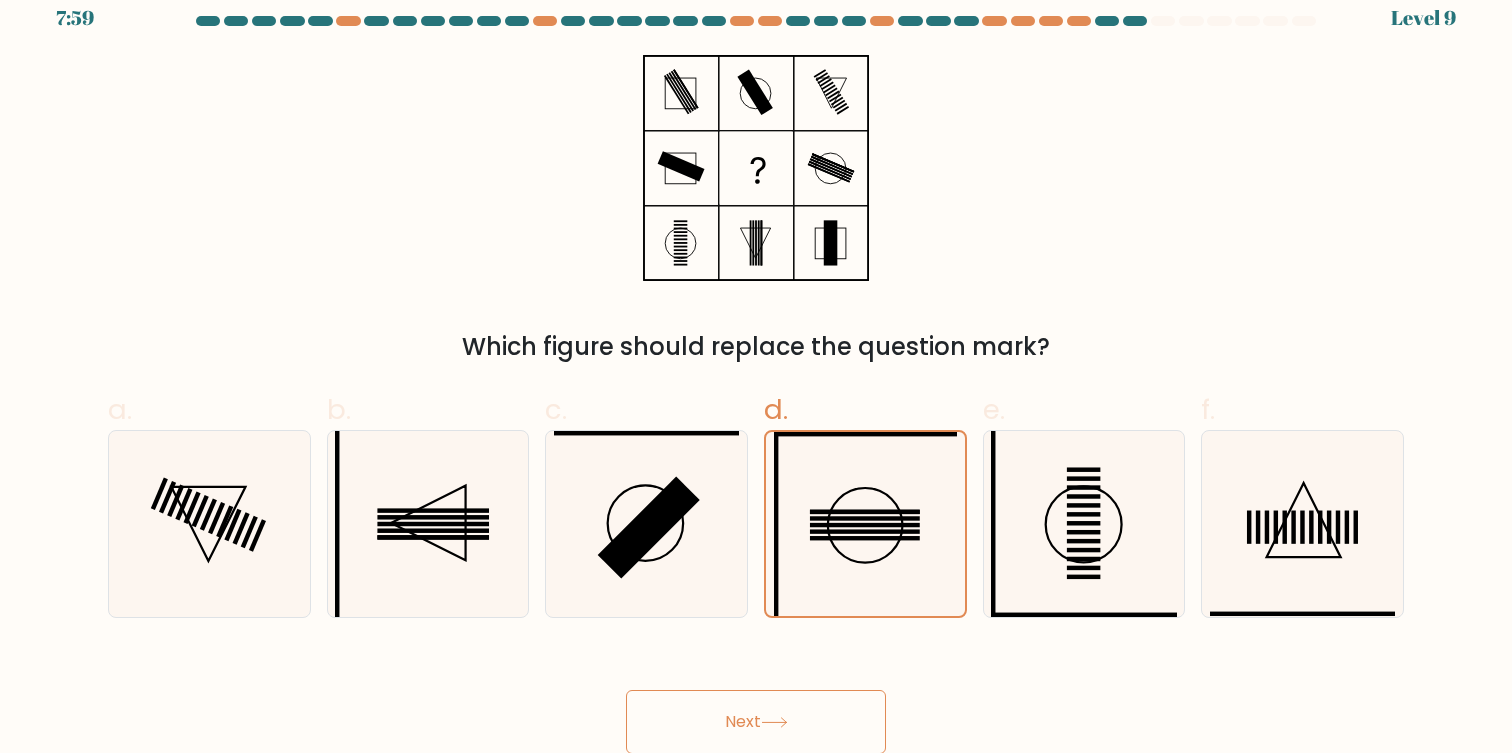 click on "Next" at bounding box center (756, 722) 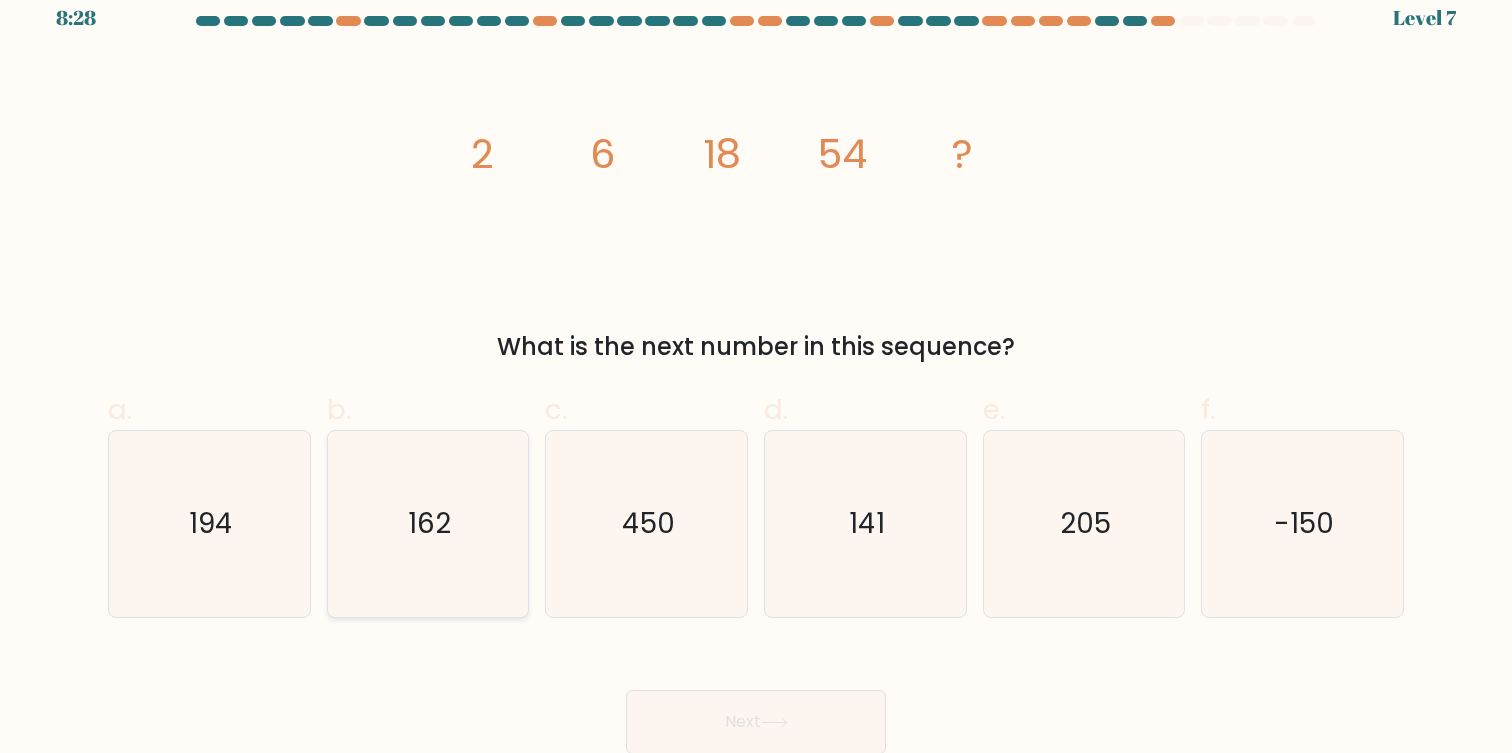 click on "162" 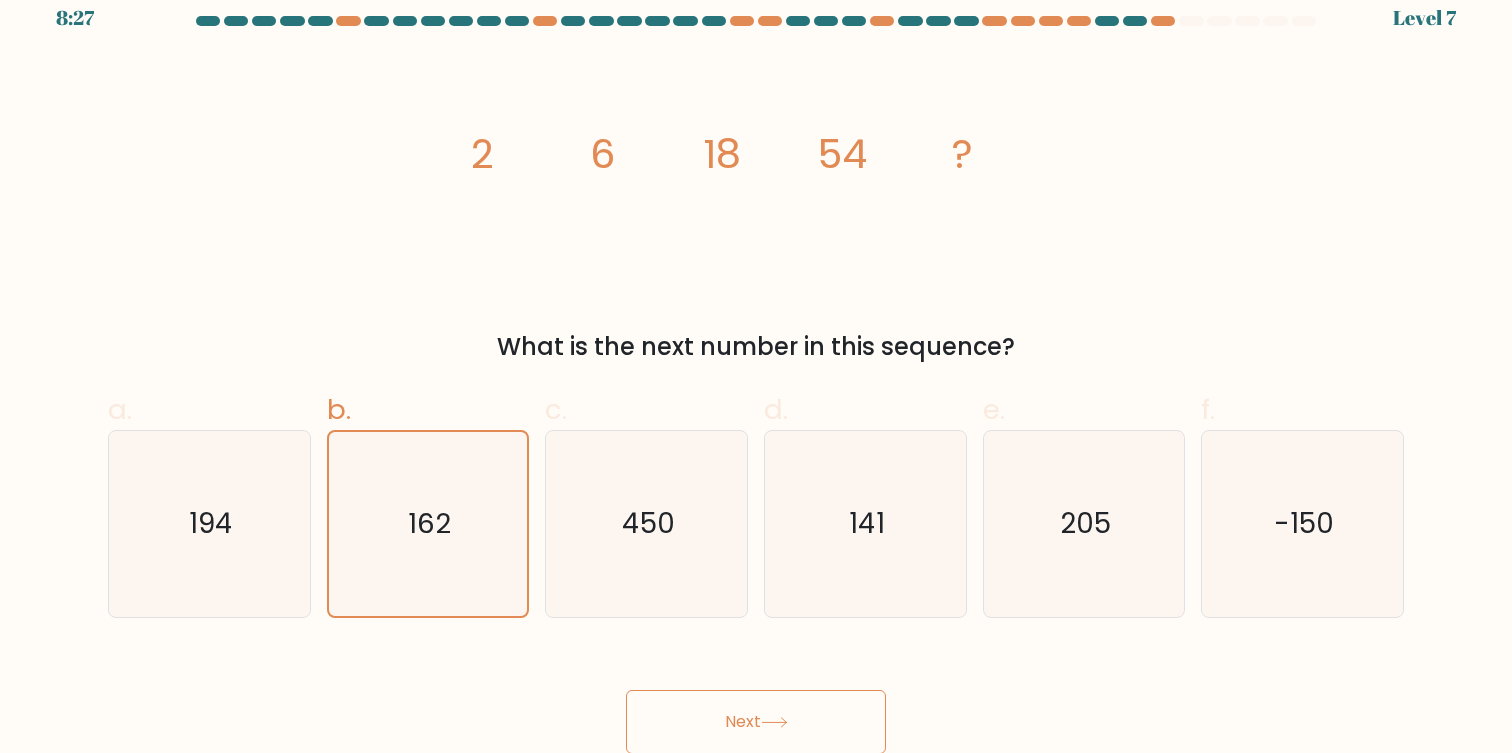 click on "Next" at bounding box center [756, 722] 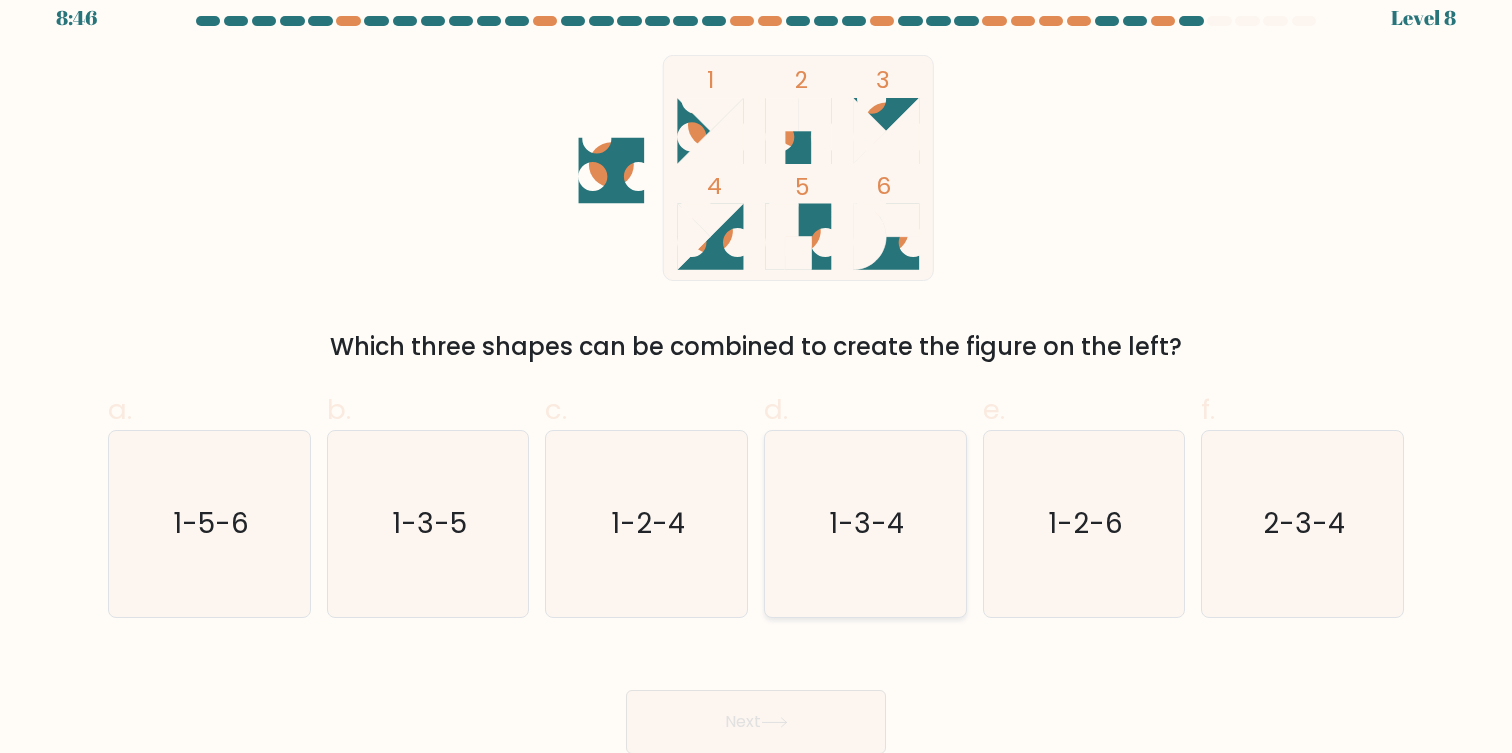 click on "1-3-4" 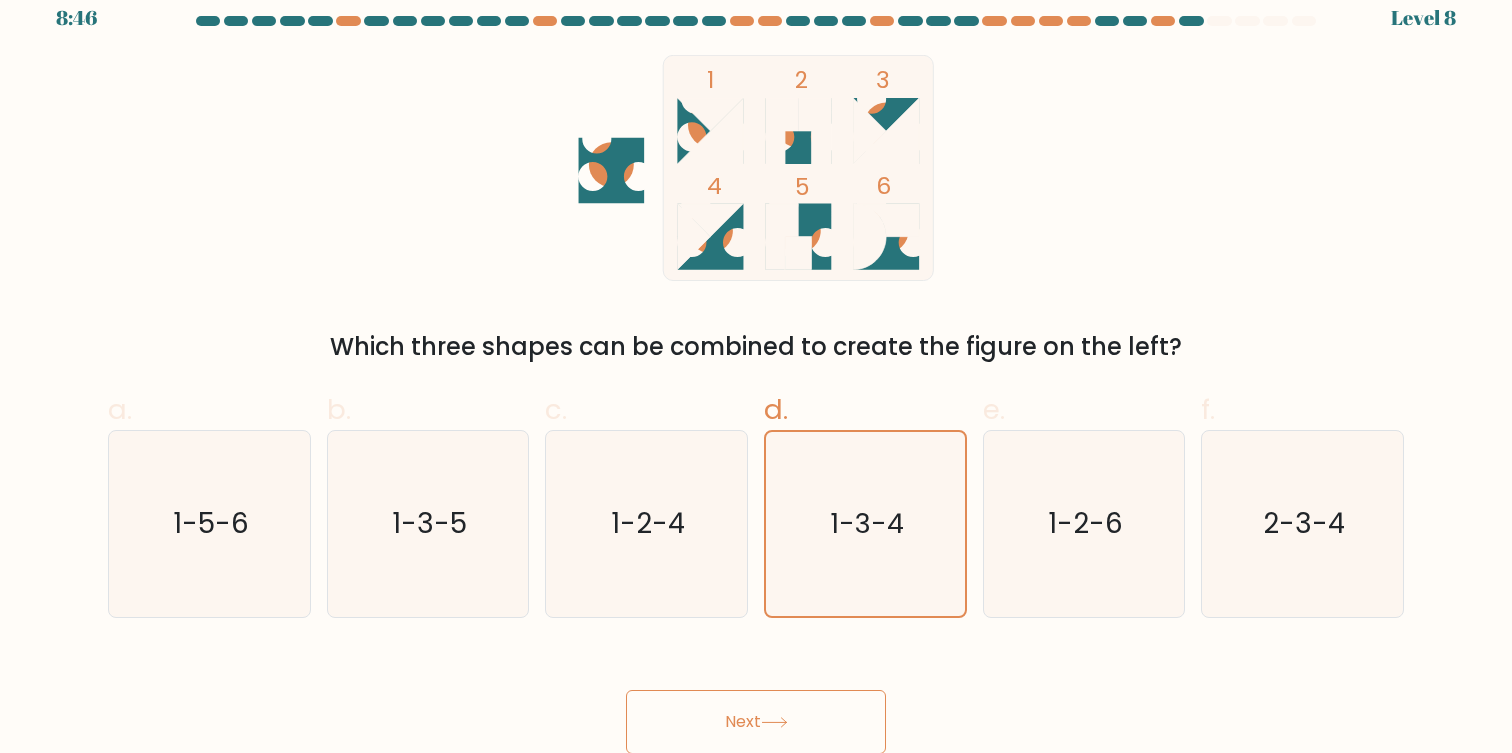click on "Next" at bounding box center (756, 722) 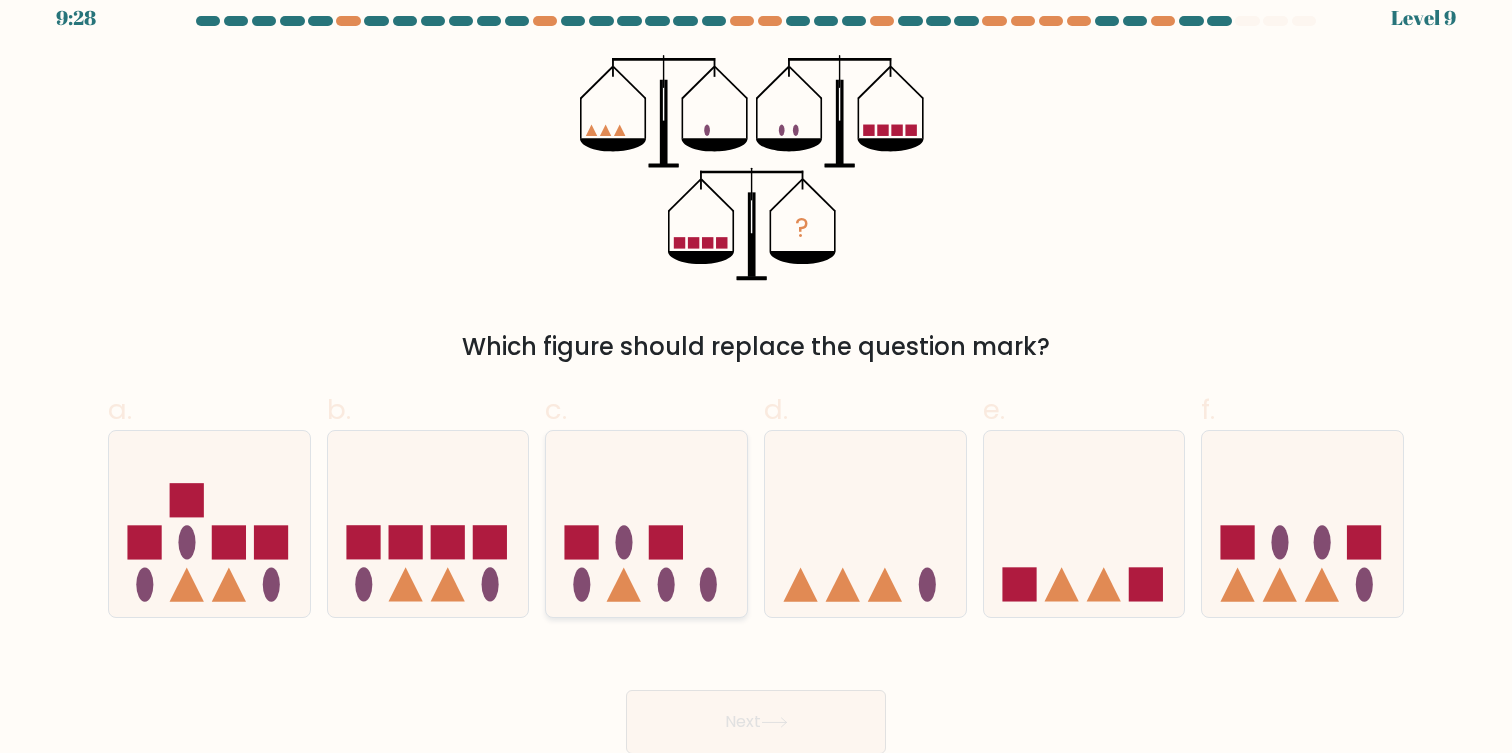 click 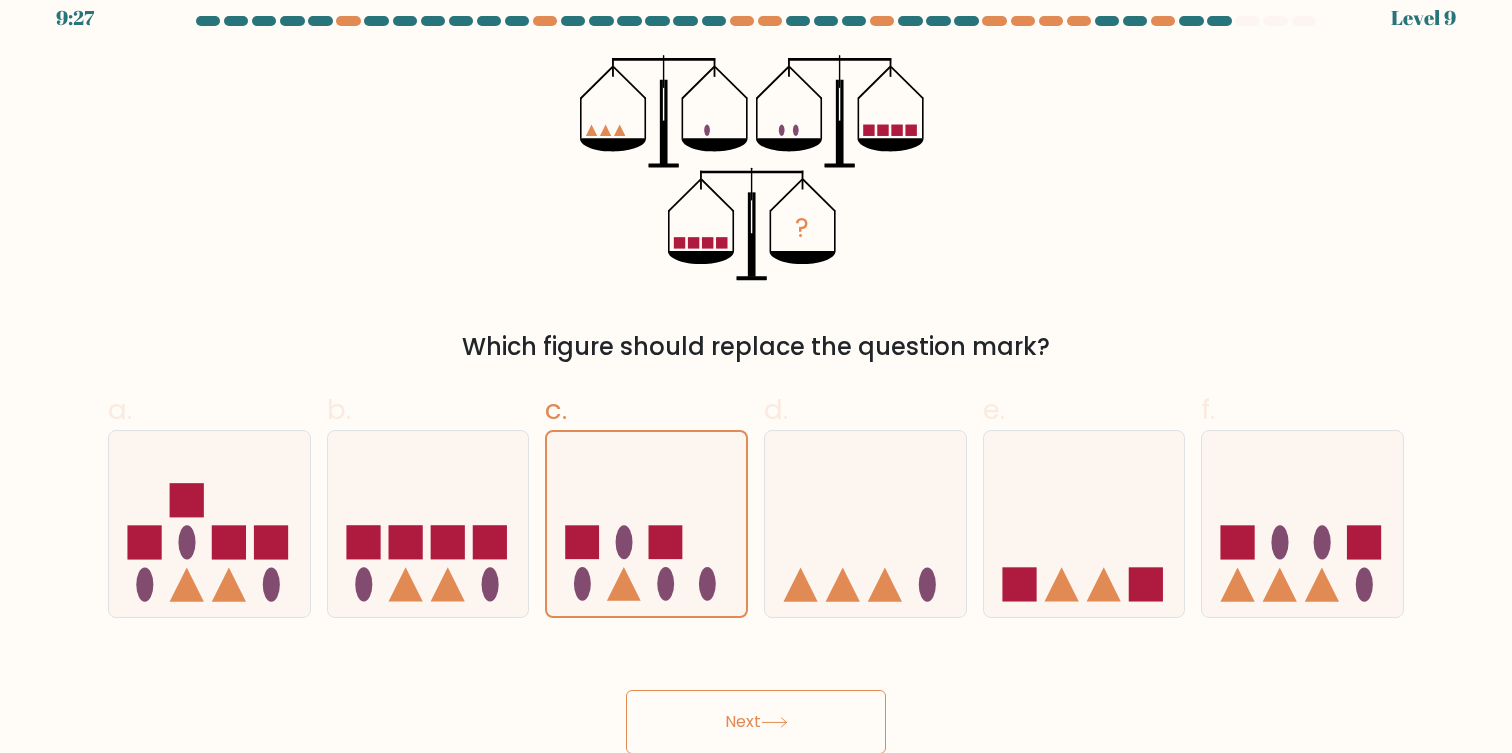click on "Next" at bounding box center (756, 722) 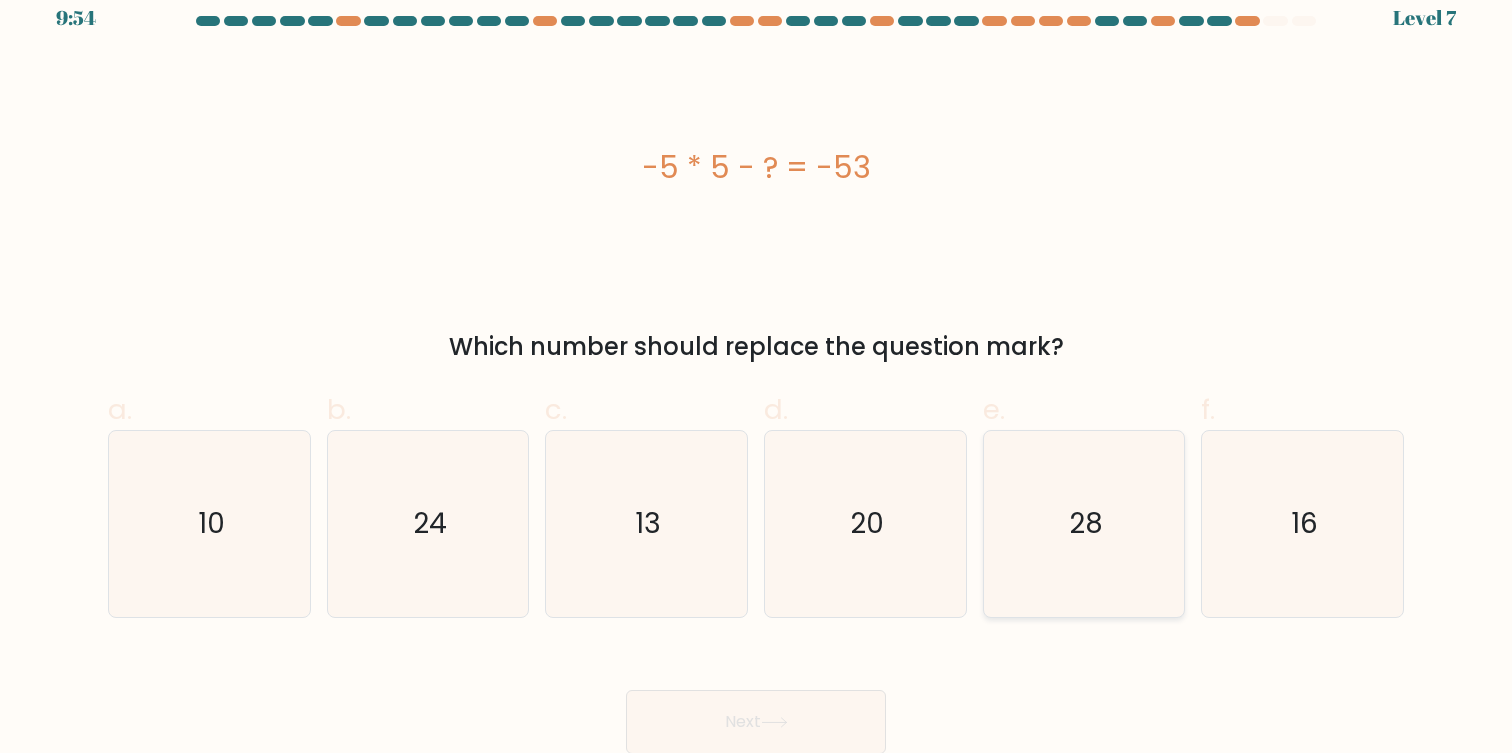 click on "28" 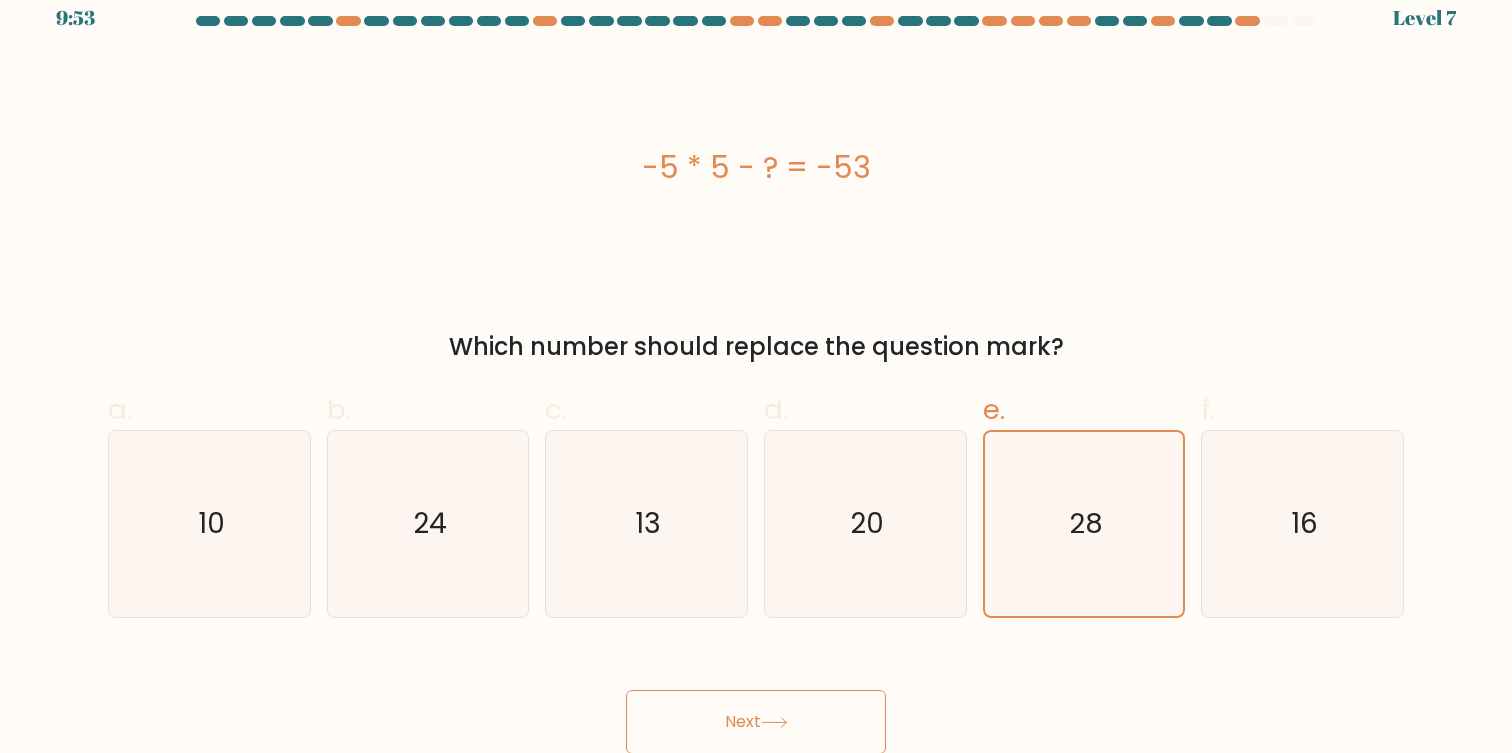 click on "Next" at bounding box center (756, 722) 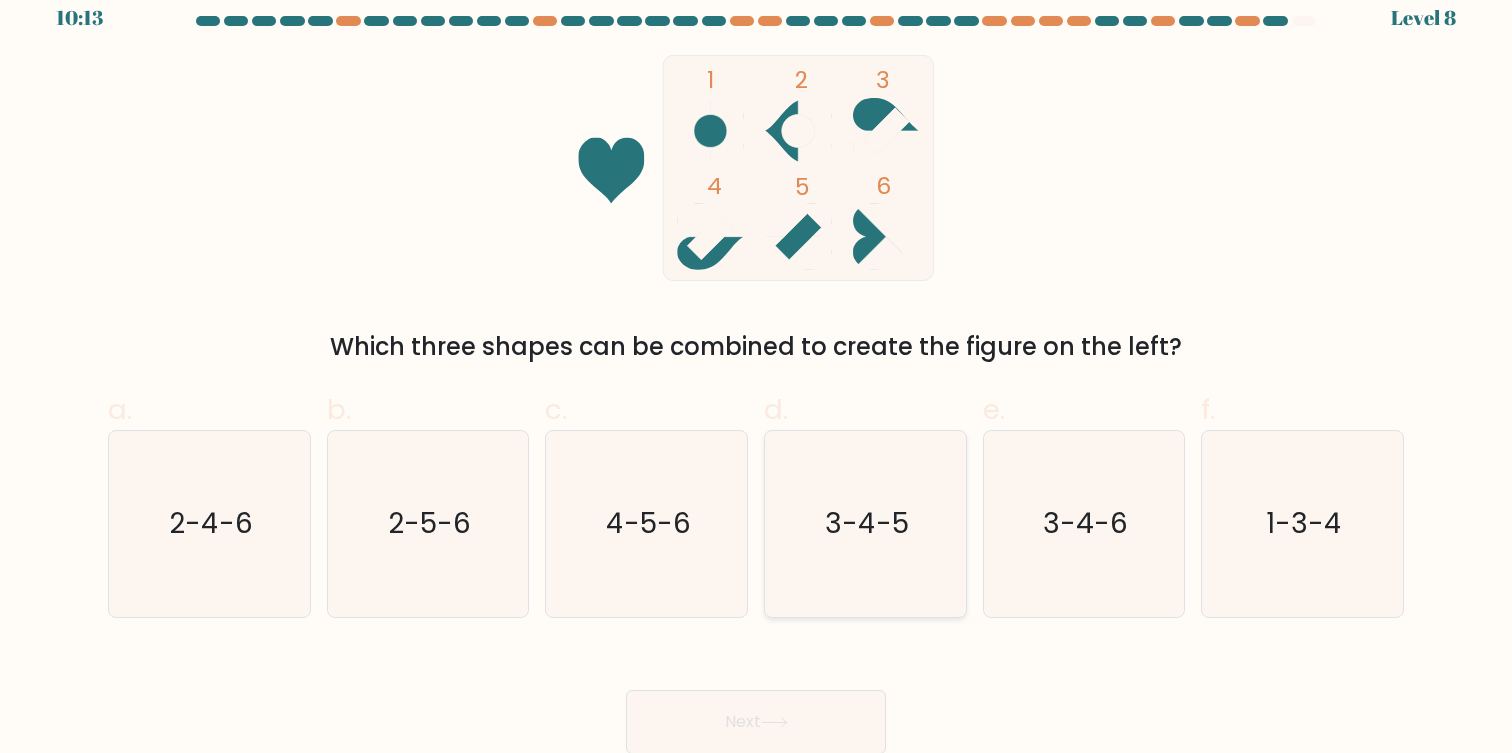 click on "3-4-5" 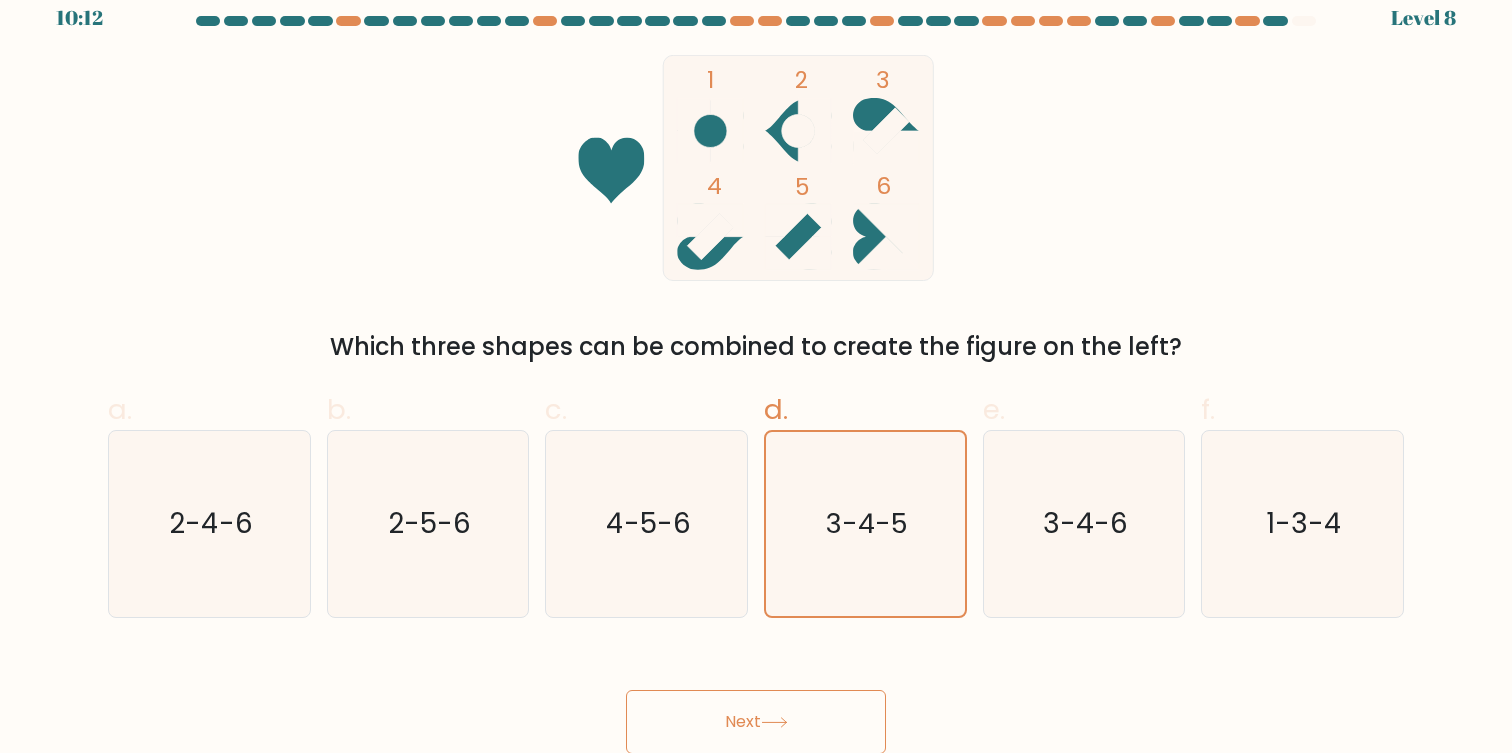 click on "Next" at bounding box center [756, 722] 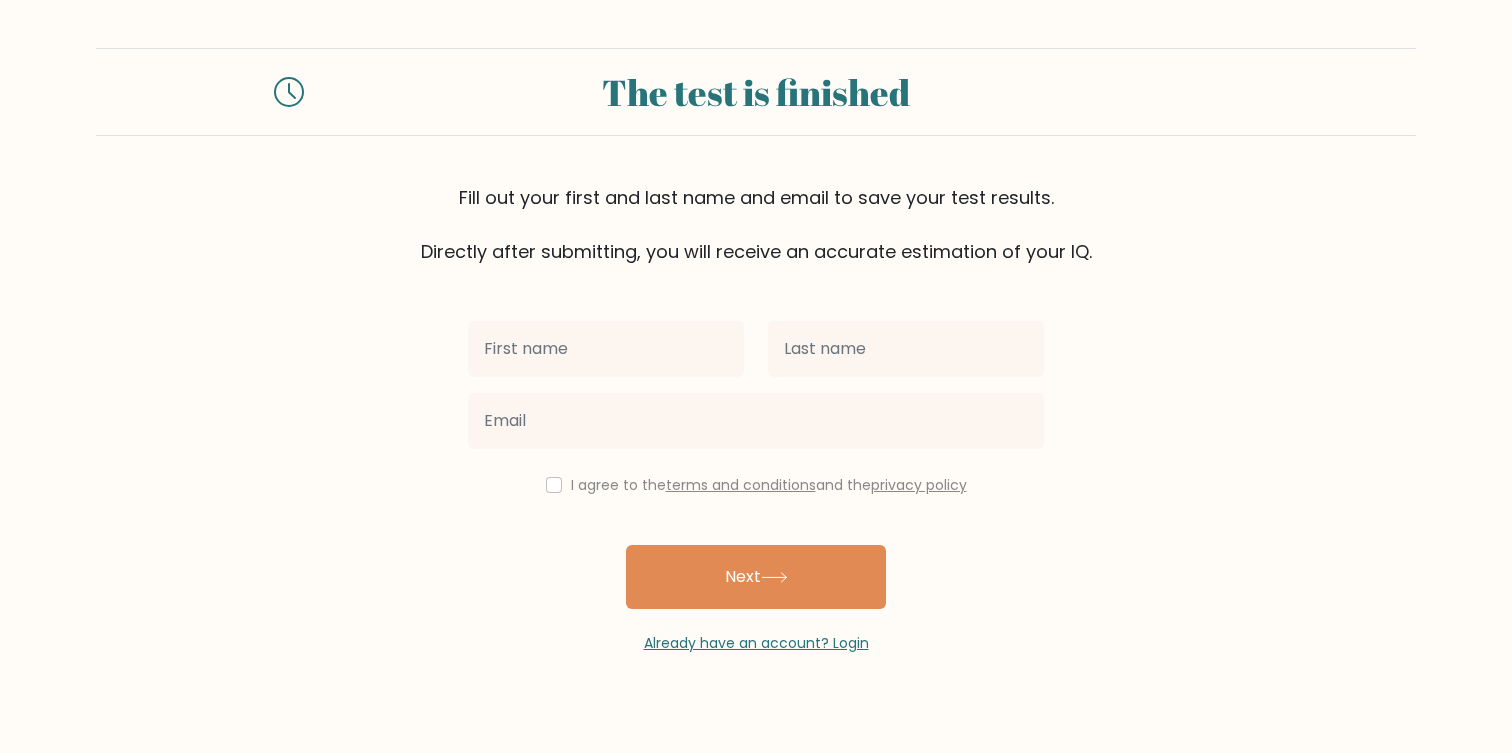 scroll, scrollTop: 0, scrollLeft: 0, axis: both 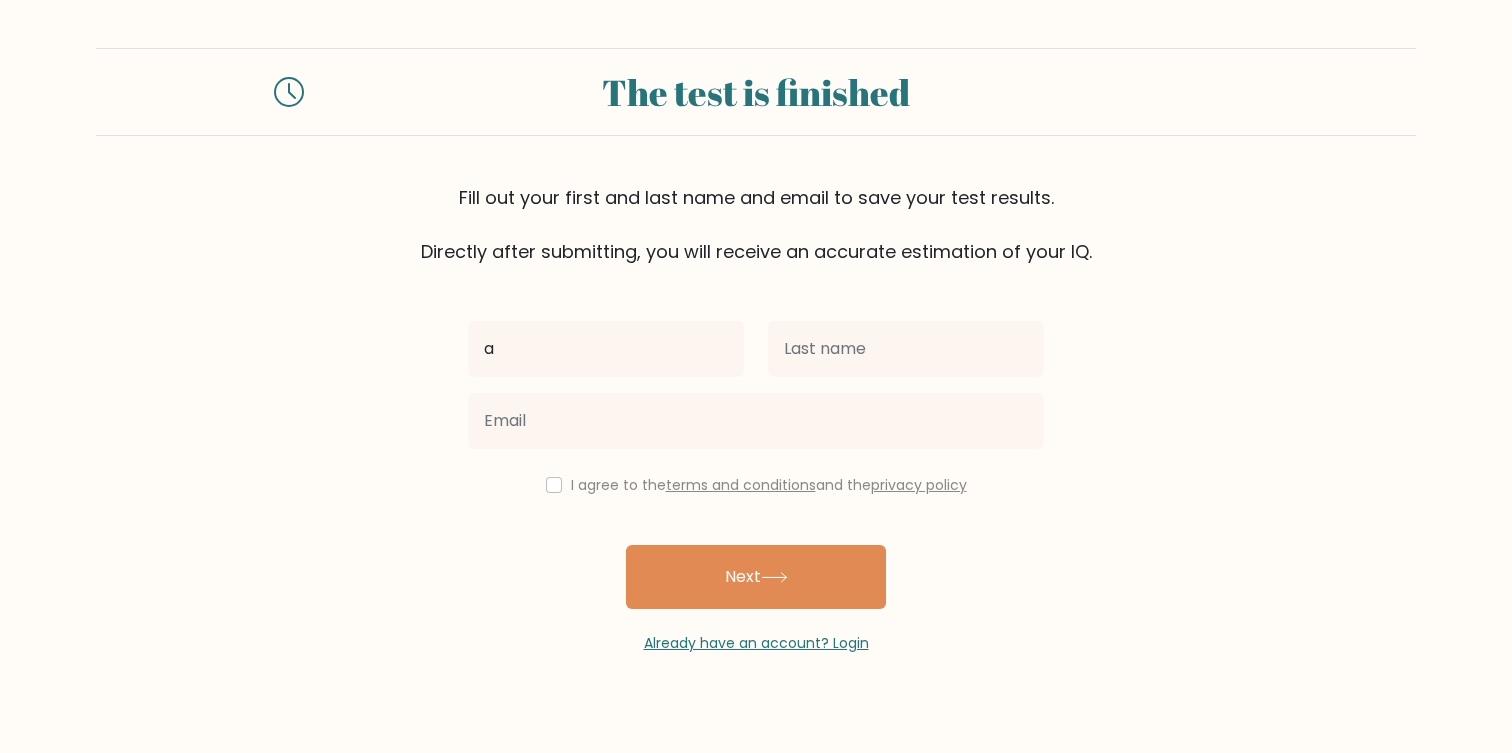type on "a" 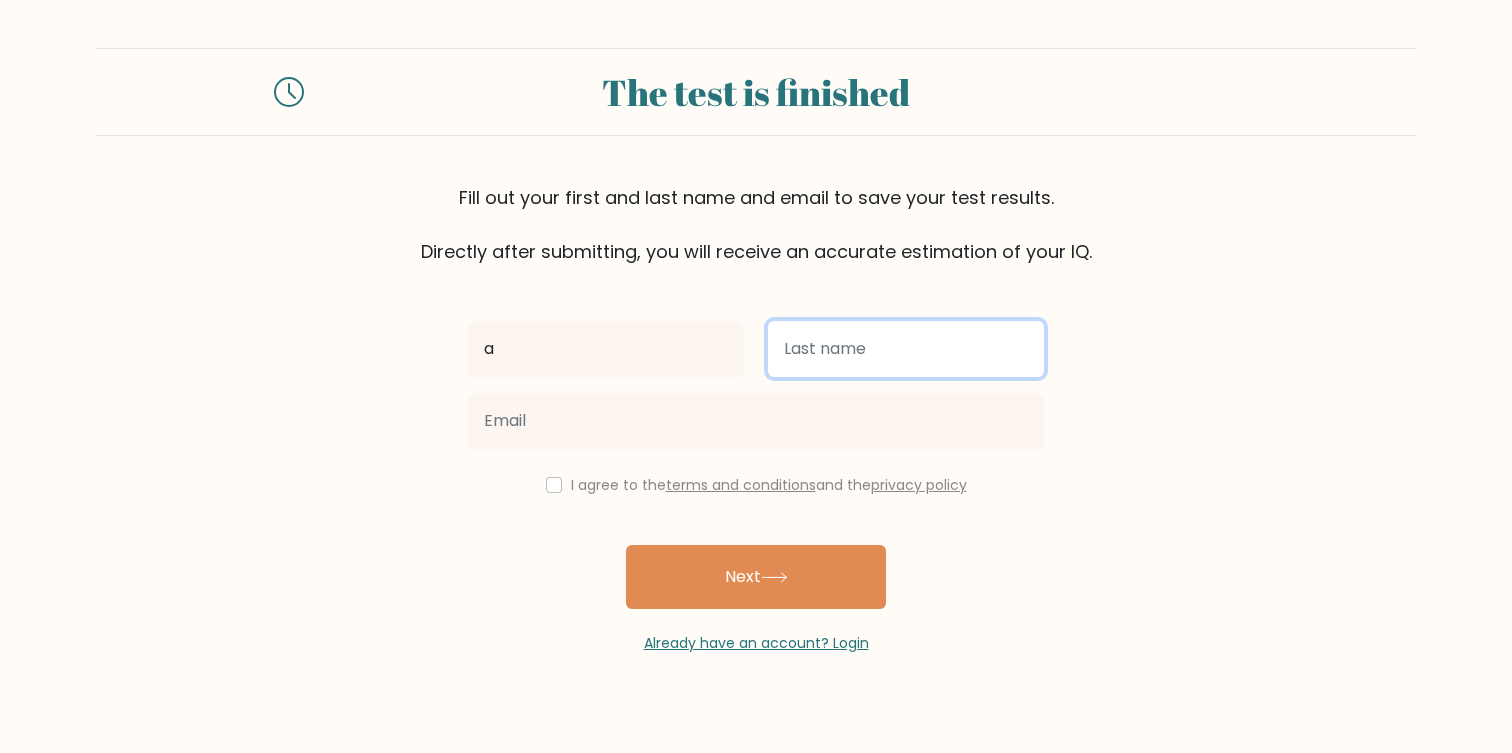 click at bounding box center (906, 349) 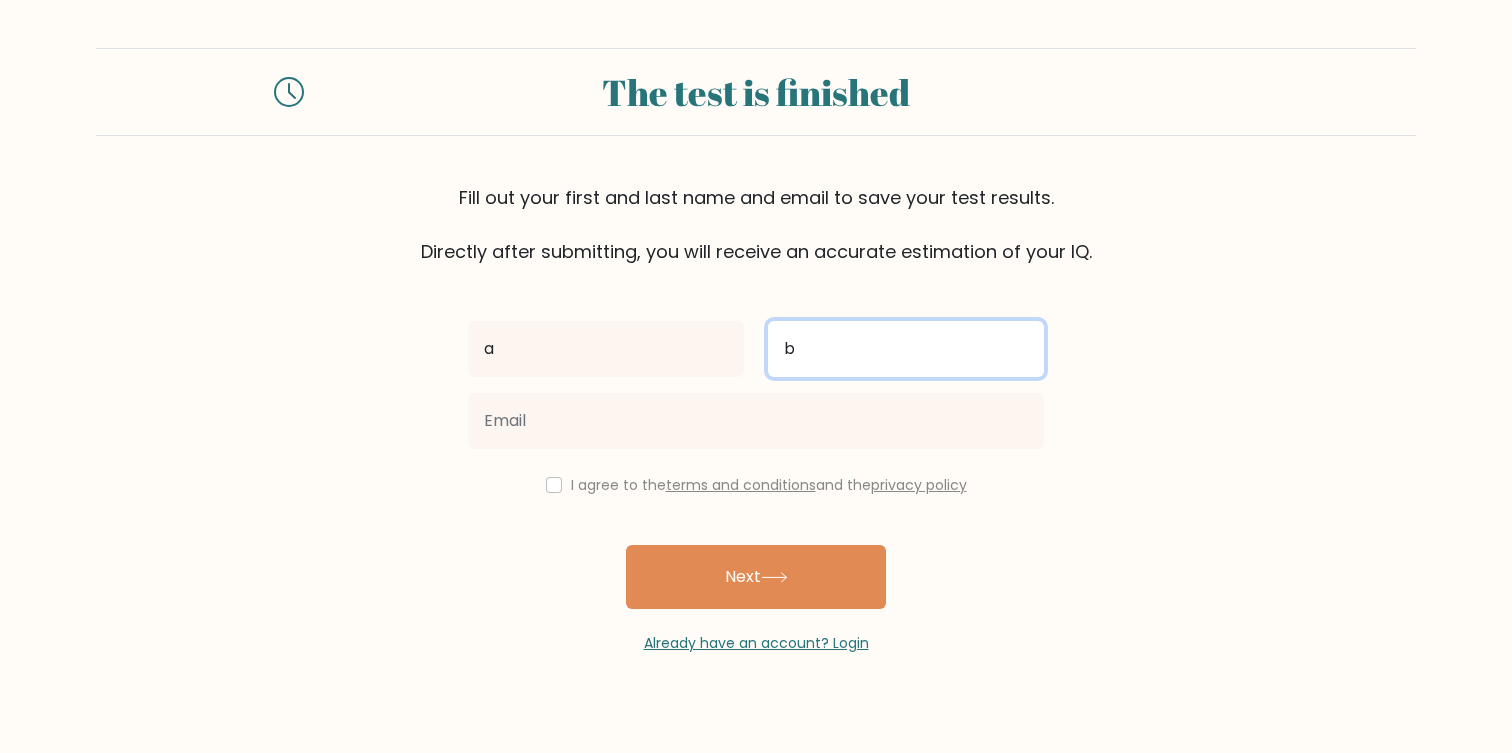 type on "b" 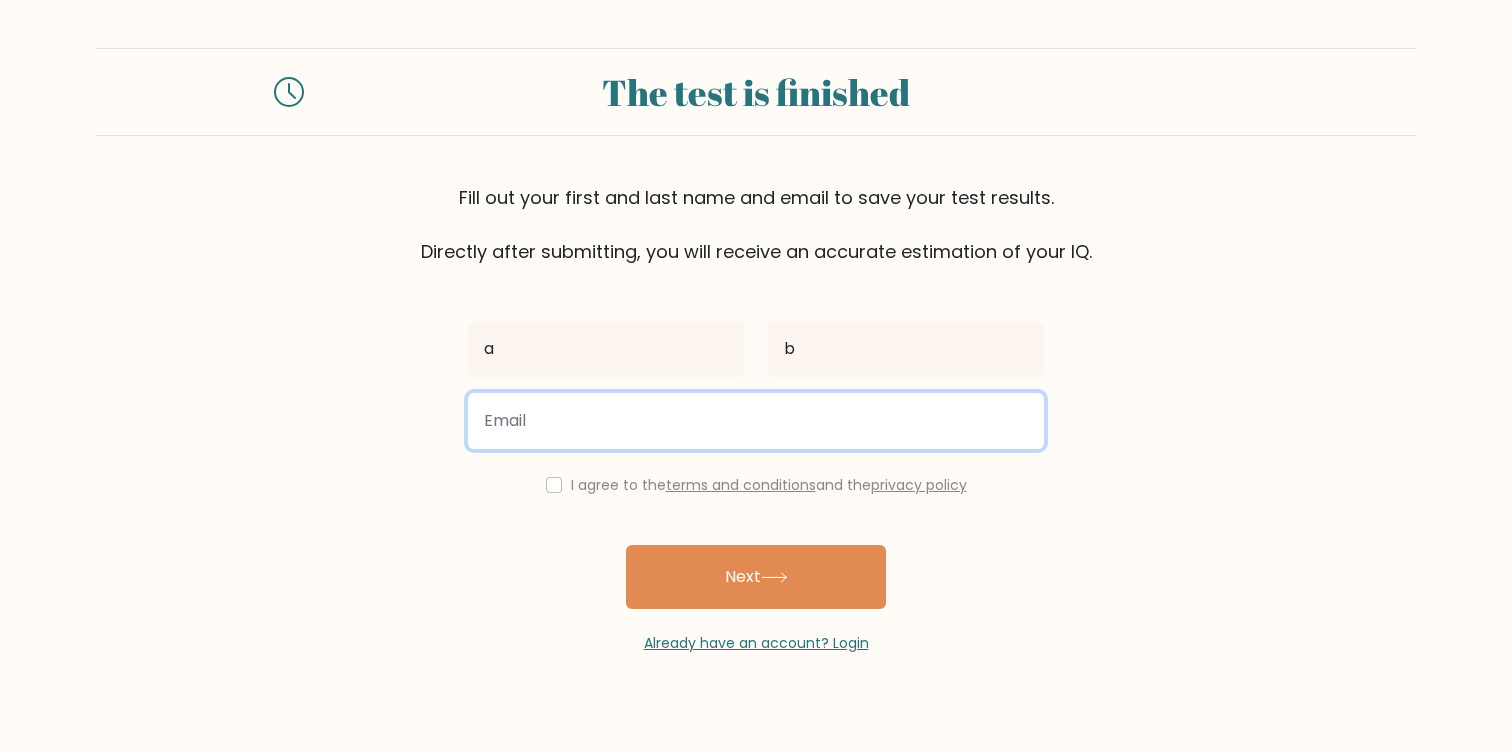click at bounding box center [756, 421] 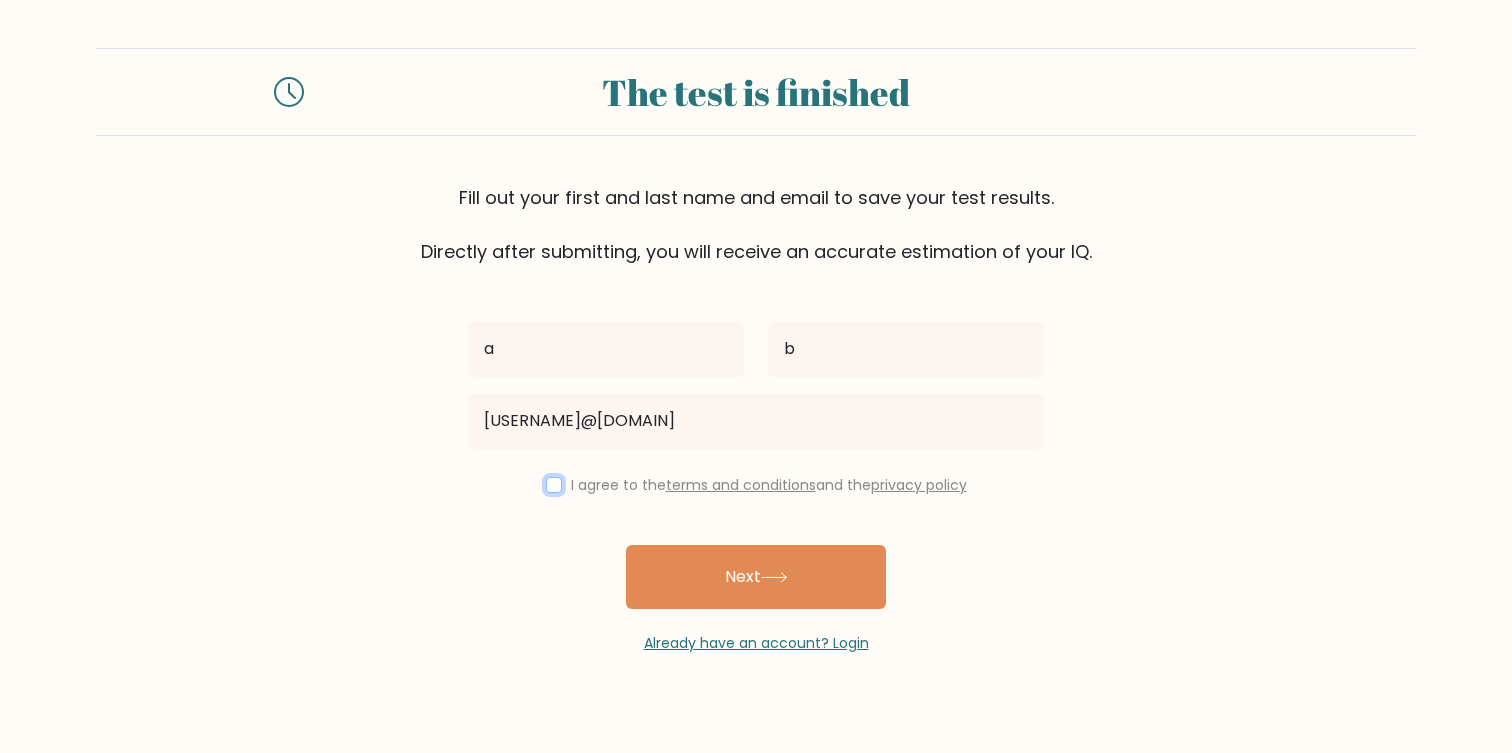 click at bounding box center [554, 485] 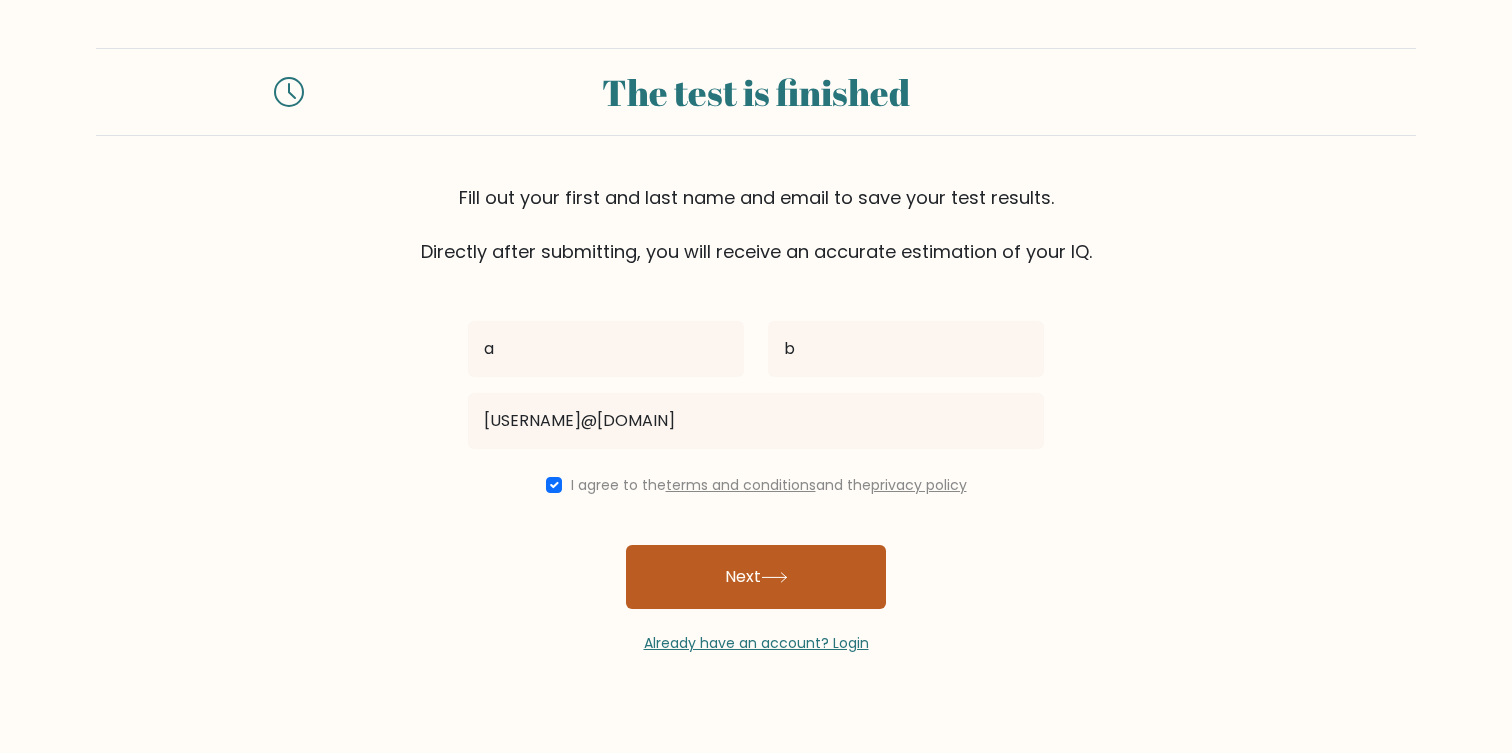click on "Next" at bounding box center (756, 577) 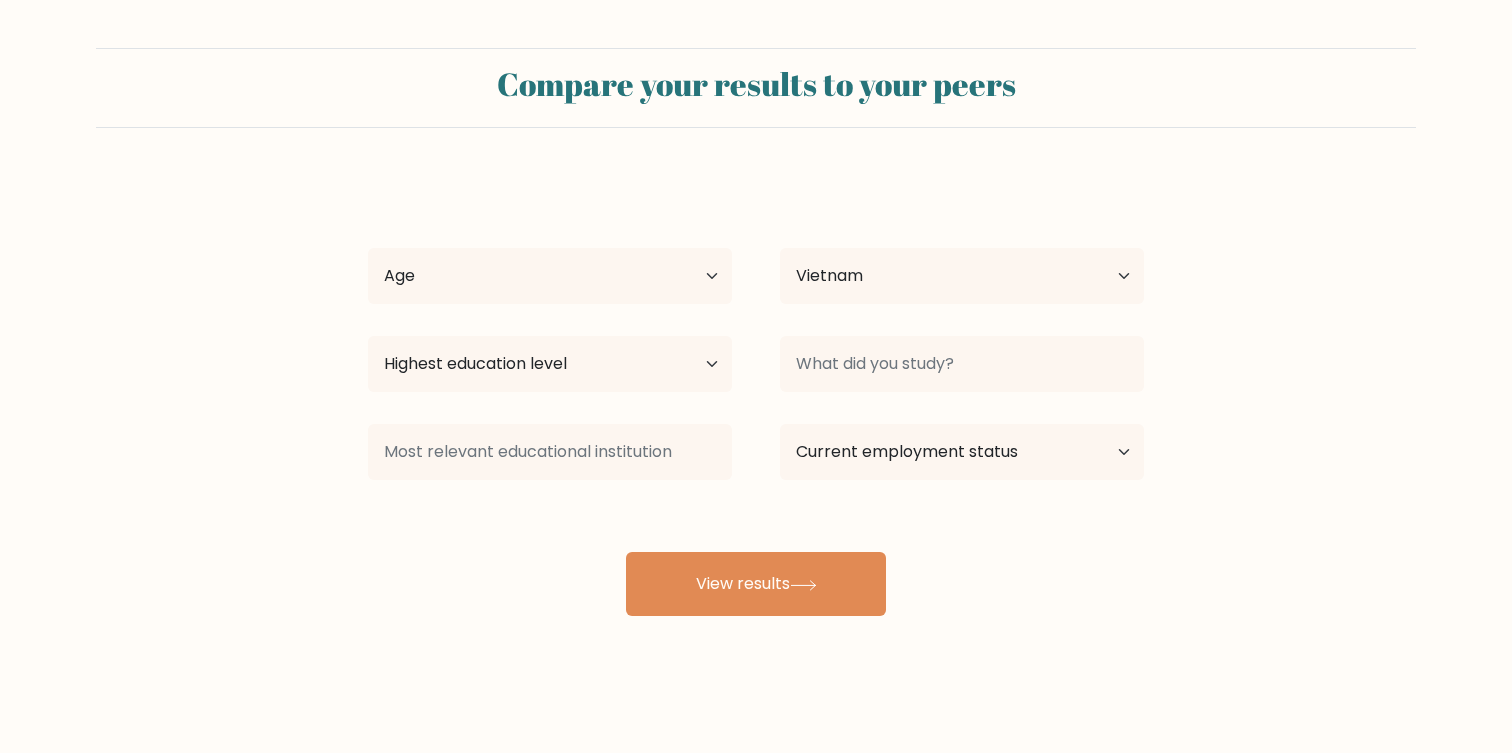 select on "VN" 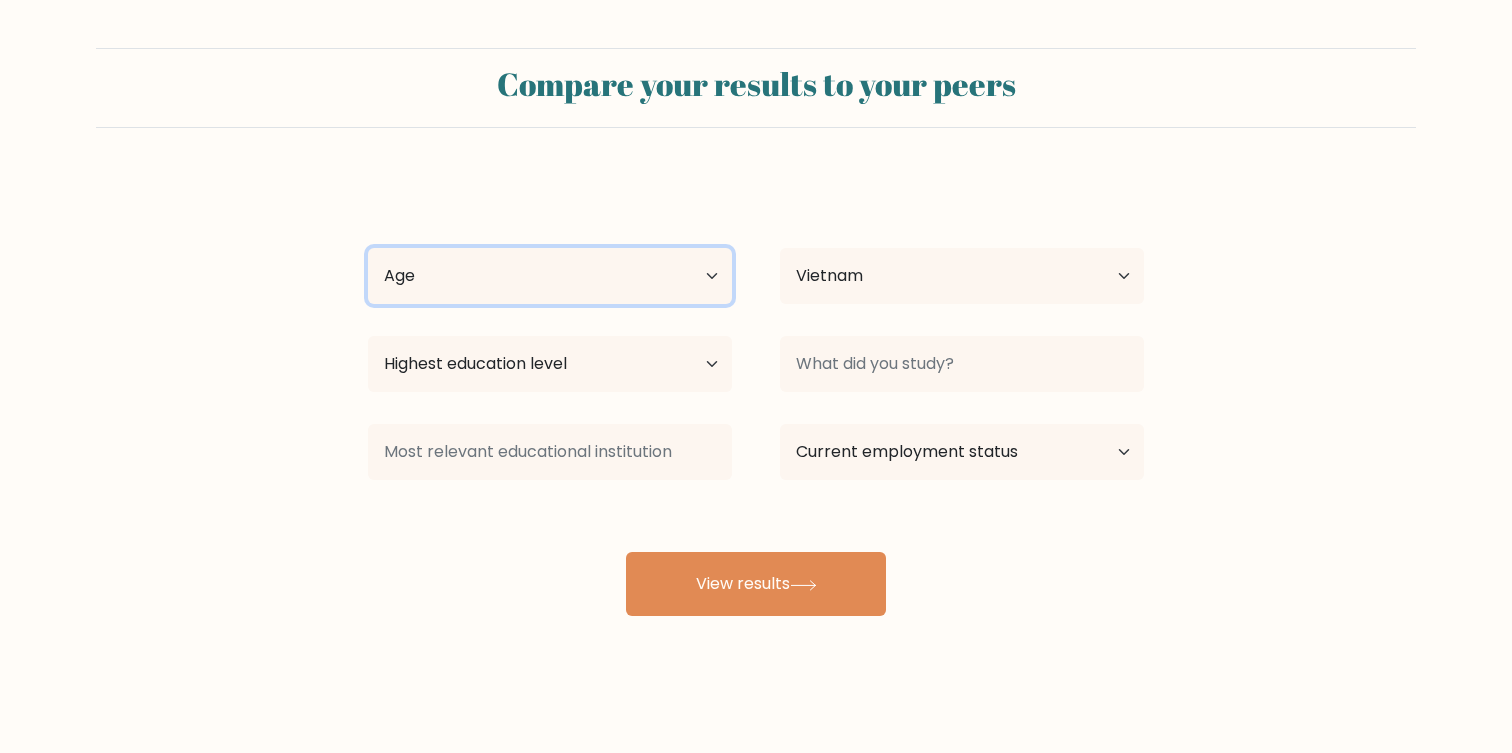 click on "Age
Under 18 years old
18-24 years old
25-34 years old
35-44 years old
45-54 years old
55-64 years old
65 years old and above" at bounding box center (550, 276) 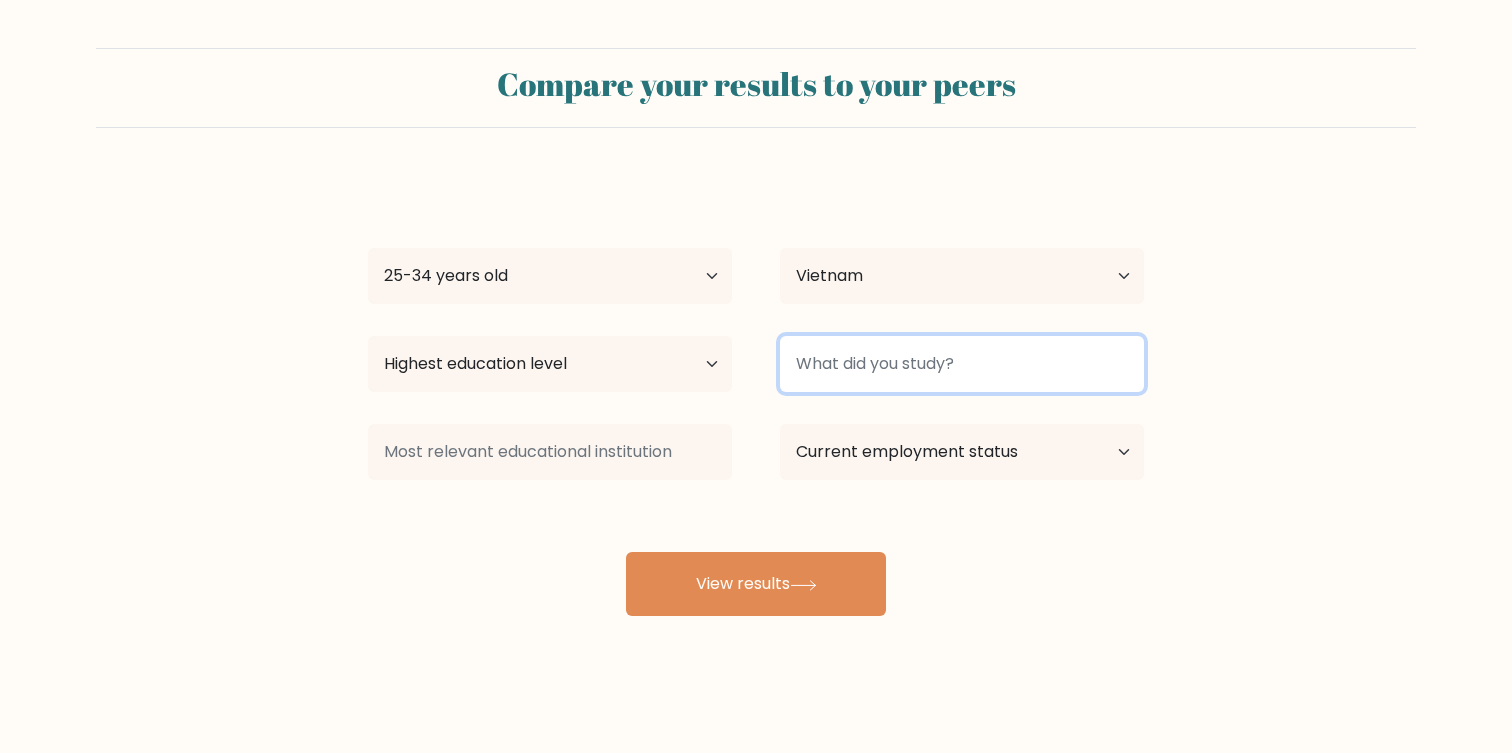 click at bounding box center (962, 364) 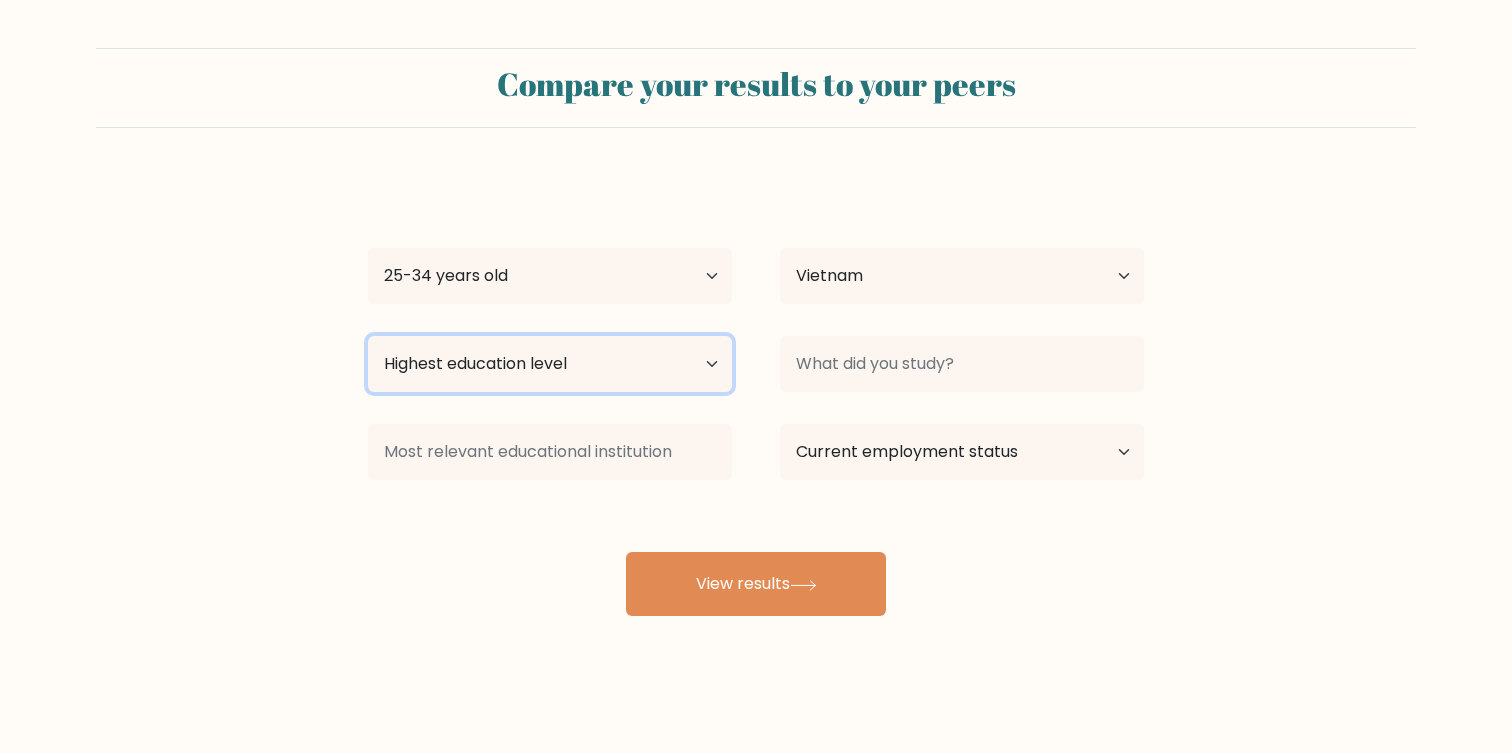 click on "Highest education level
No schooling
Primary
Lower Secondary
Upper Secondary
Occupation Specific
Bachelor's degree
Master's degree
Doctoral degree" at bounding box center [550, 364] 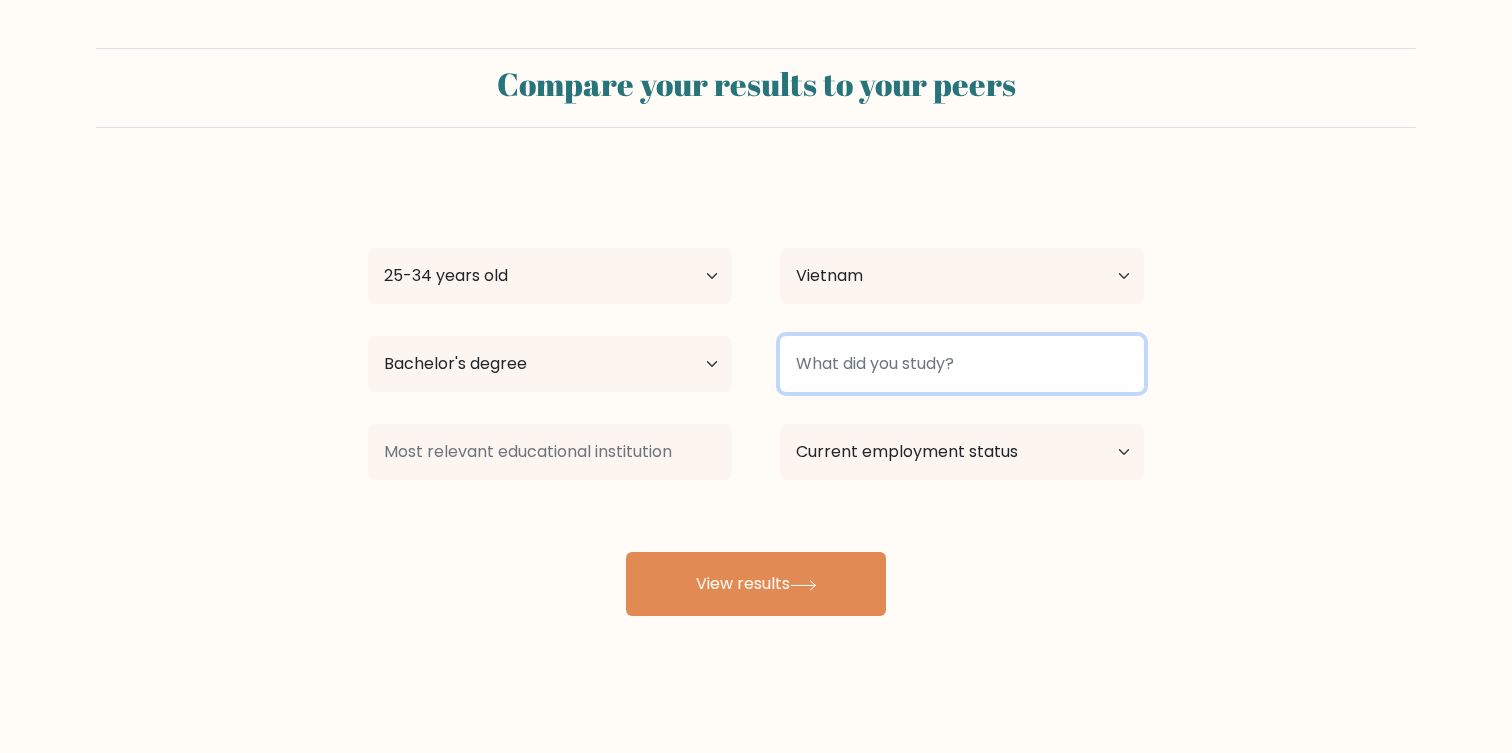 click at bounding box center (962, 364) 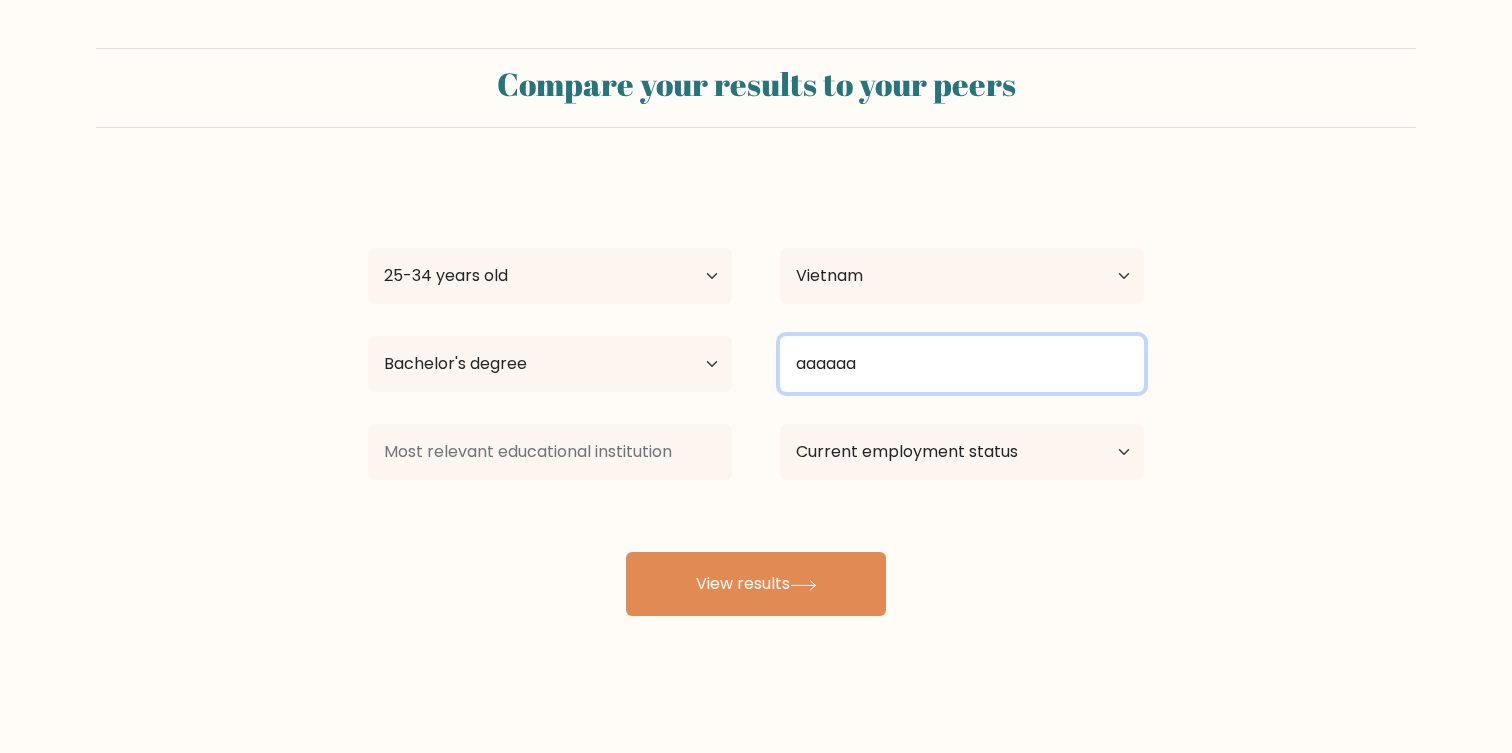 type on "aaaaaa" 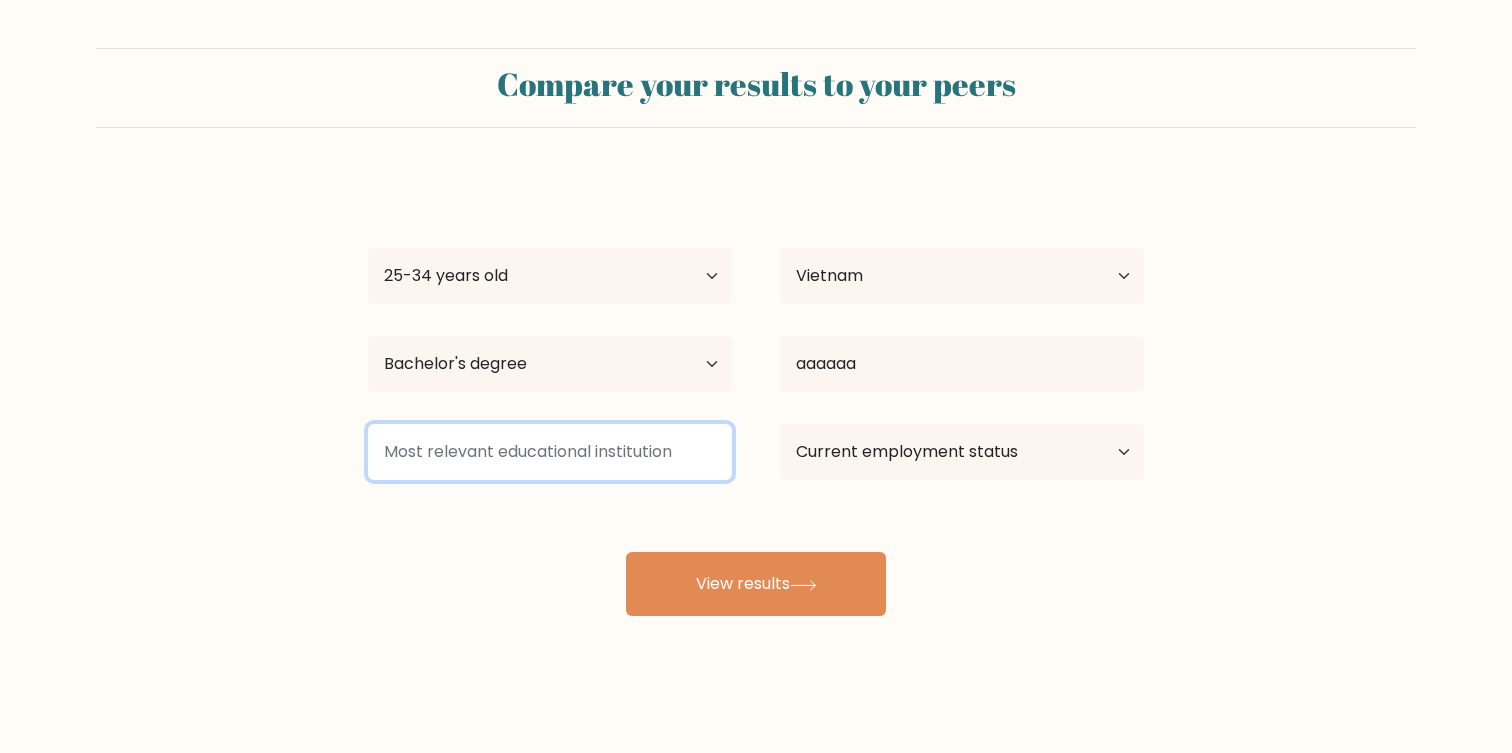 click at bounding box center (550, 452) 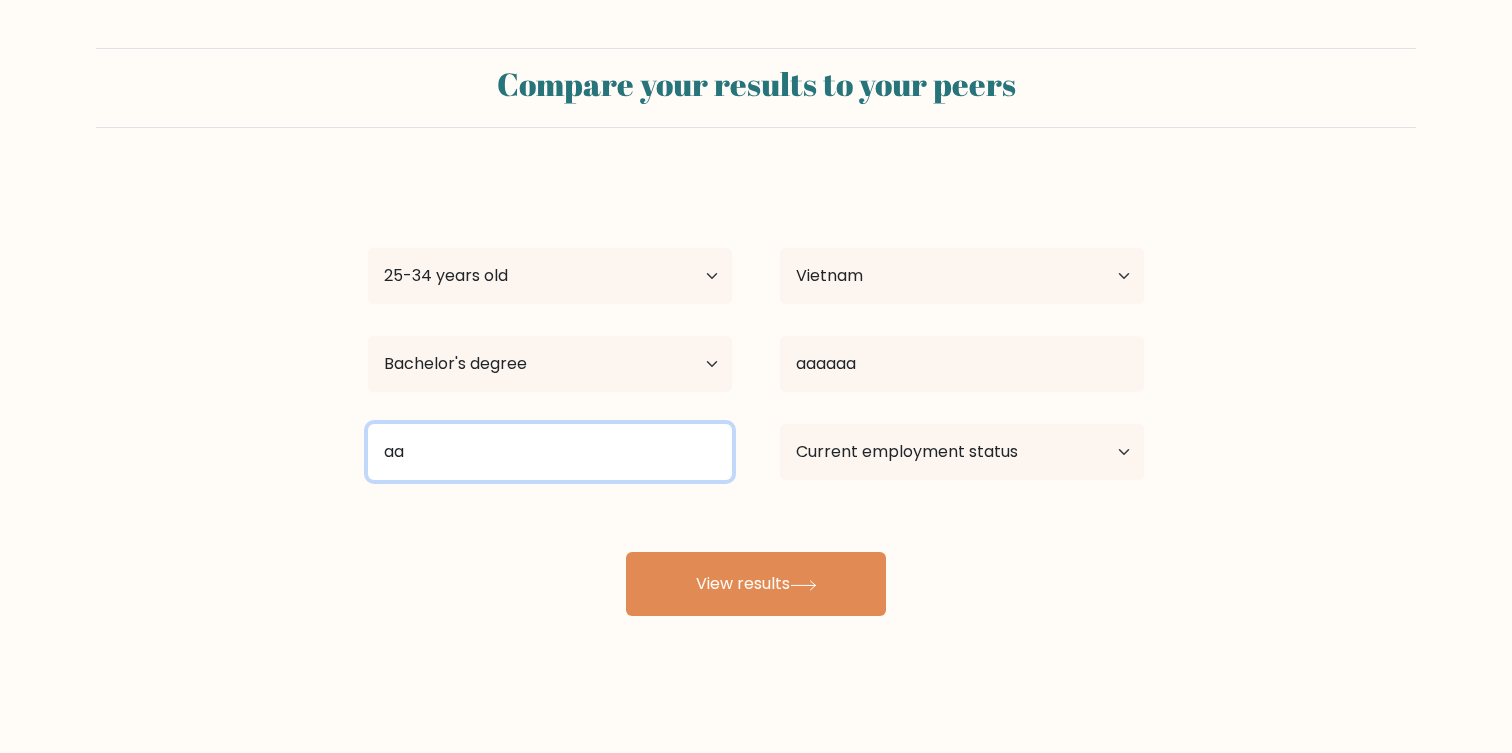 type on "aa" 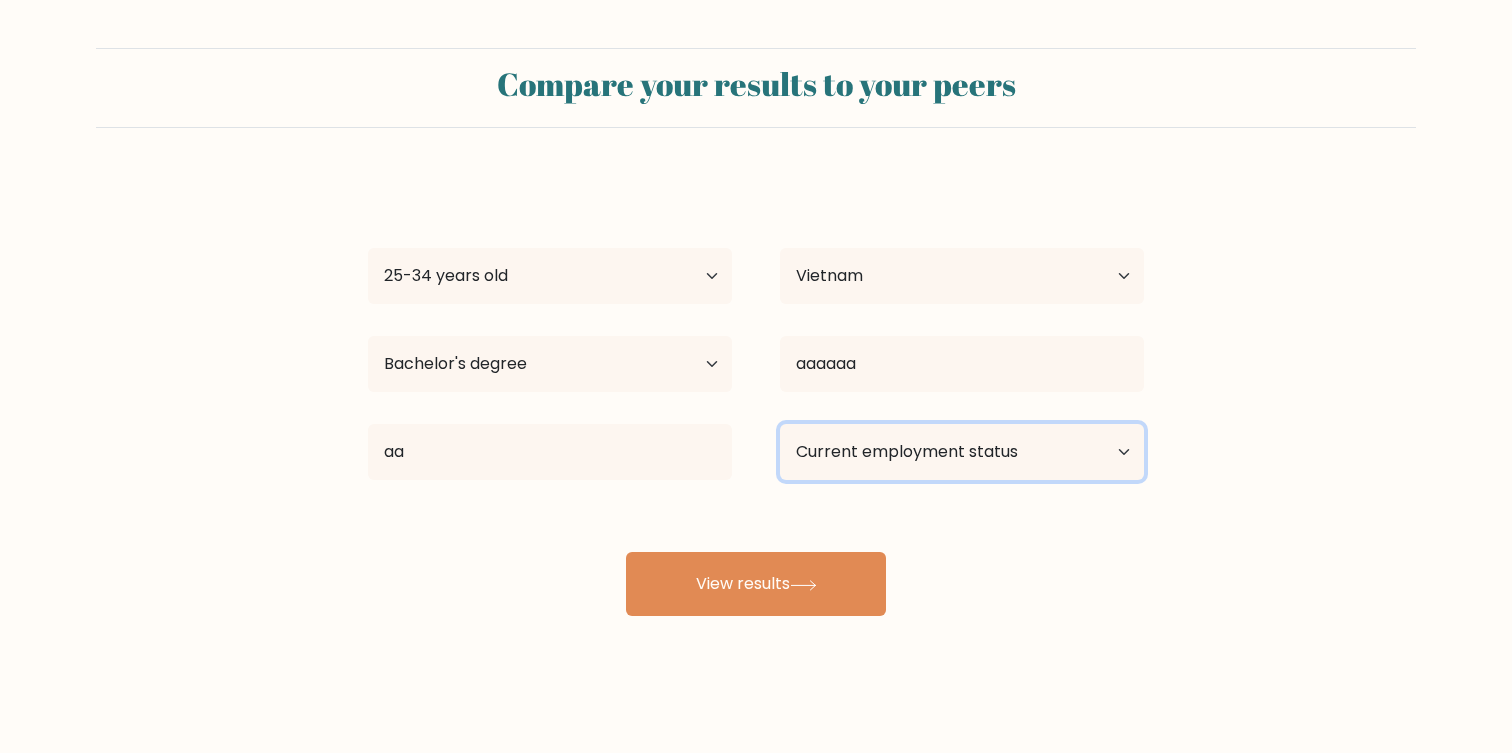 click on "Current employment status
Employed
Student
Retired
Other / prefer not to answer" at bounding box center (962, 452) 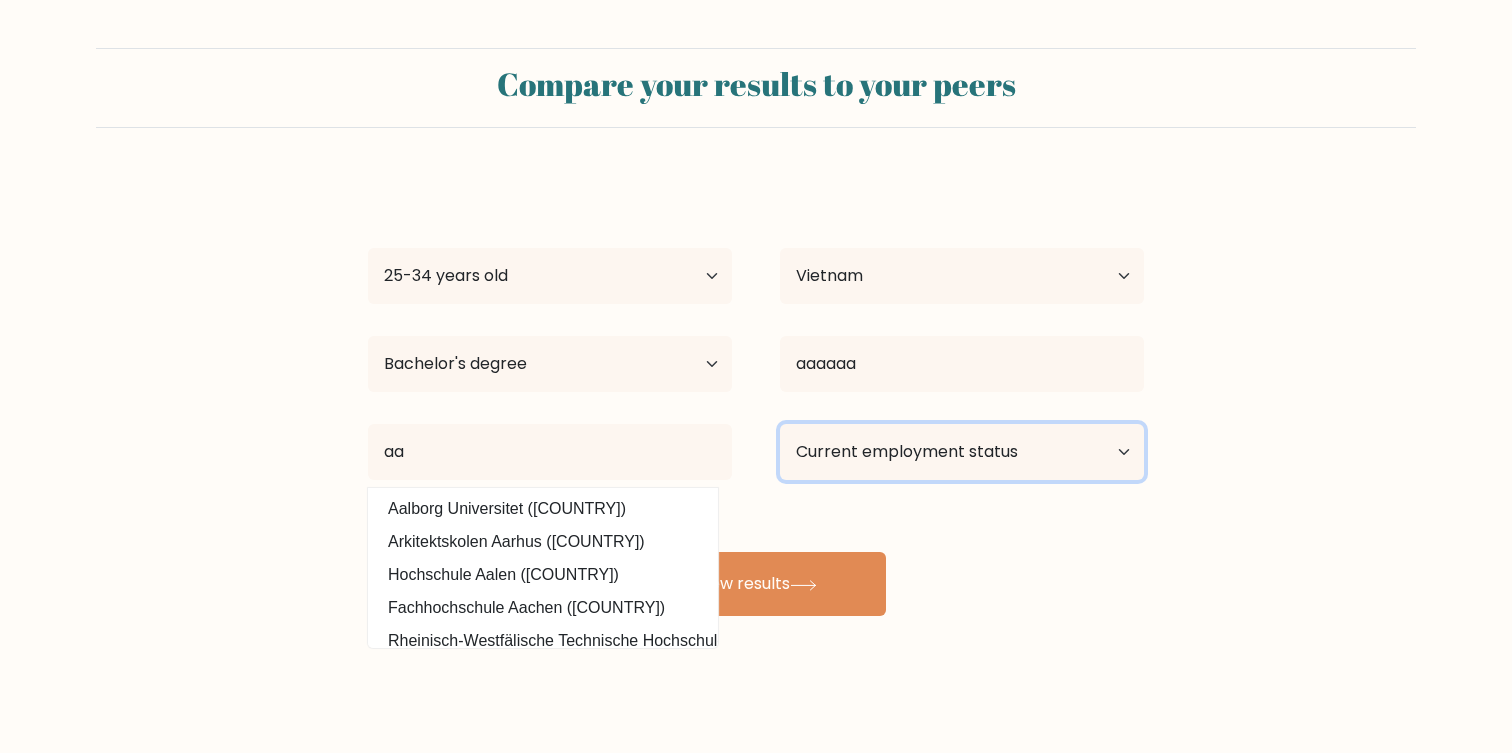 select on "student" 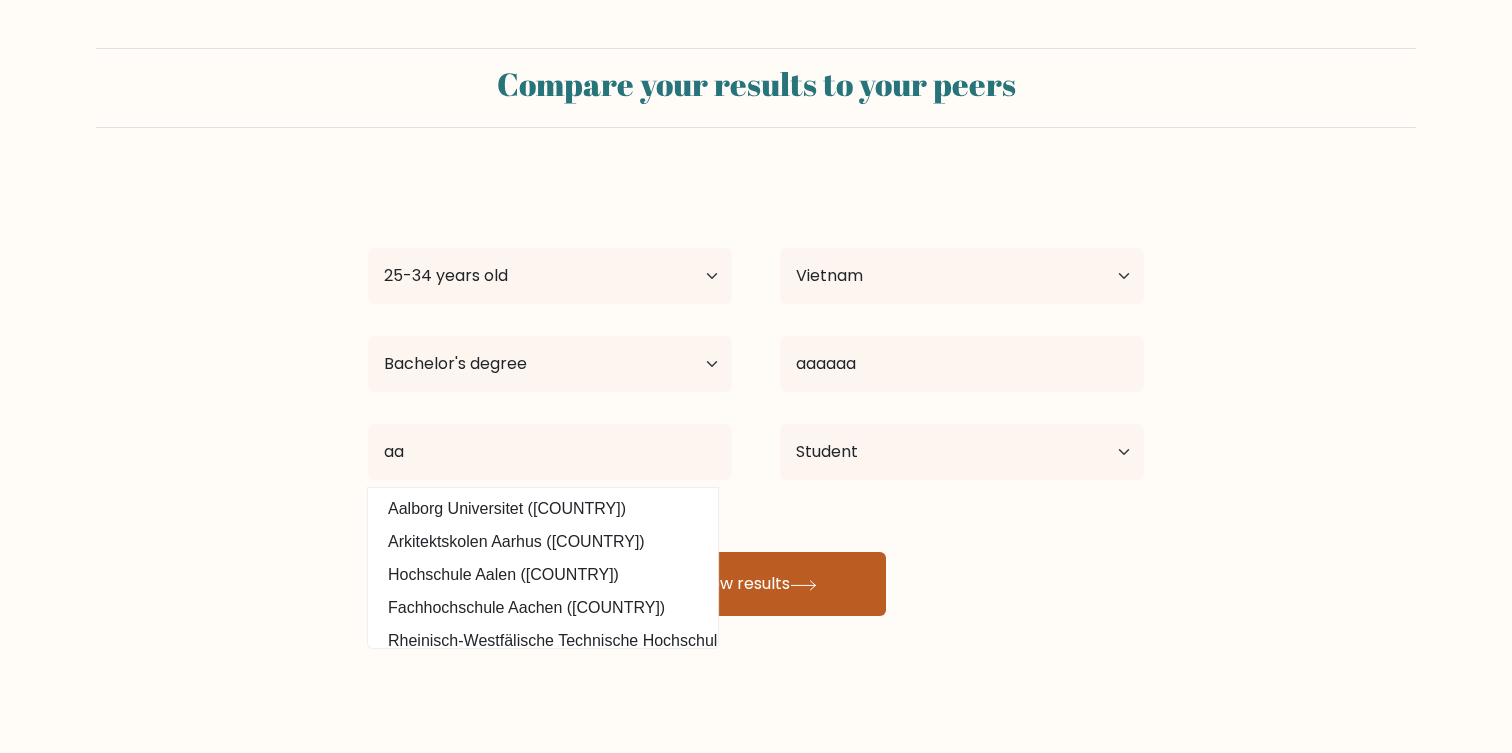 click on "View results" at bounding box center [756, 584] 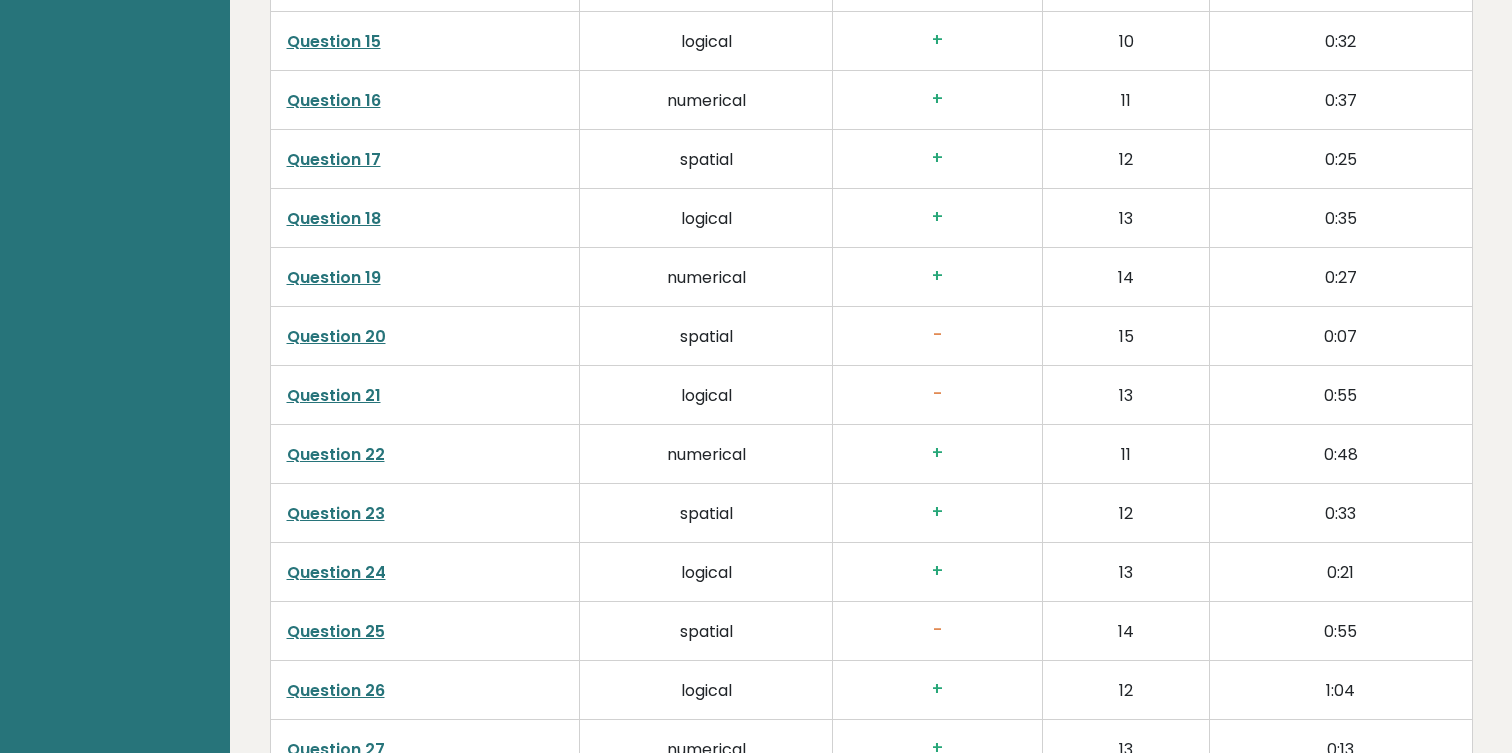 scroll, scrollTop: 3717, scrollLeft: 0, axis: vertical 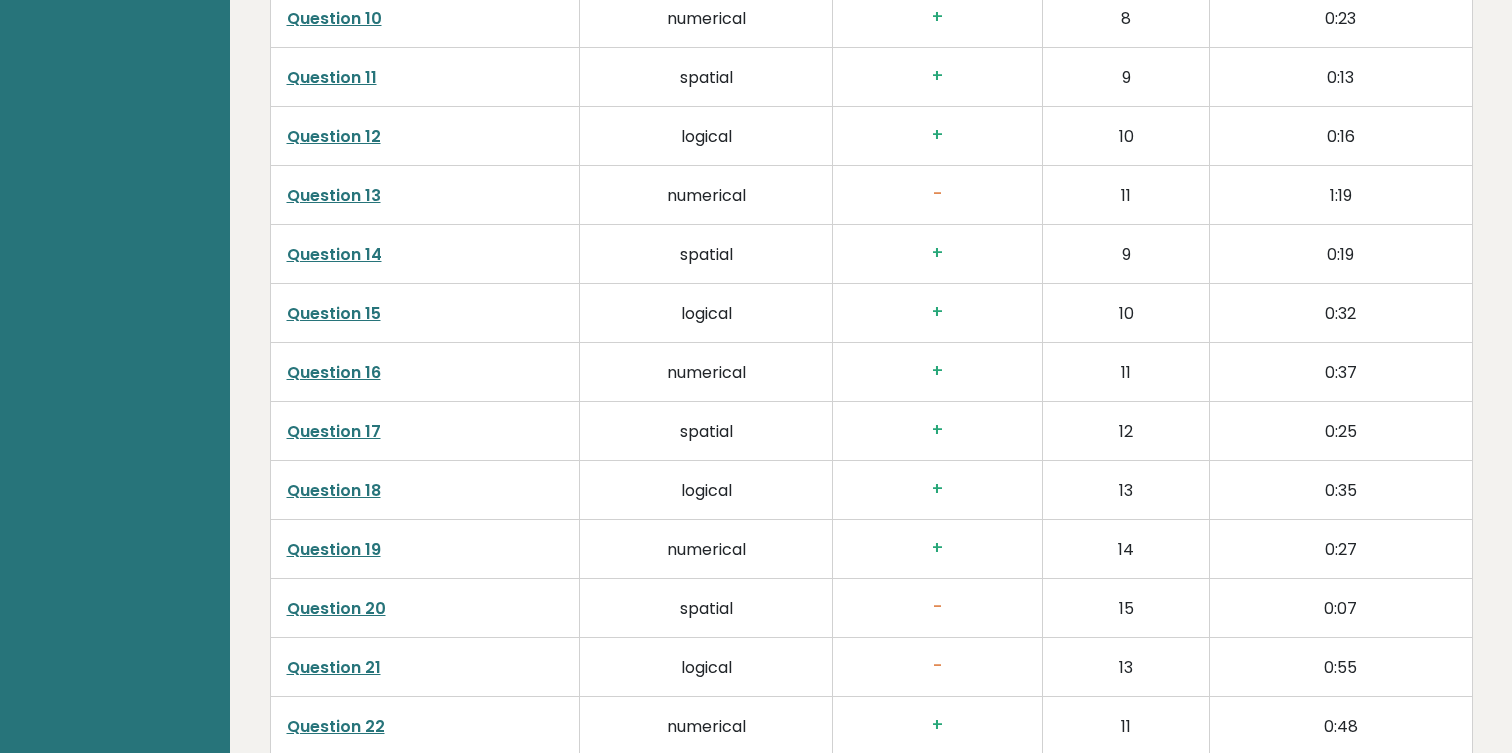 click on "Question
13" at bounding box center [334, 195] 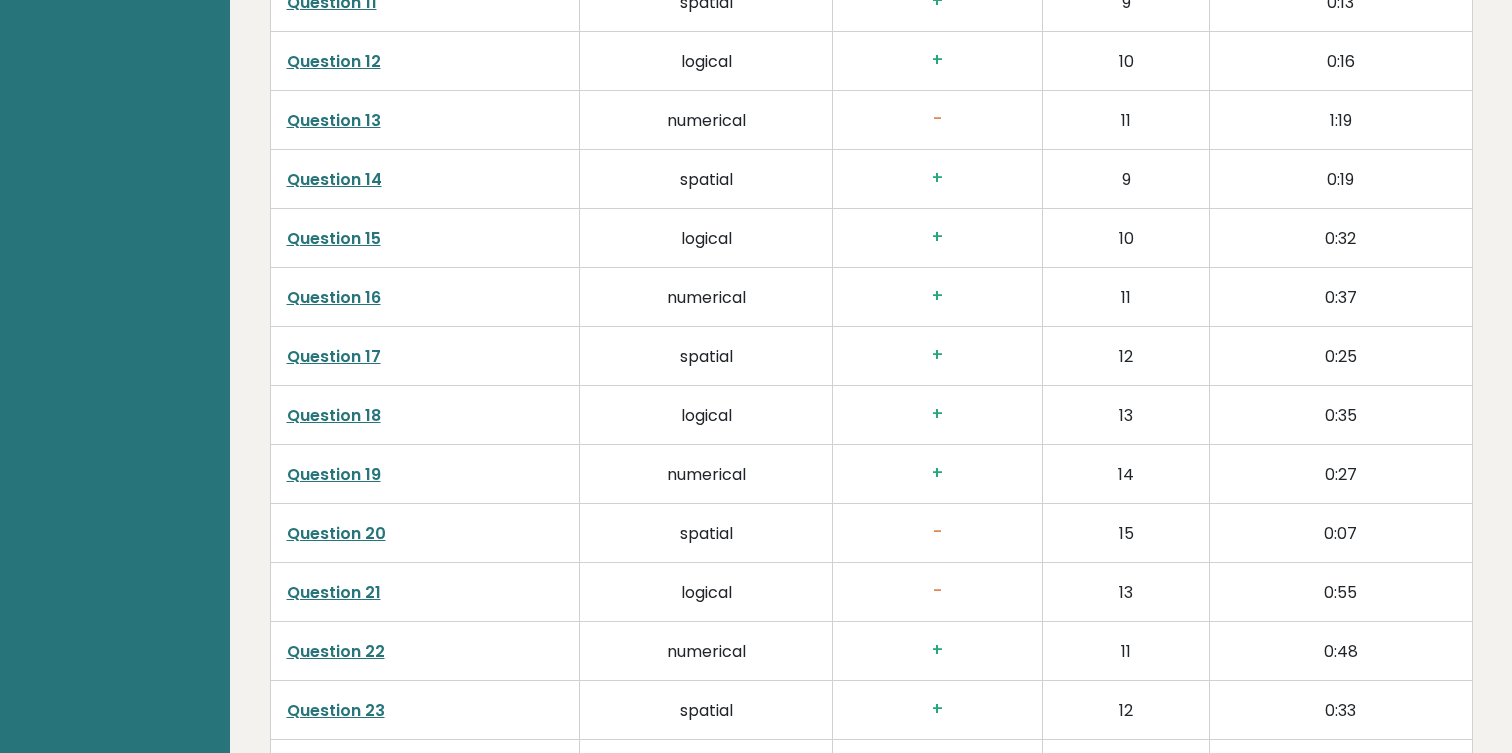 scroll, scrollTop: 3793, scrollLeft: 0, axis: vertical 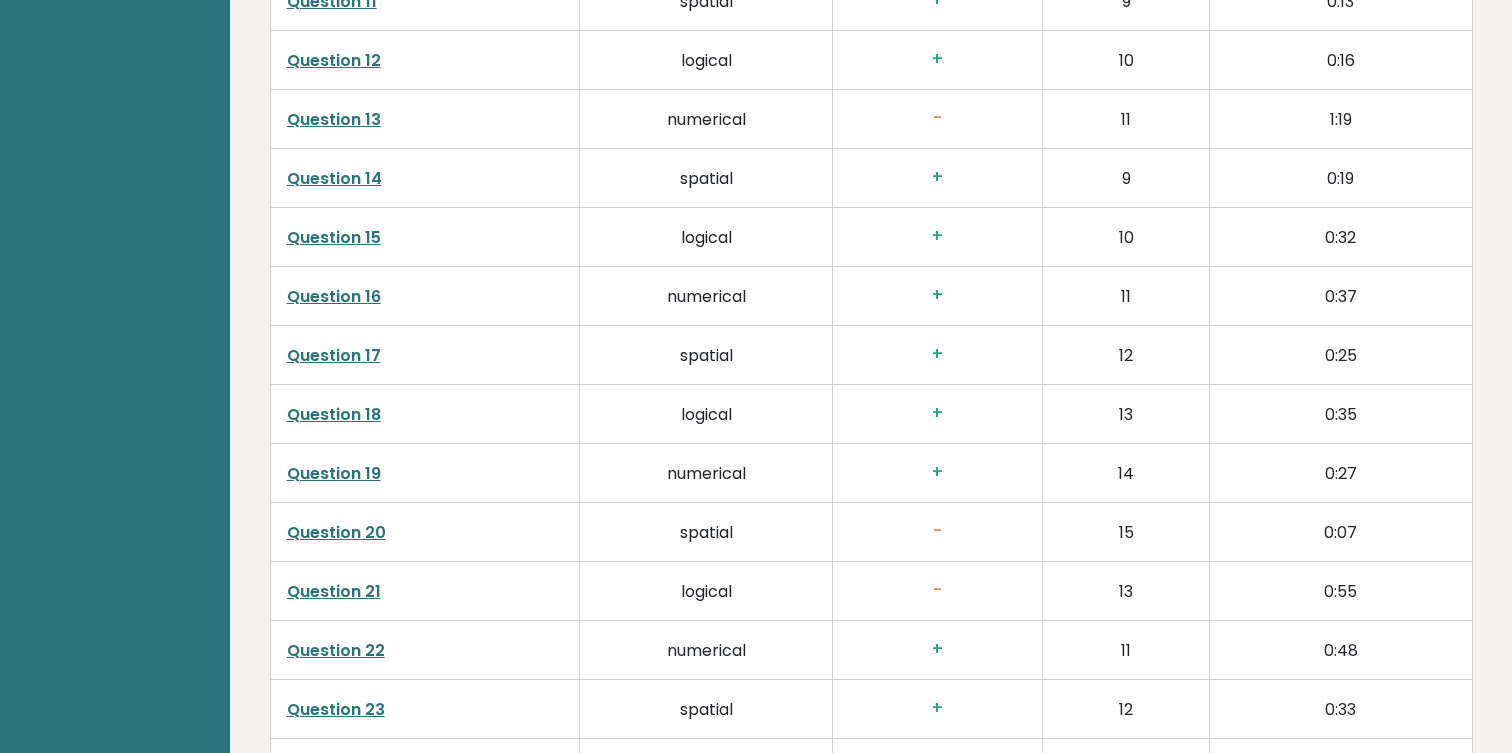 click on "Question
20" at bounding box center (336, 532) 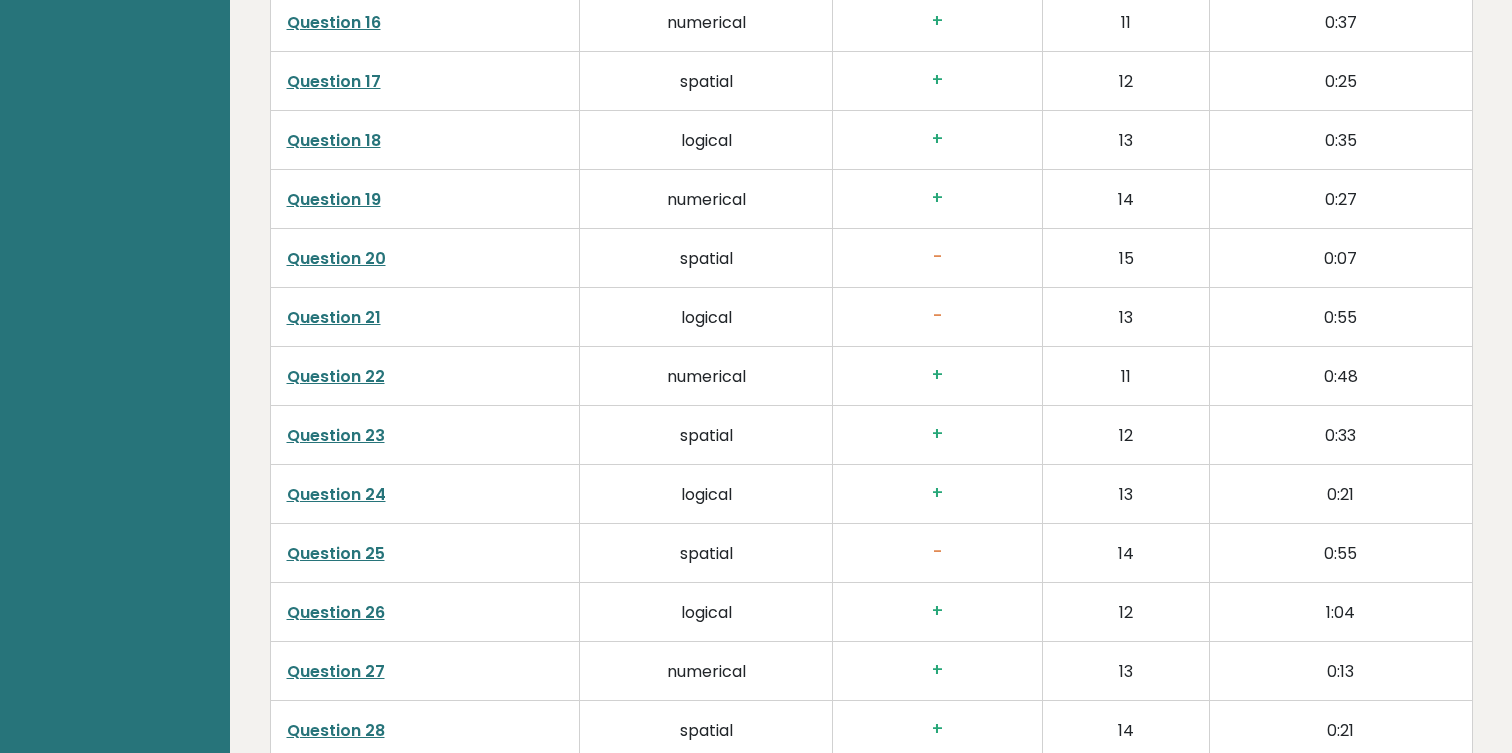 scroll, scrollTop: 4087, scrollLeft: 0, axis: vertical 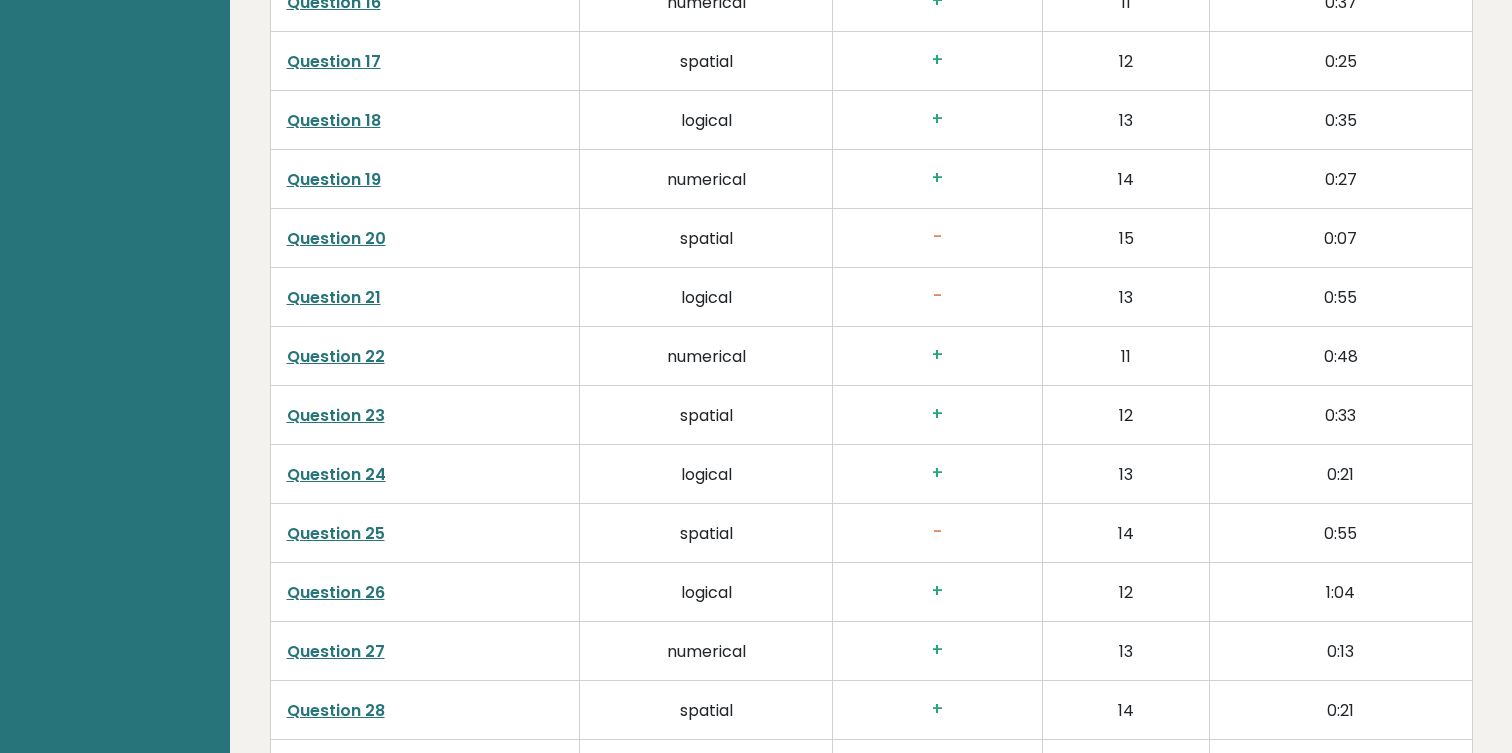 click on "Question
21" at bounding box center [334, 297] 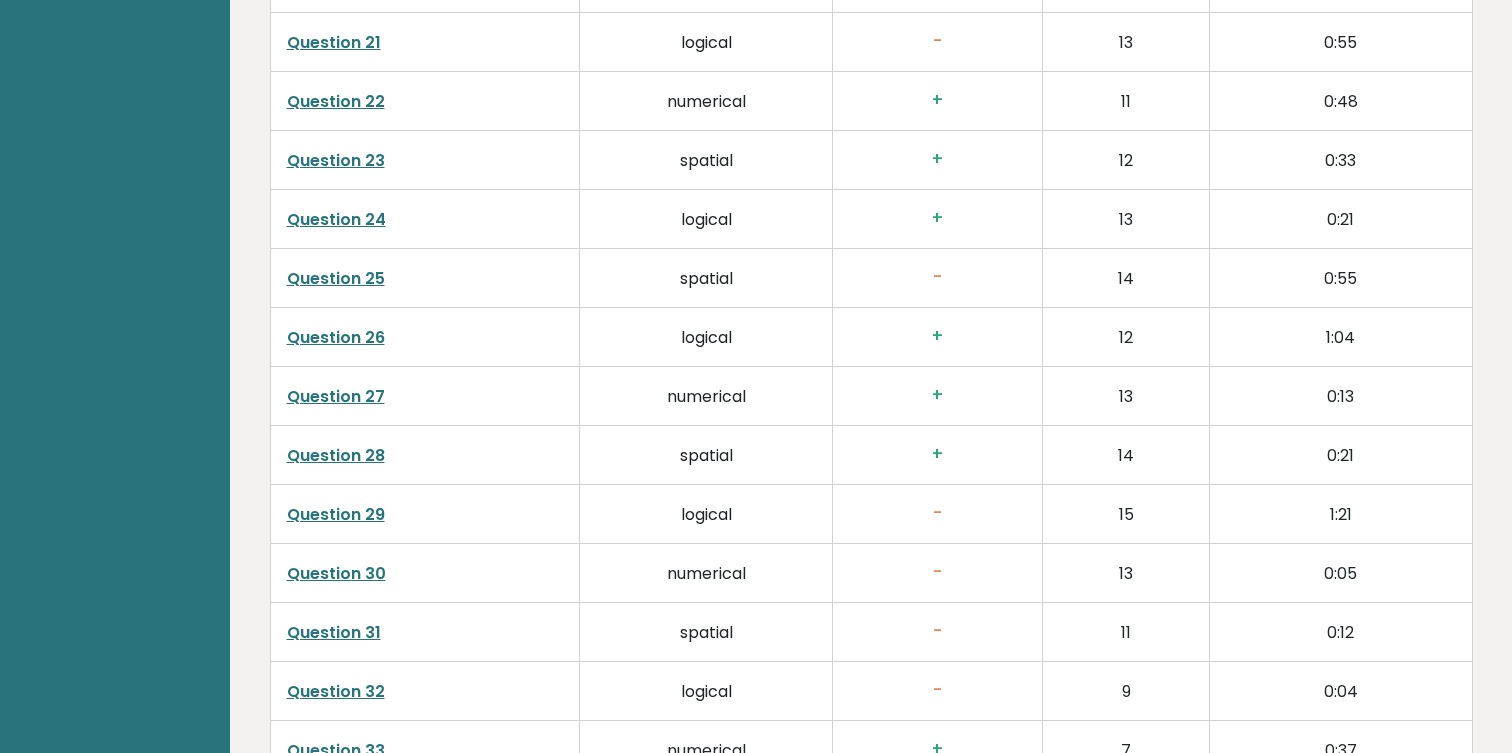 scroll, scrollTop: 4358, scrollLeft: 0, axis: vertical 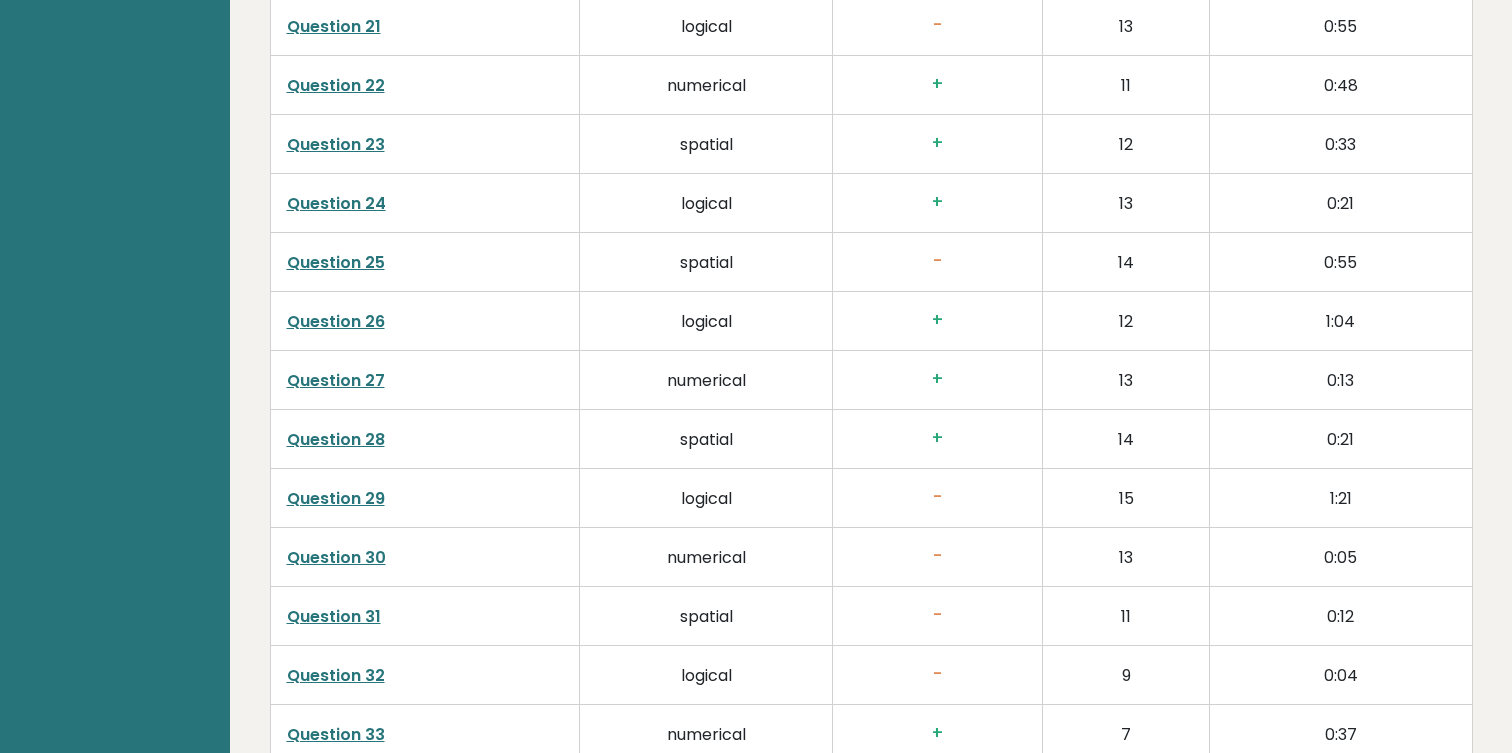 click on "Question
29" at bounding box center [336, 498] 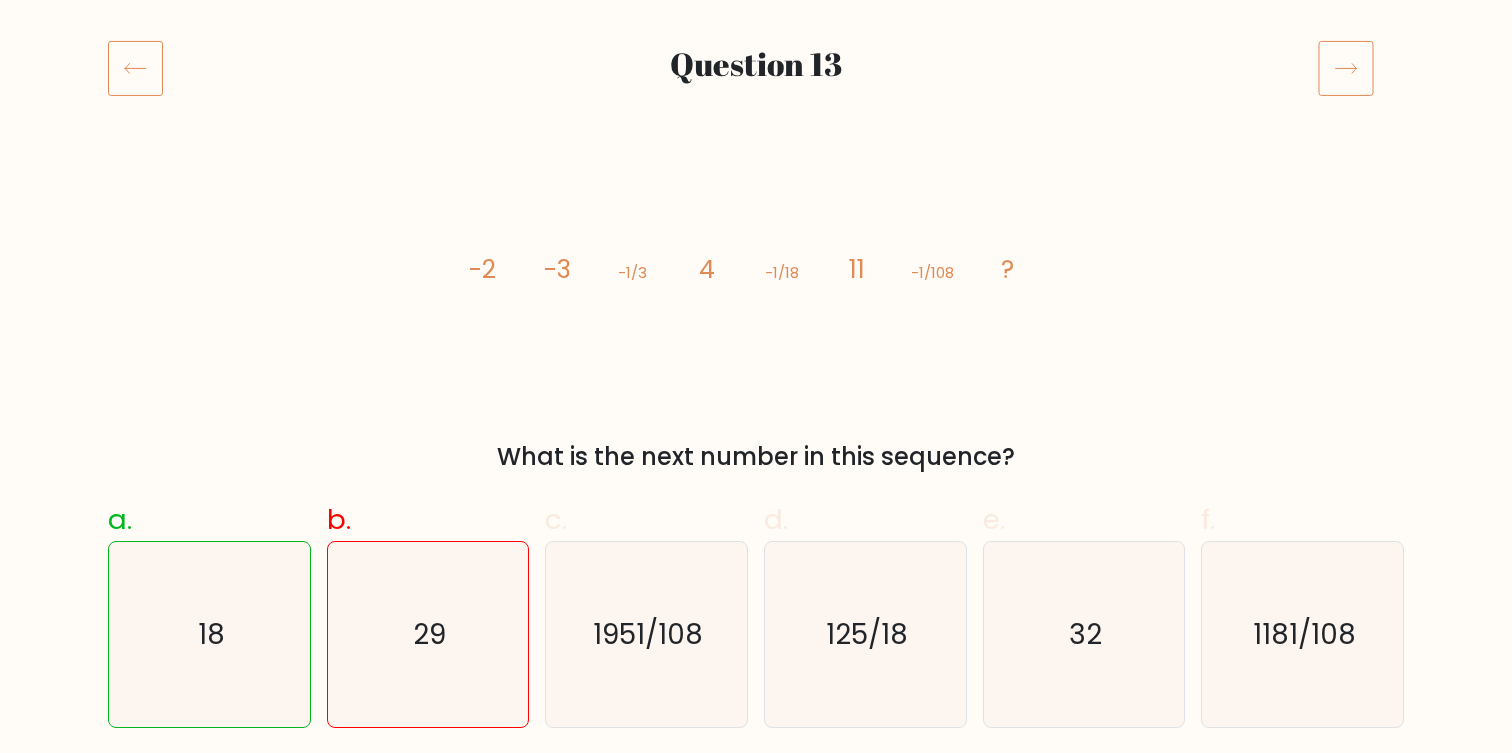 scroll, scrollTop: 184, scrollLeft: 0, axis: vertical 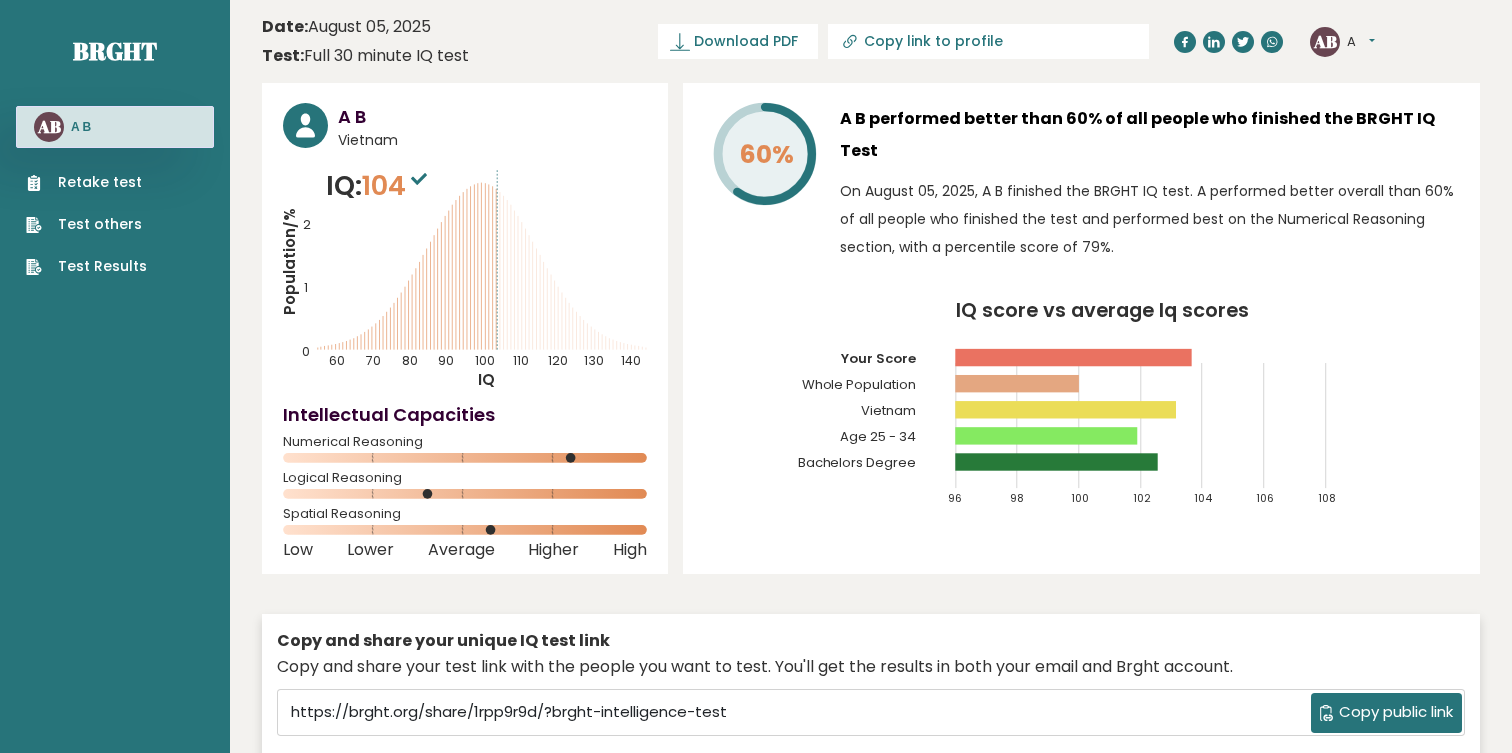 click on "A" at bounding box center (1361, 42) 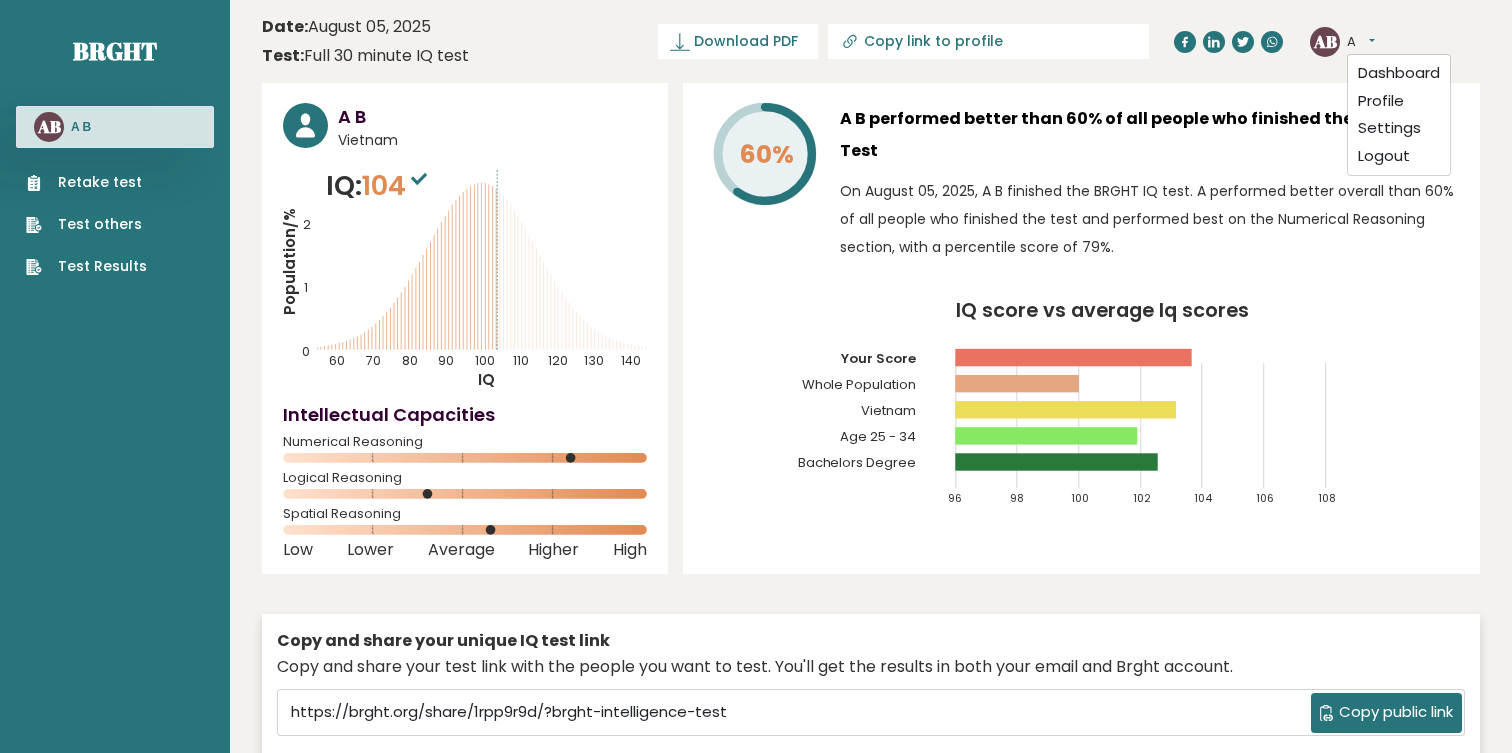 click on "A" at bounding box center (1361, 42) 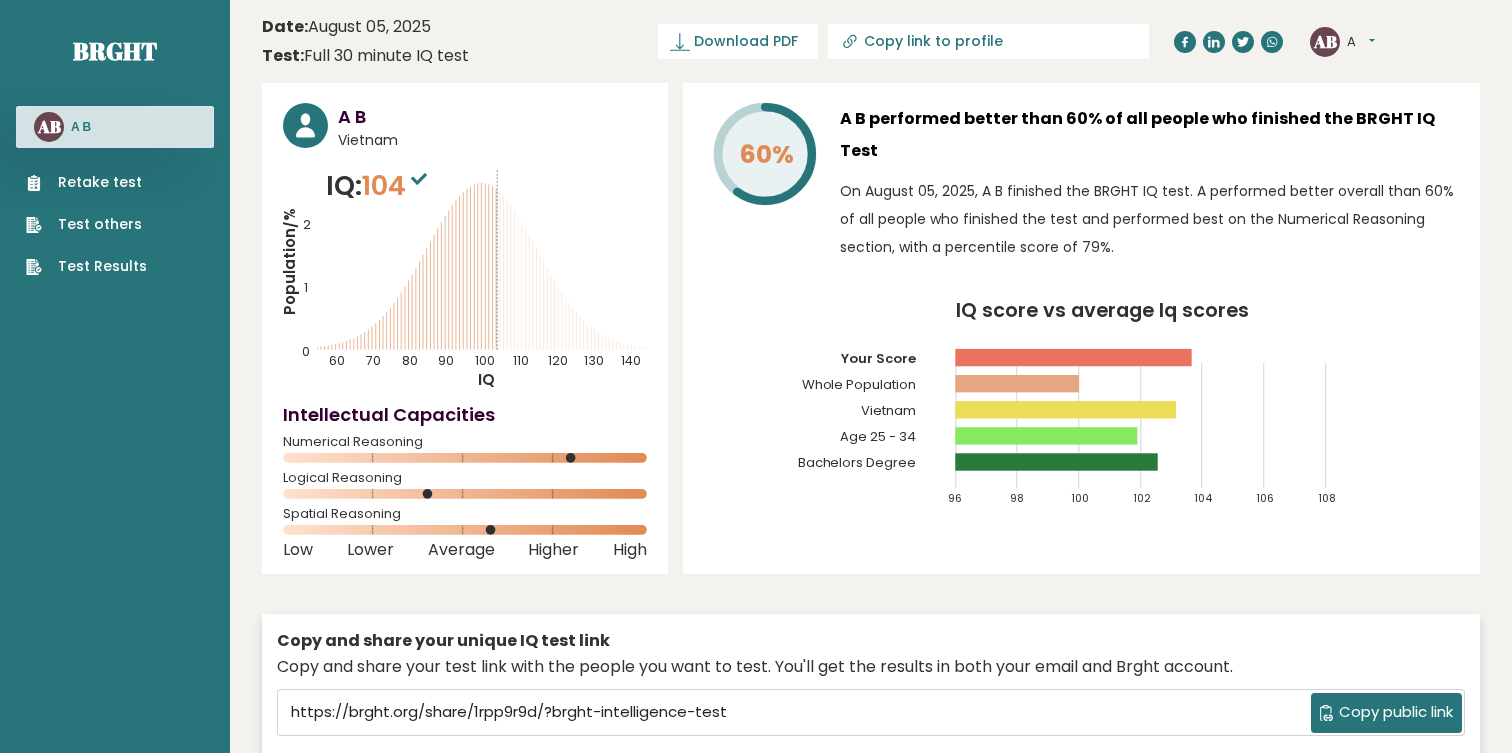 click 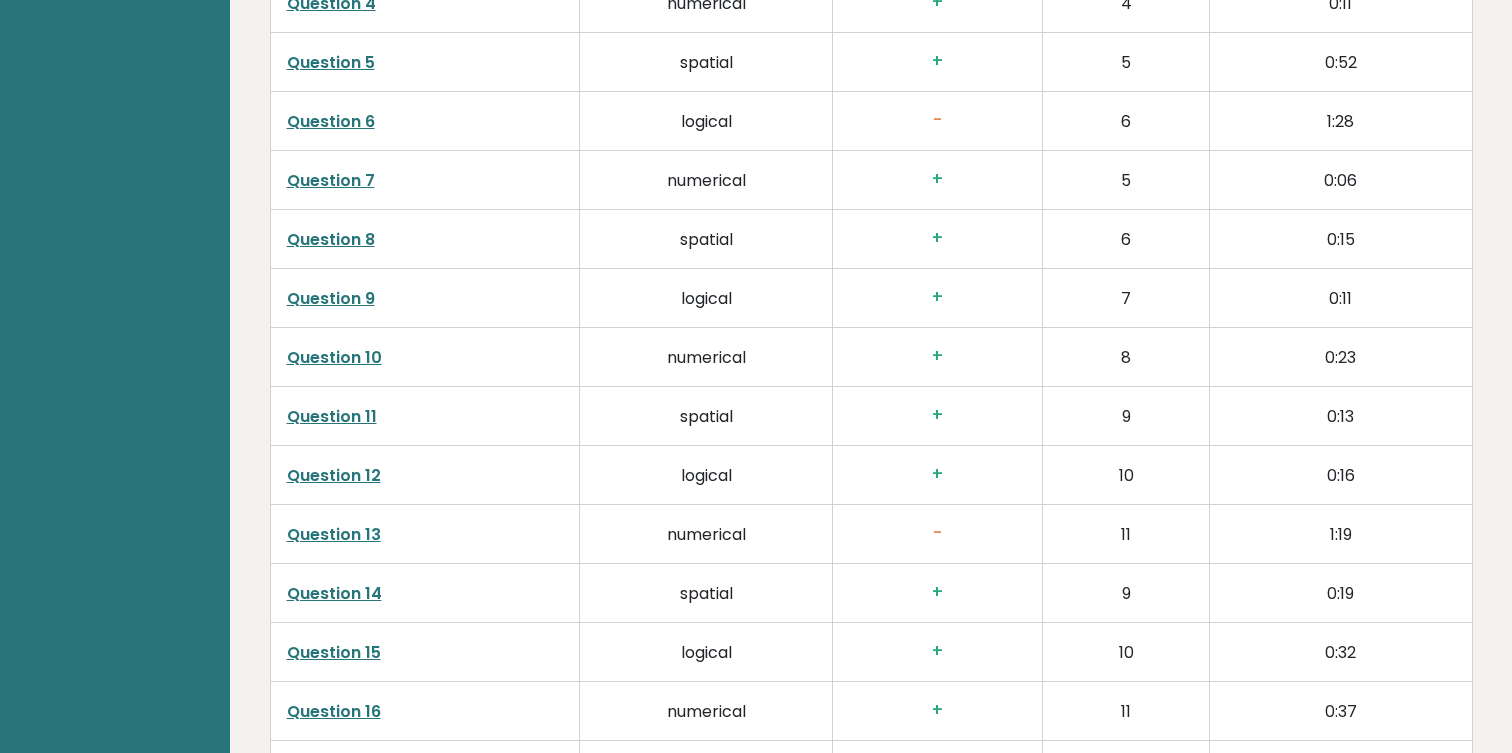 scroll, scrollTop: 5063, scrollLeft: 0, axis: vertical 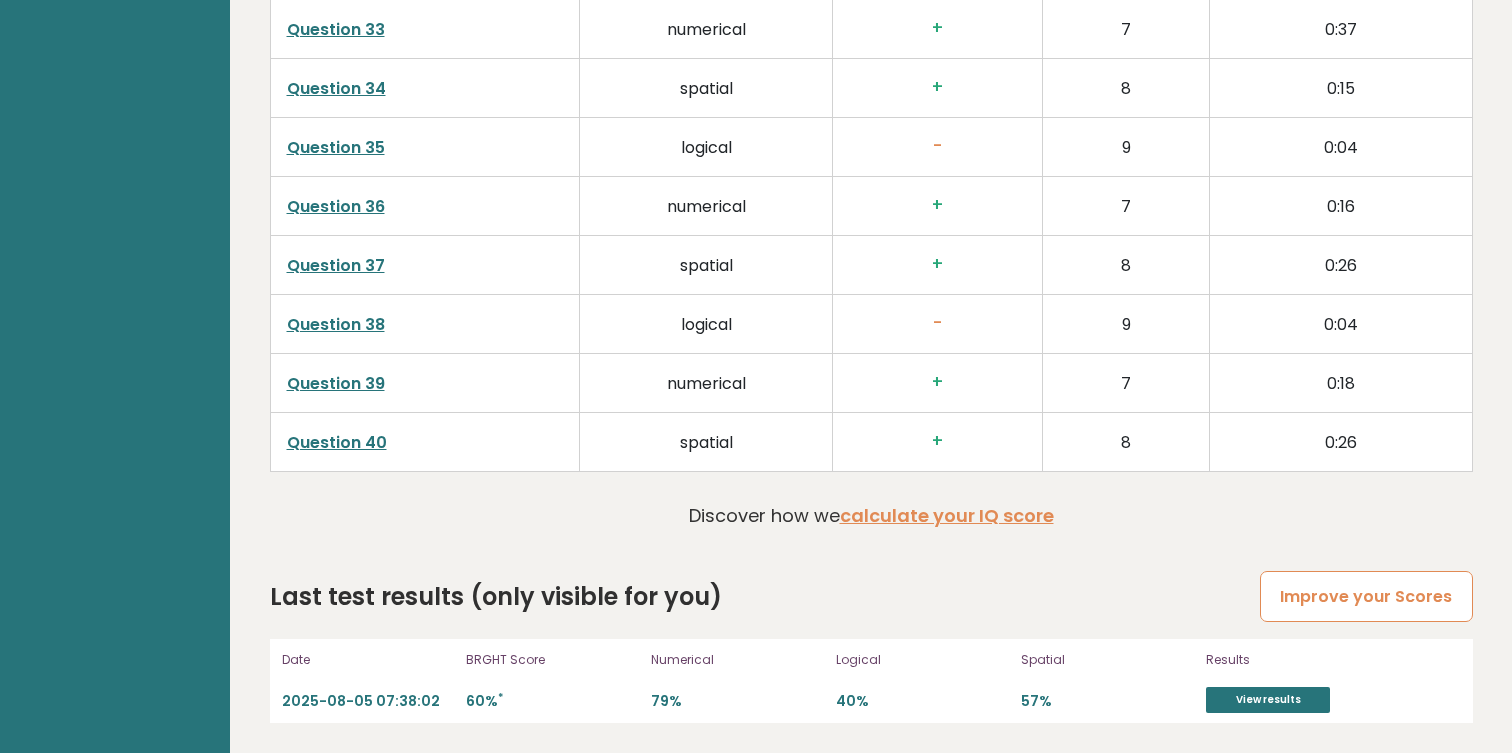 click on "Improve your Scores" at bounding box center [1366, 596] 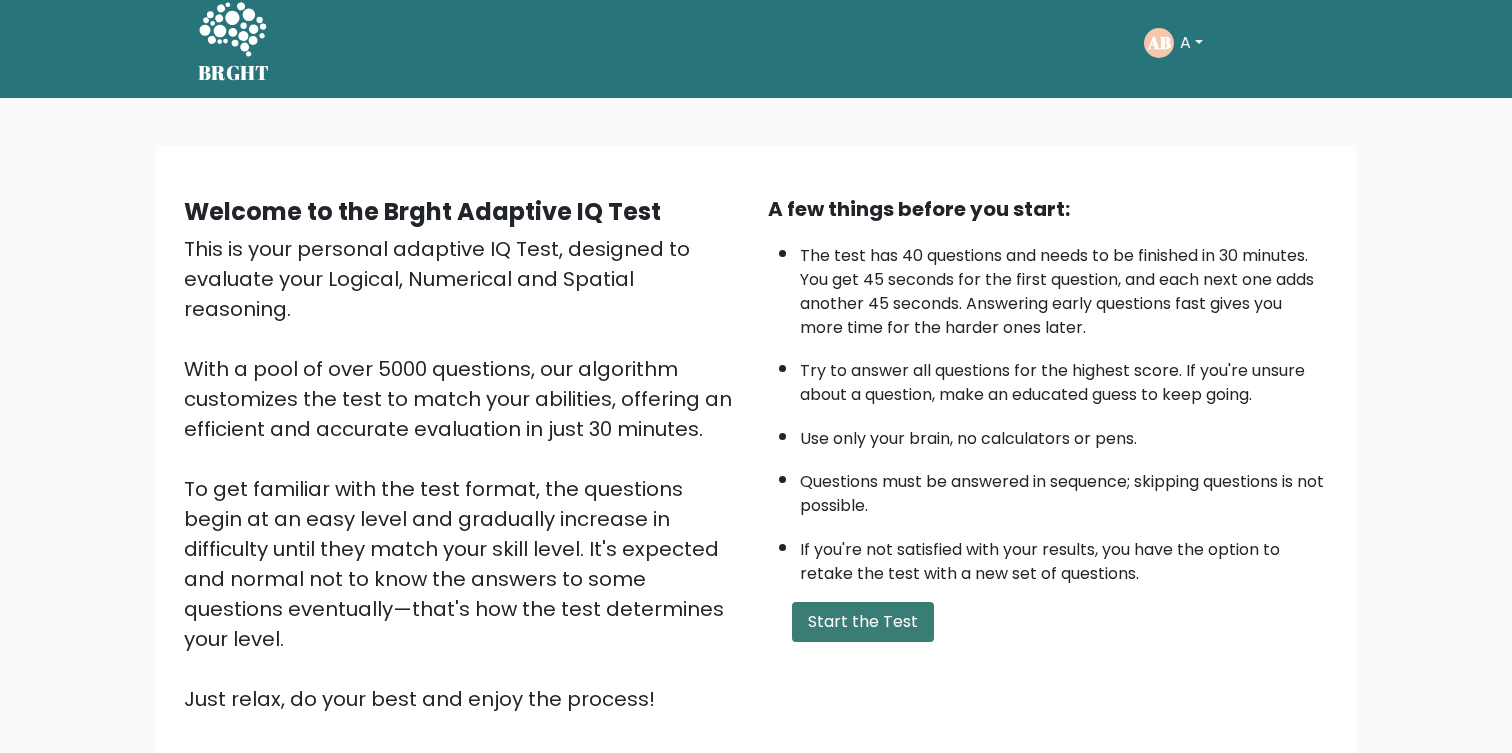 scroll, scrollTop: 0, scrollLeft: 0, axis: both 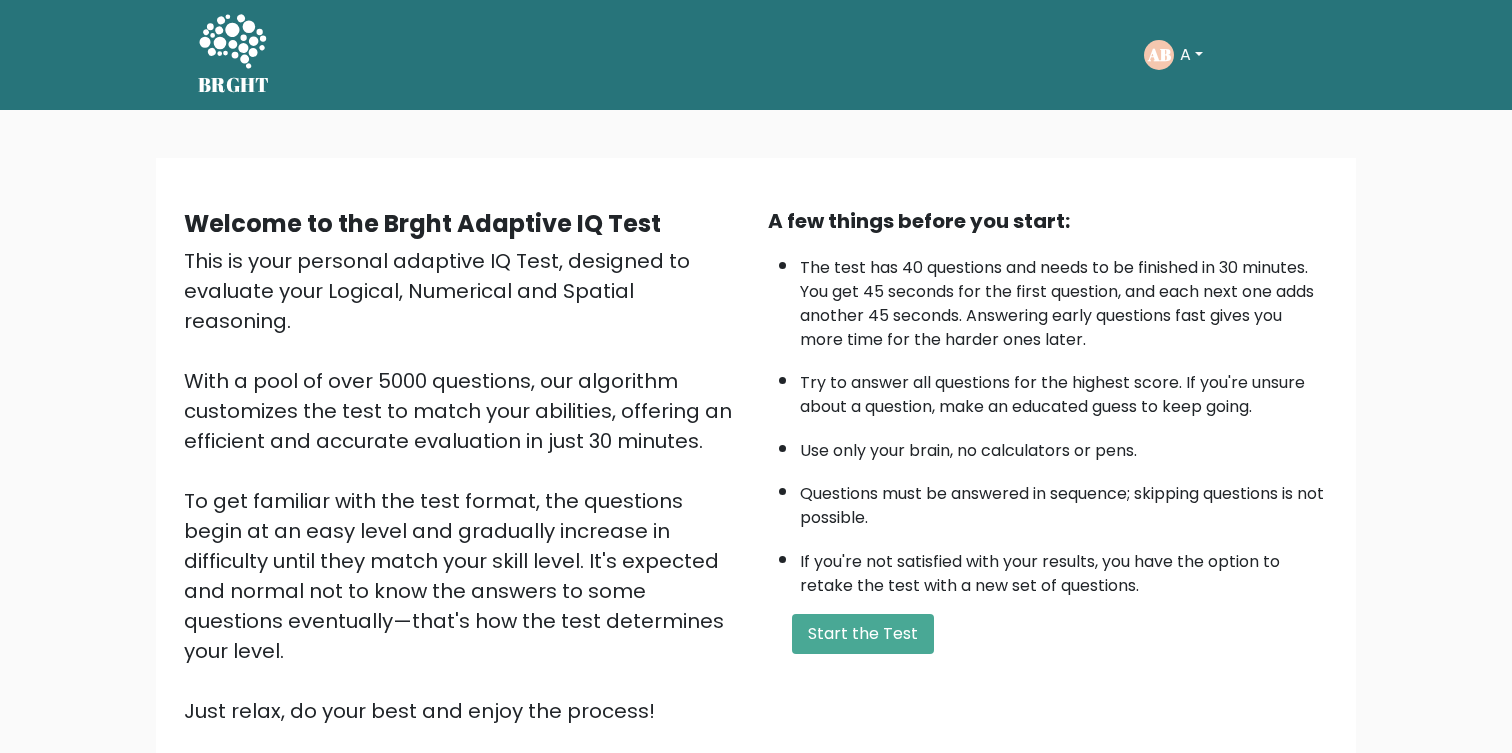 click on "A" at bounding box center [1191, 55] 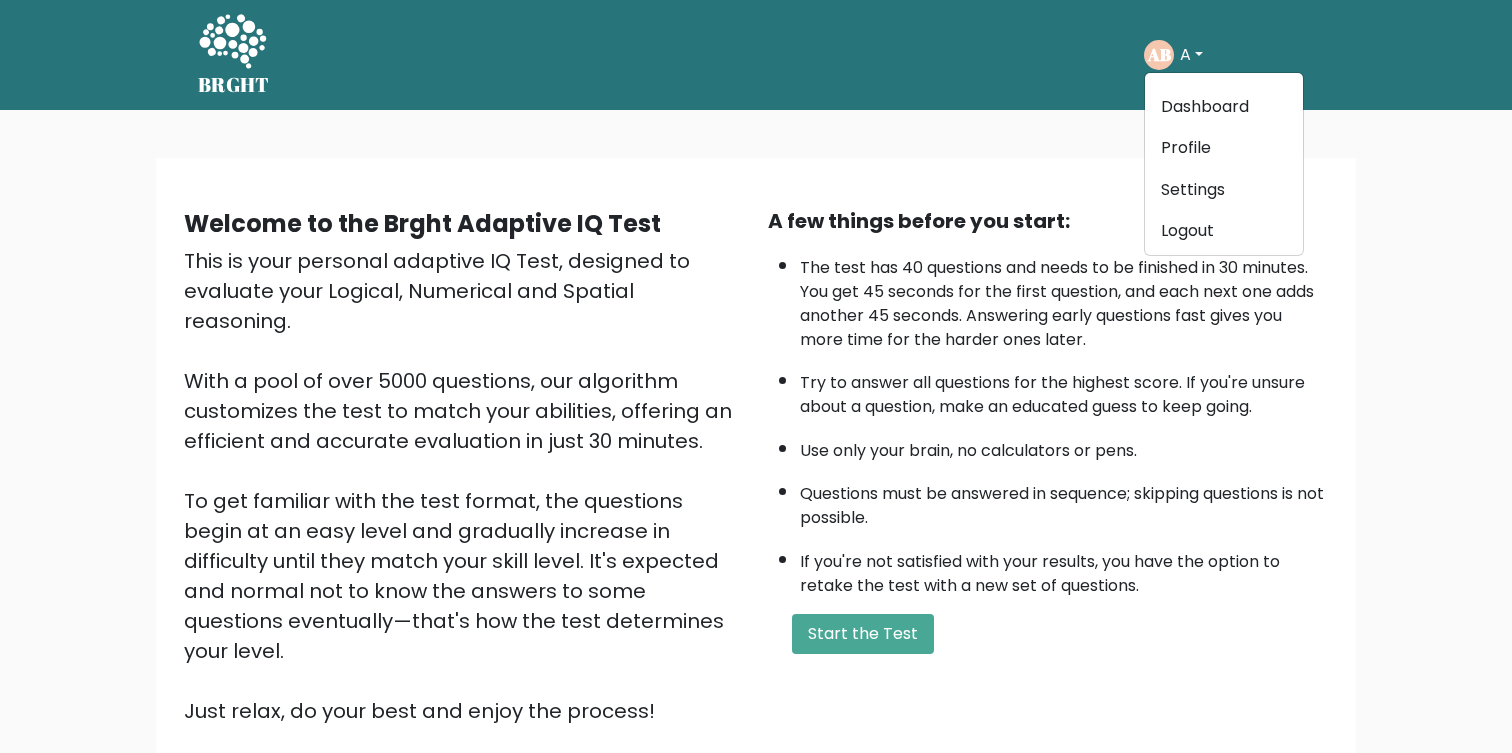 click on "A few things before you start:" at bounding box center (1048, 221) 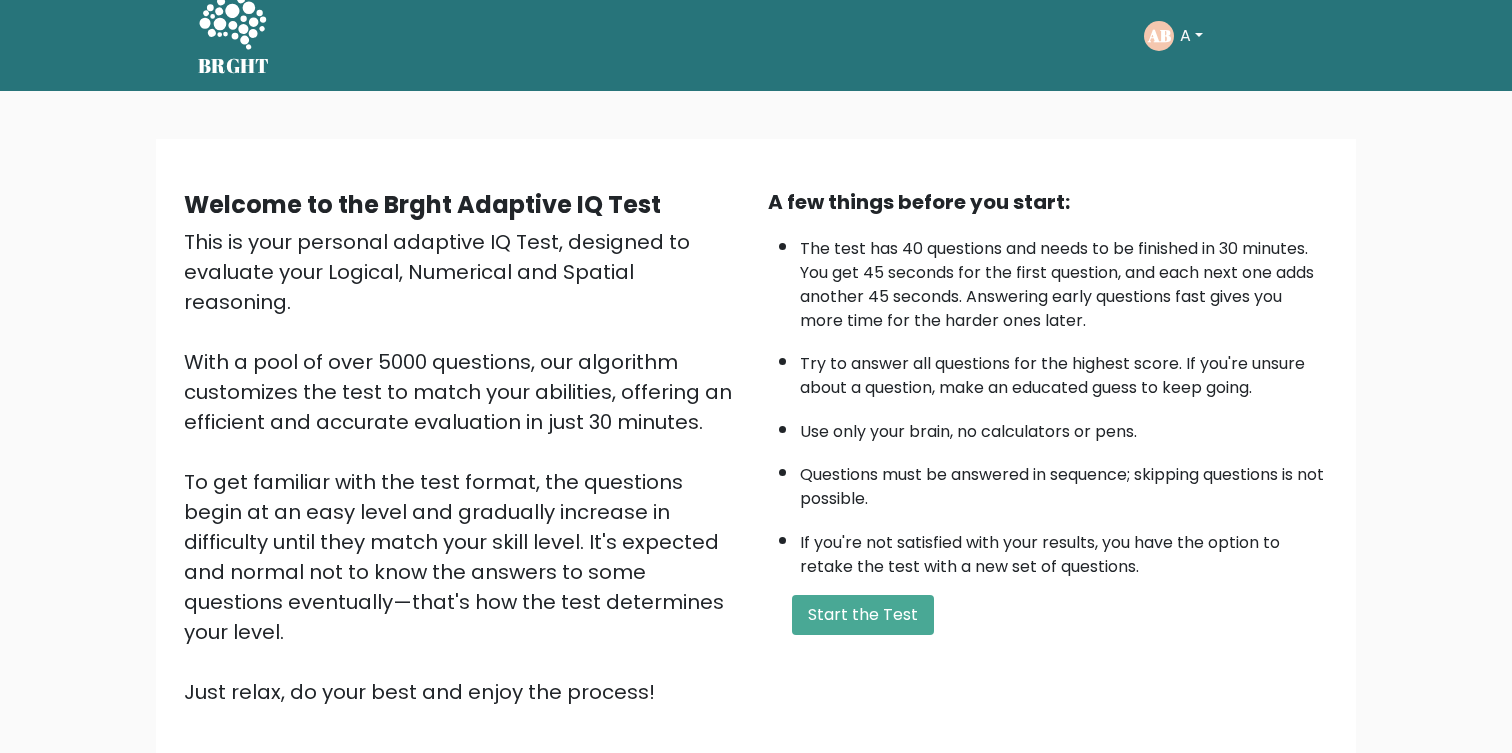 scroll, scrollTop: 15, scrollLeft: 0, axis: vertical 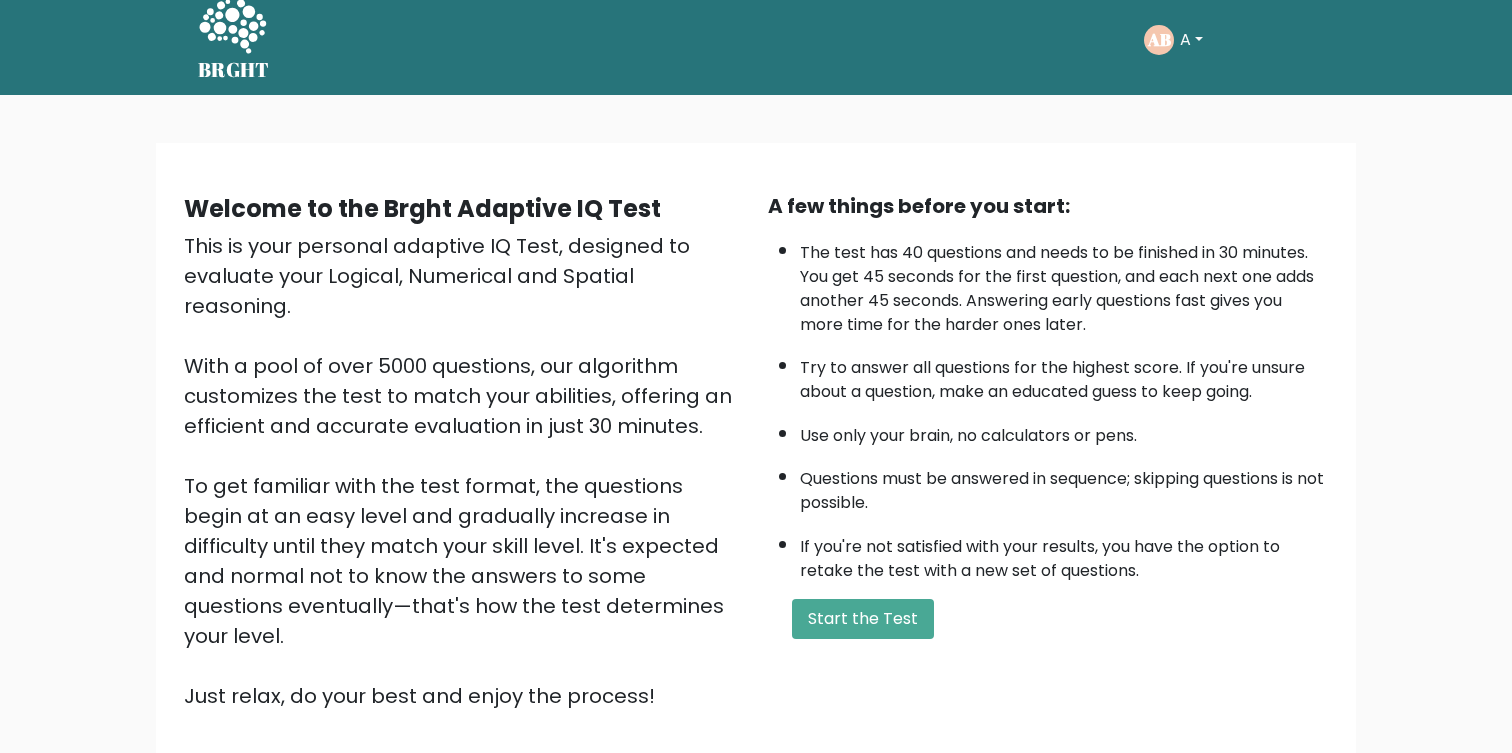 click on "Welcome to the Brght Adaptive IQ Test" at bounding box center (422, 208) 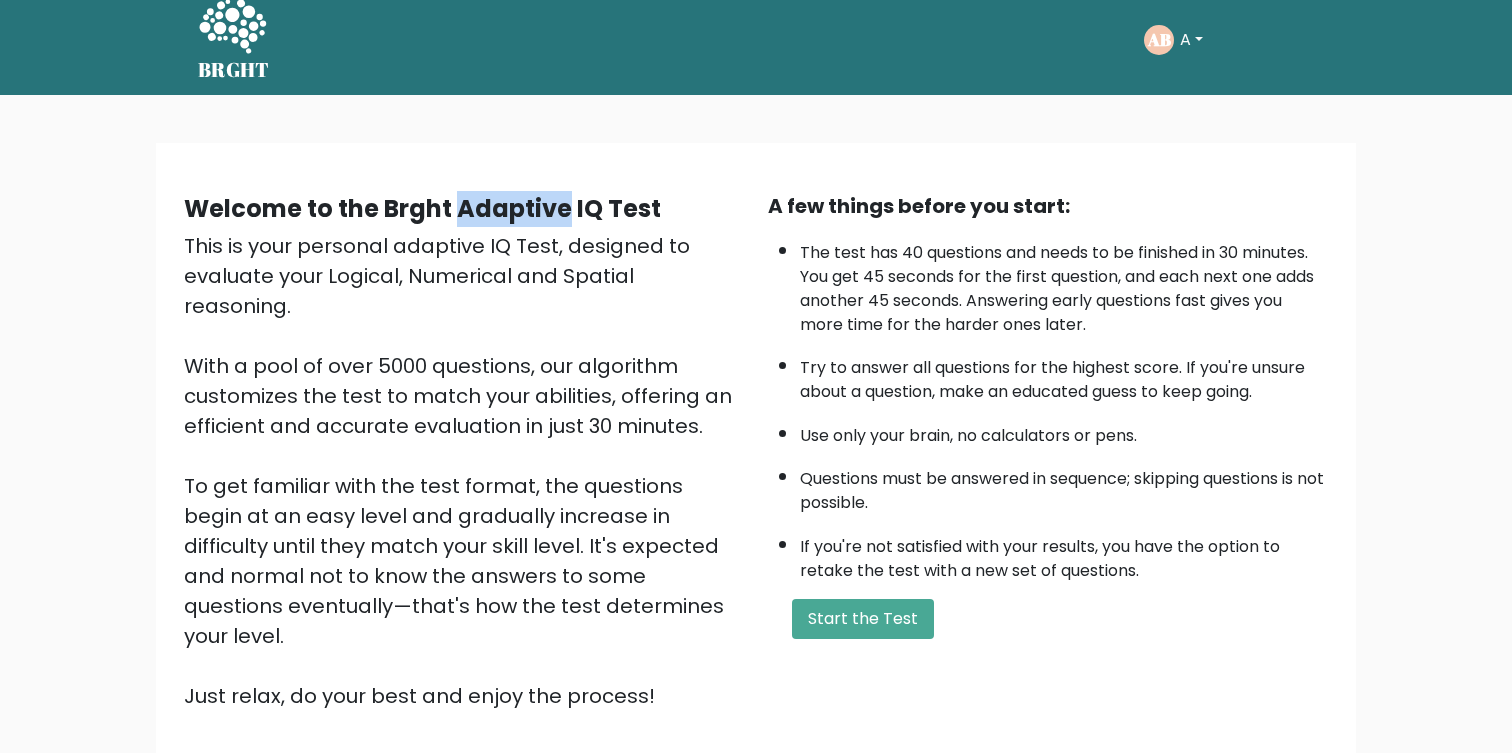 click on "The test has 40 questions and needs to be finished in 30 minutes. You get 45 seconds for the first question, and each next one adds another 45 seconds. Answering early questions fast gives you more time for the harder ones later." at bounding box center (1064, 284) 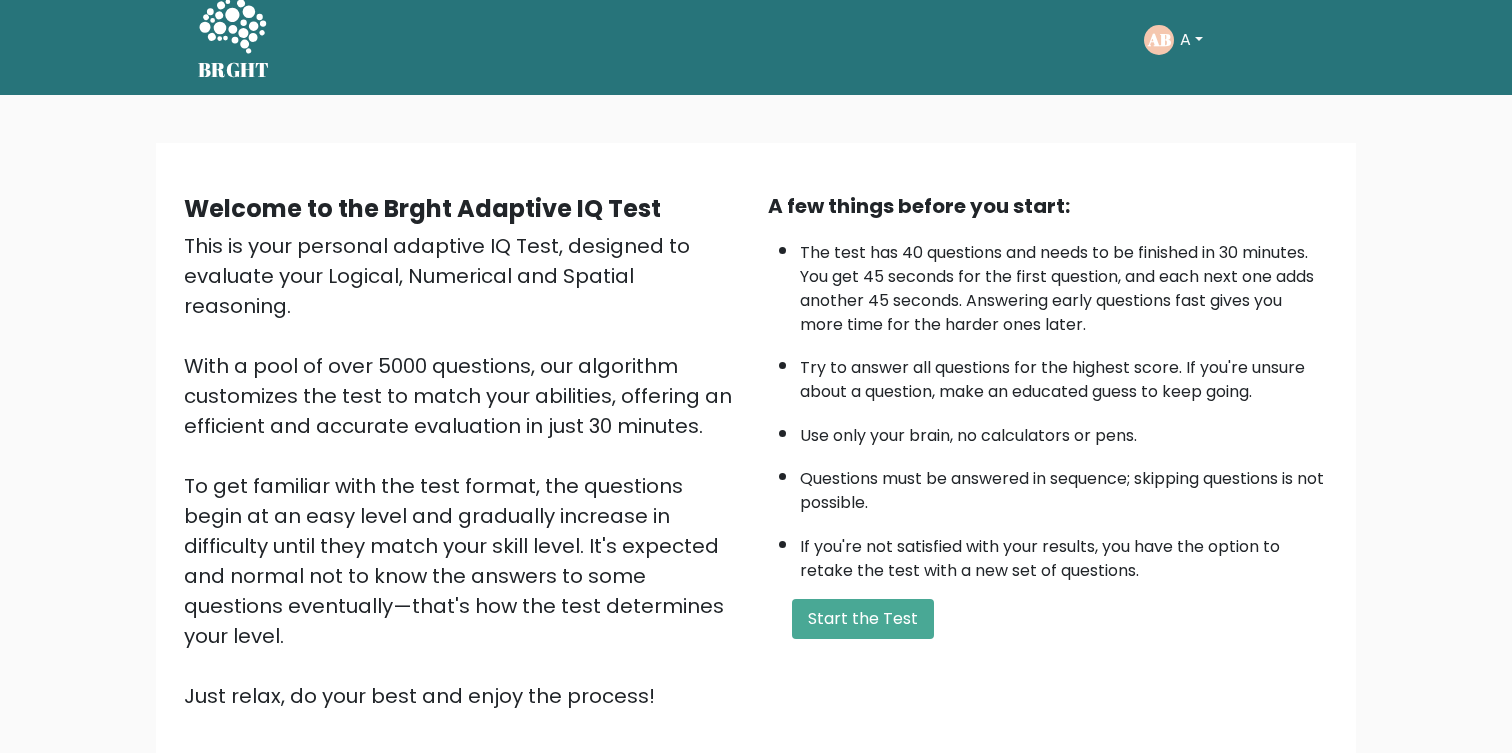 scroll, scrollTop: 0, scrollLeft: 0, axis: both 